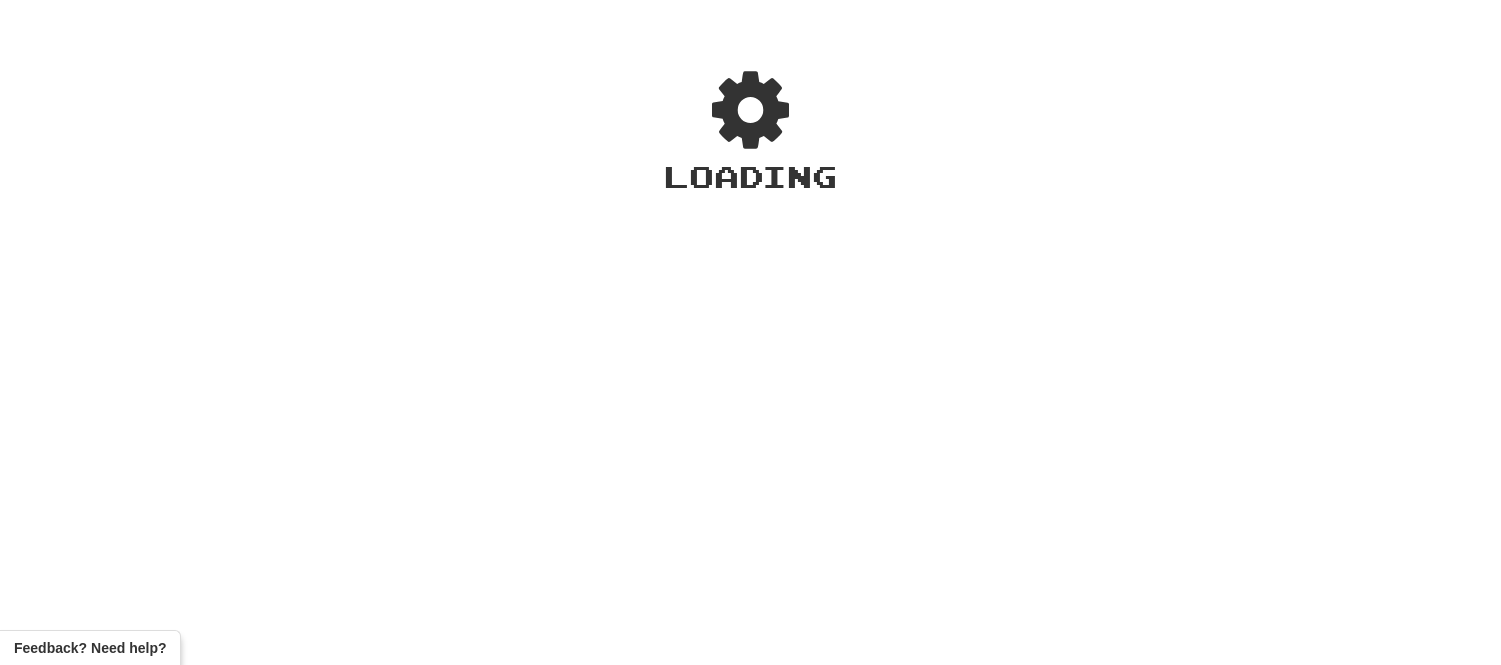 scroll, scrollTop: 0, scrollLeft: 0, axis: both 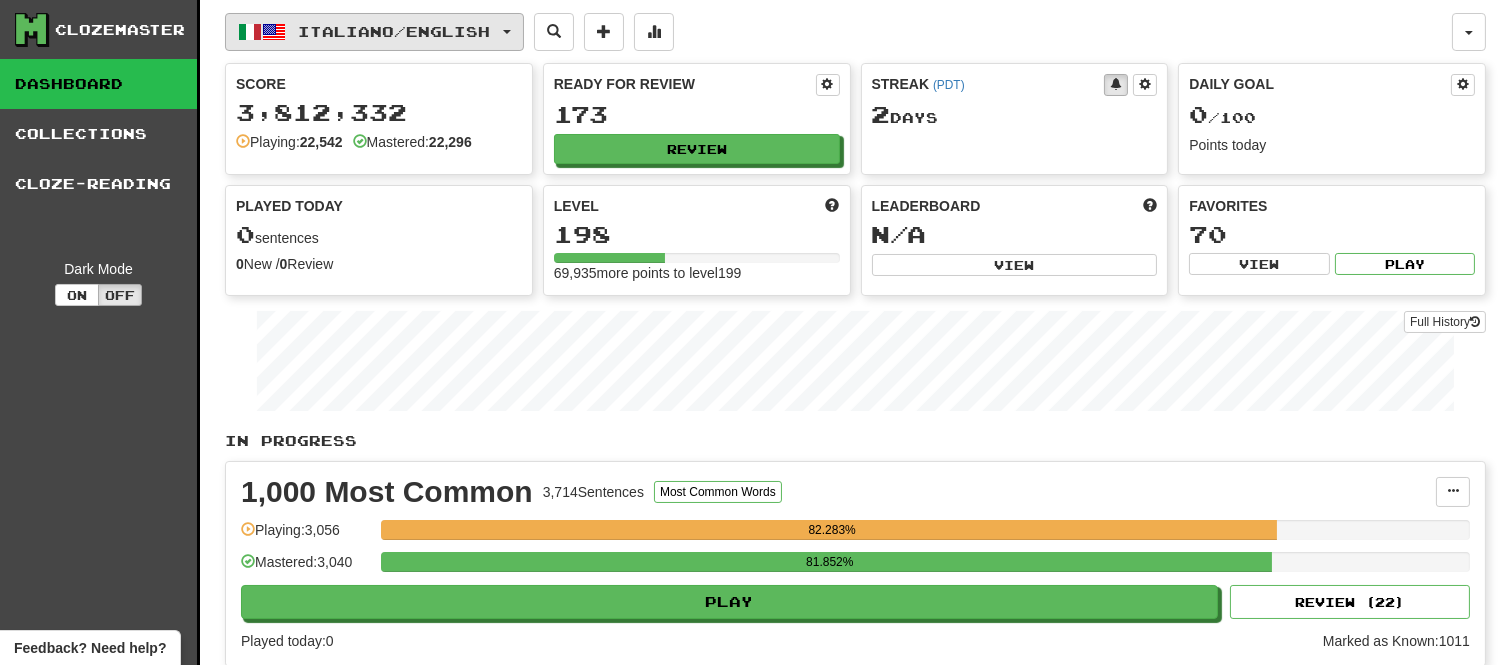 click on "Italiano  /  English" at bounding box center [374, 32] 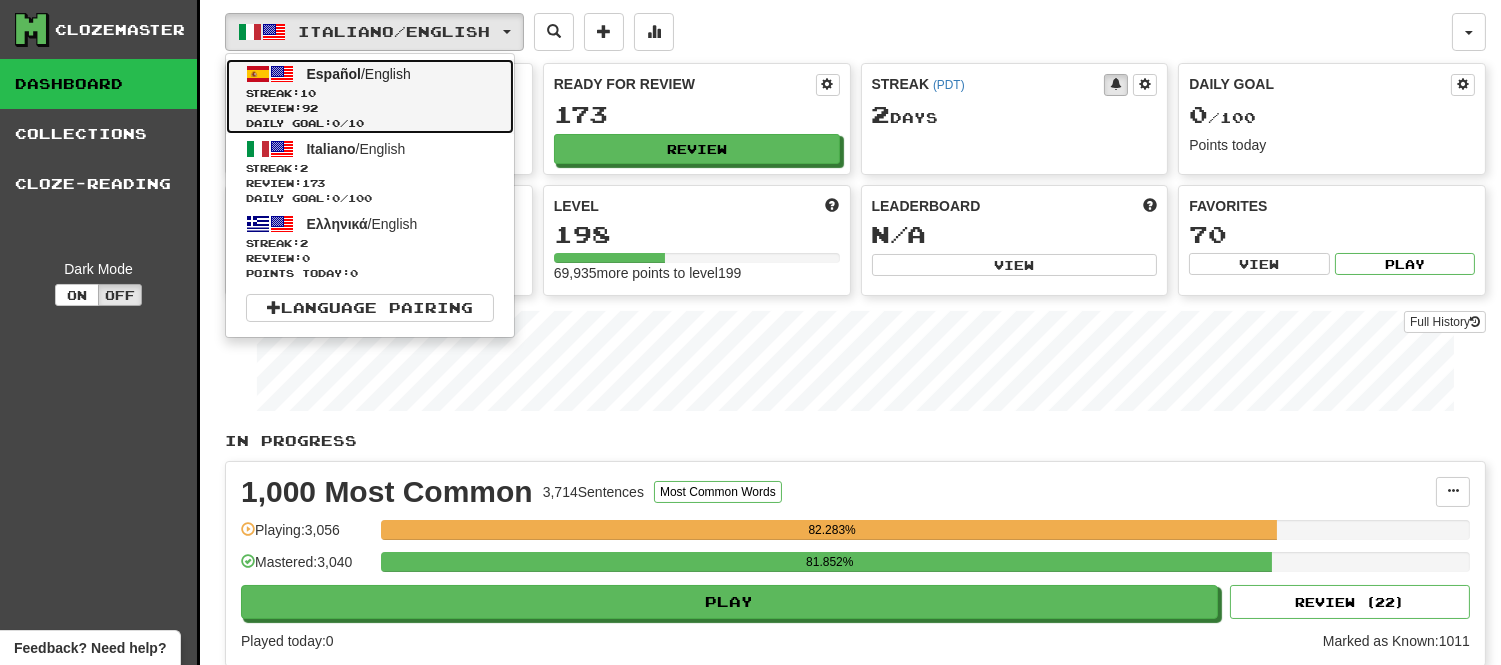 click on "Español  /  English Streak:  10   Review:  92 Daily Goal:  0  /  10" at bounding box center (370, 96) 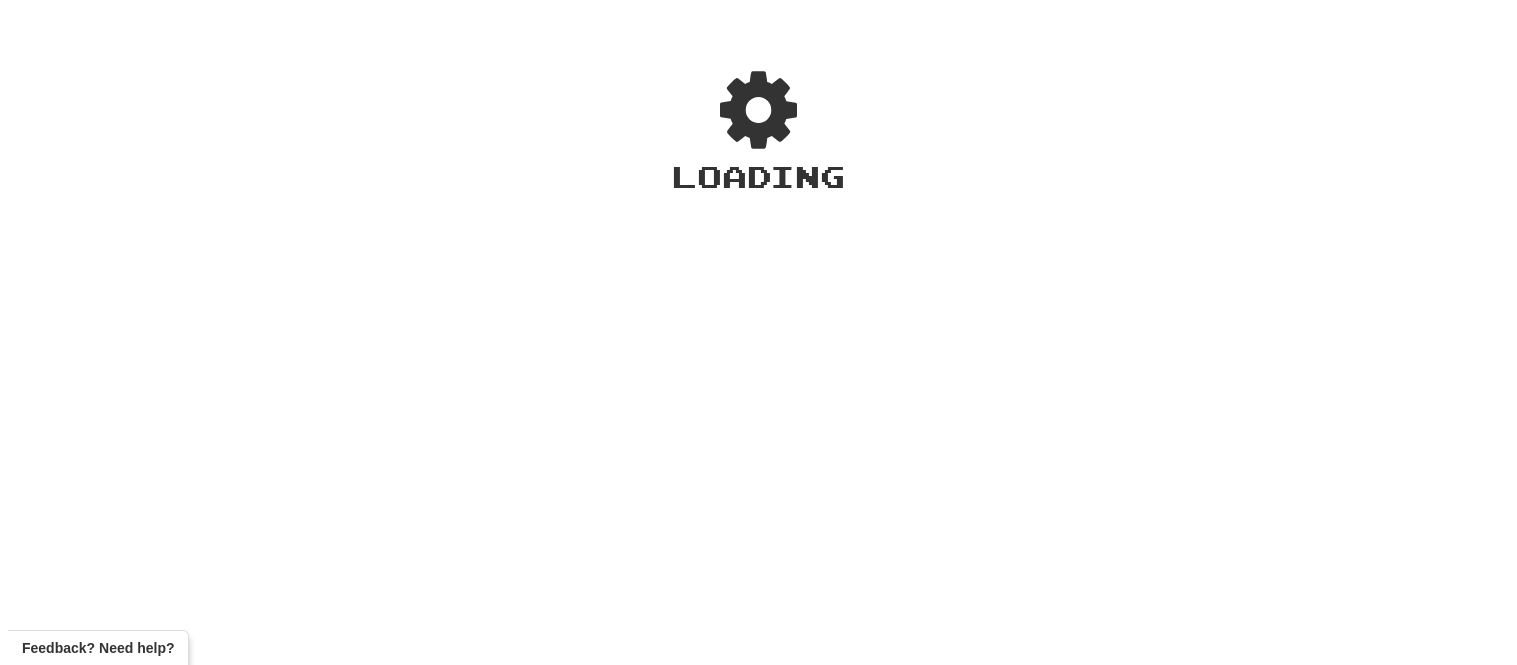 scroll, scrollTop: 0, scrollLeft: 0, axis: both 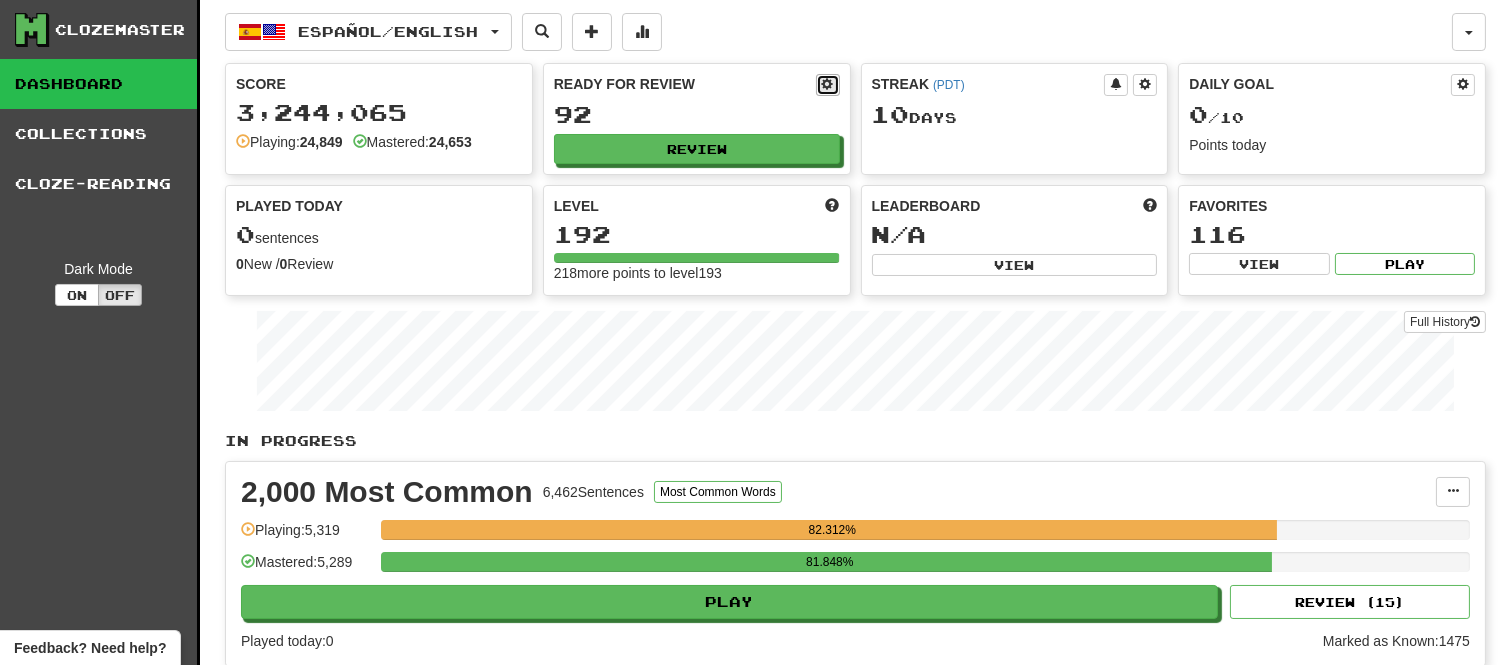 click at bounding box center (828, 84) 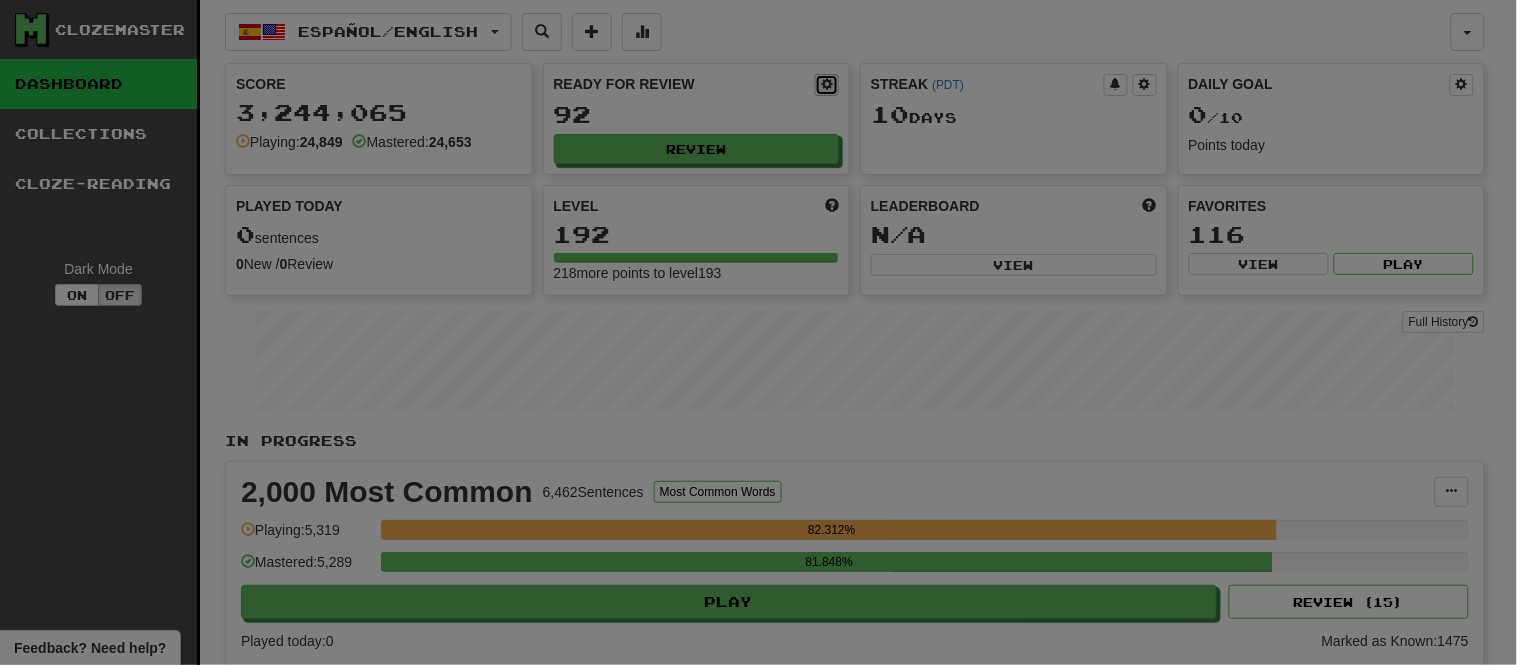 select on "*" 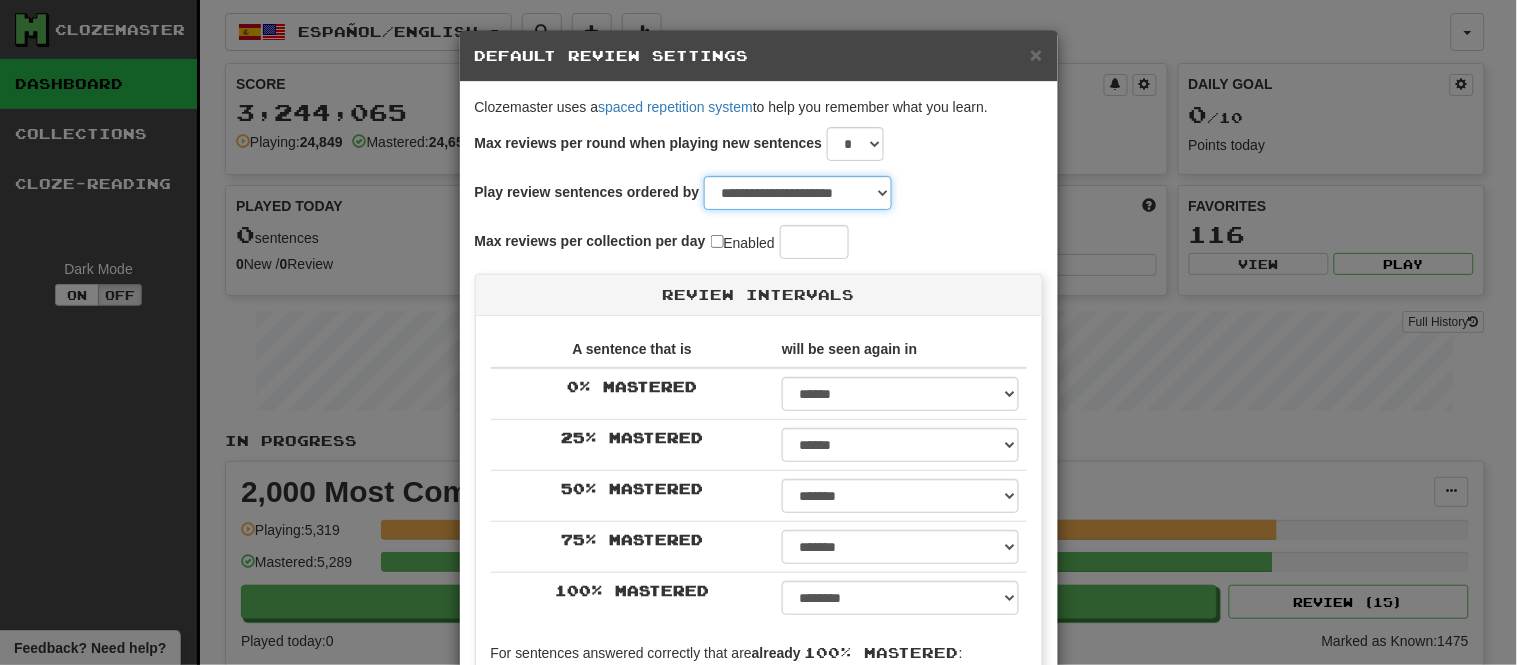 click on "**********" at bounding box center (798, 193) 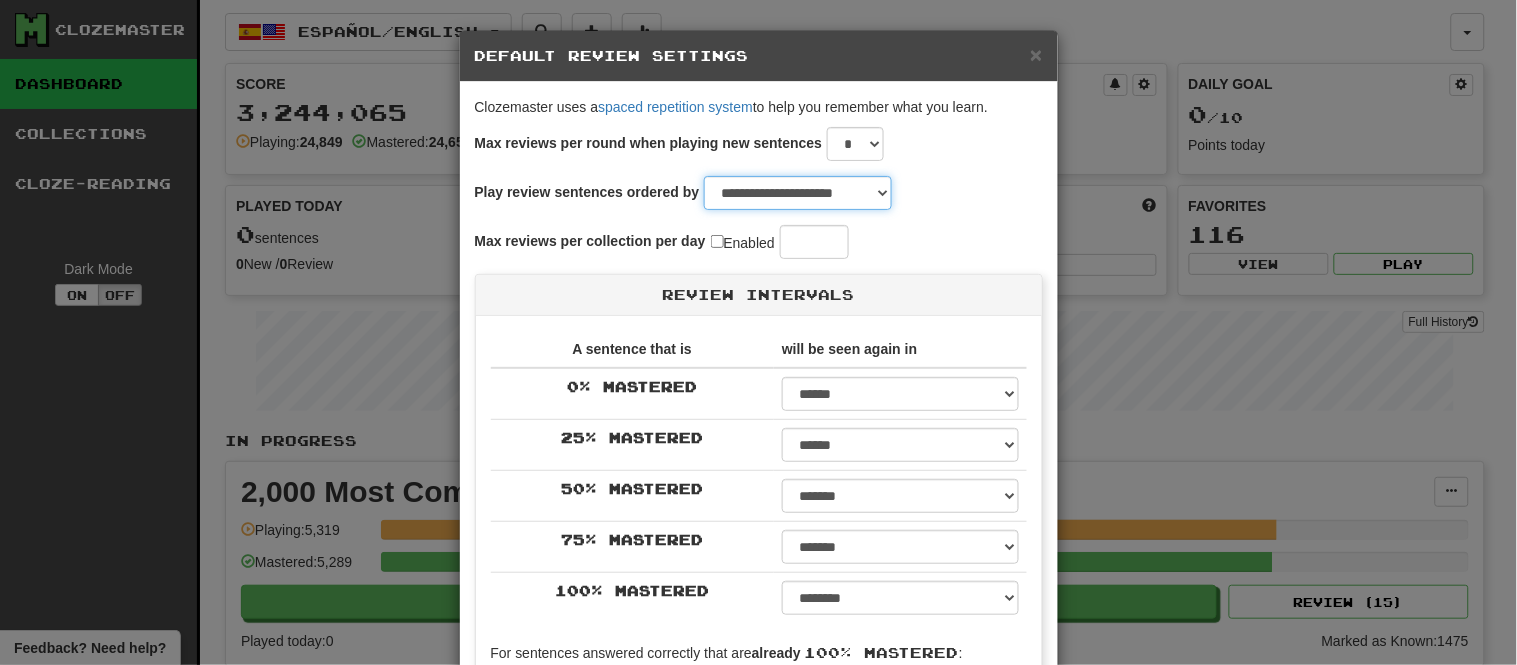 select on "*********" 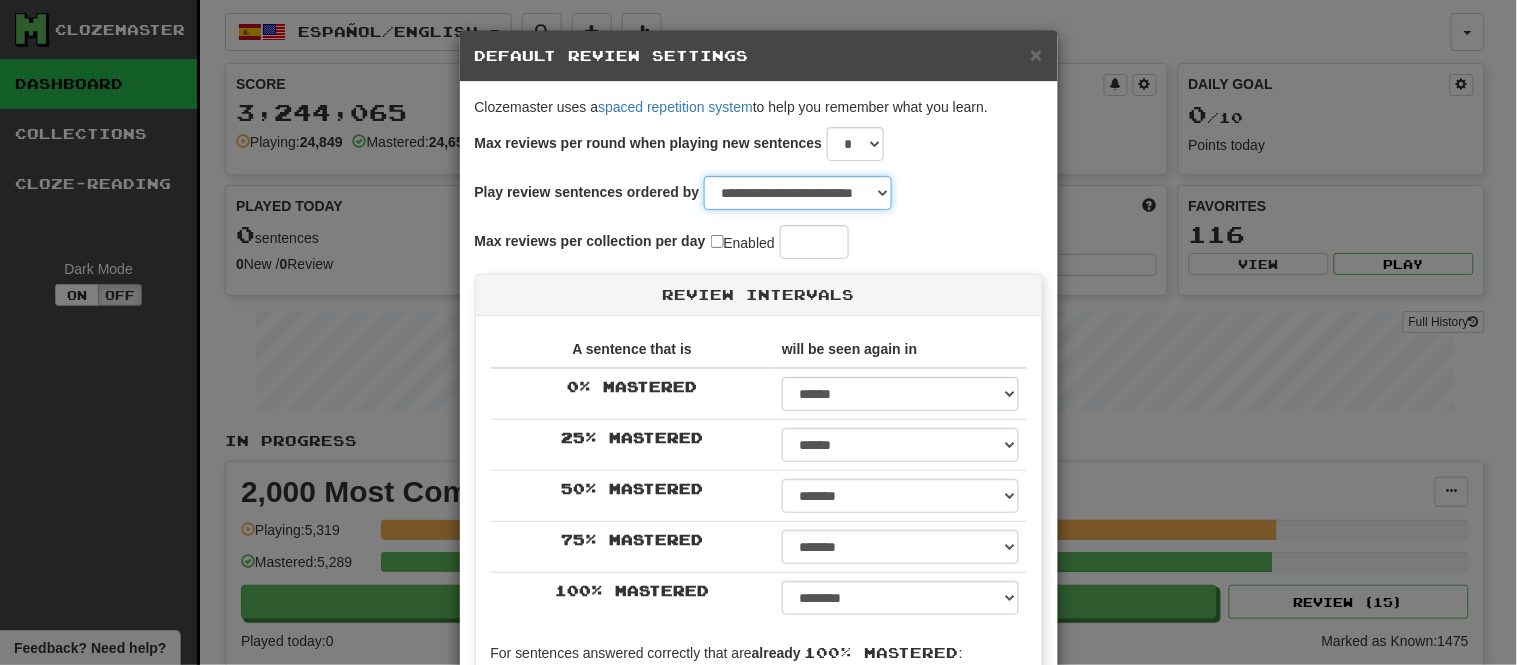 click on "**********" at bounding box center (798, 193) 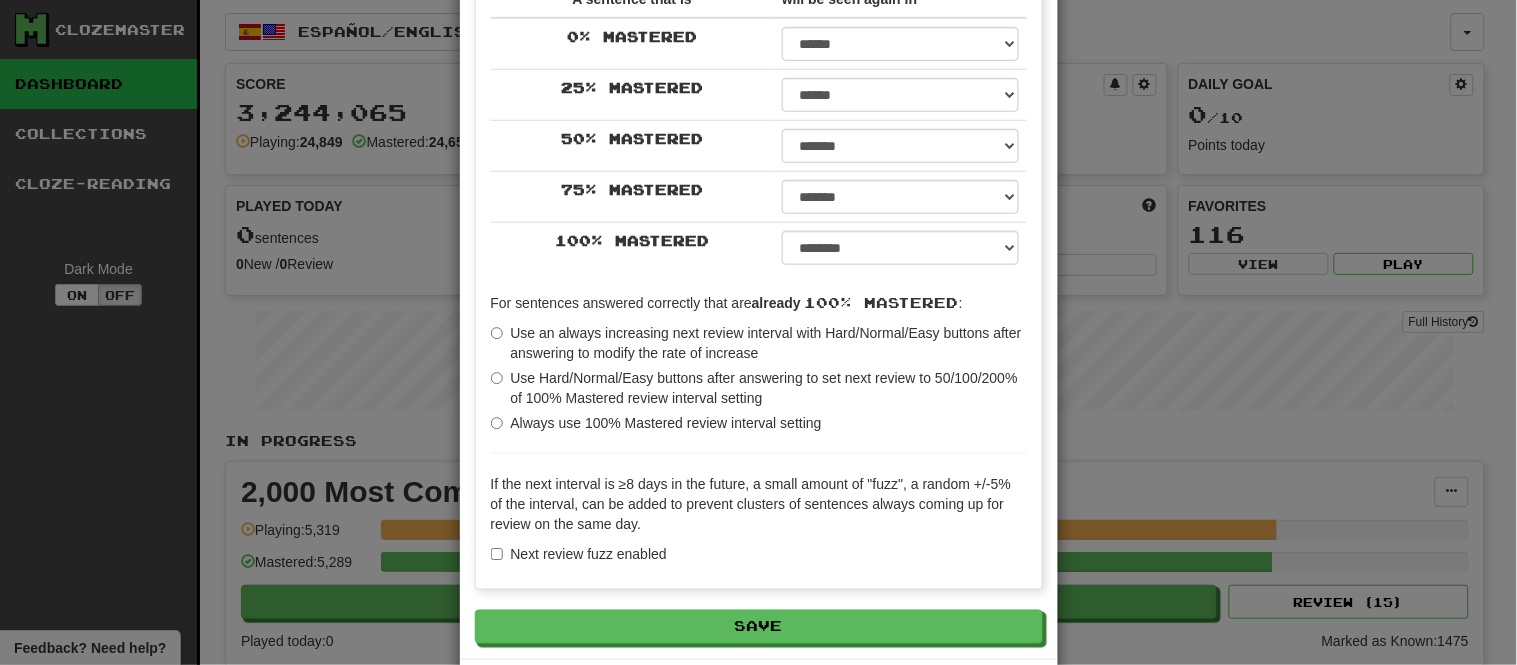 scroll, scrollTop: 358, scrollLeft: 0, axis: vertical 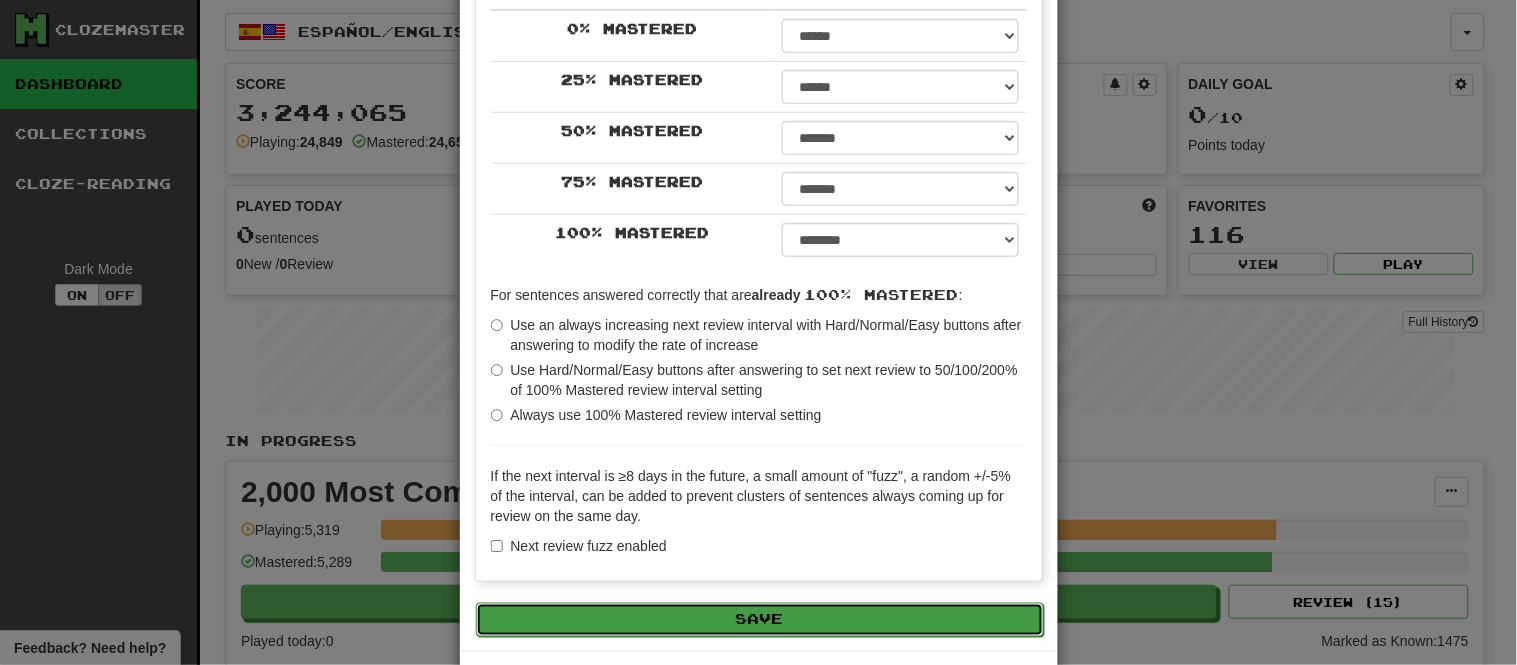 click on "Save" at bounding box center [760, 620] 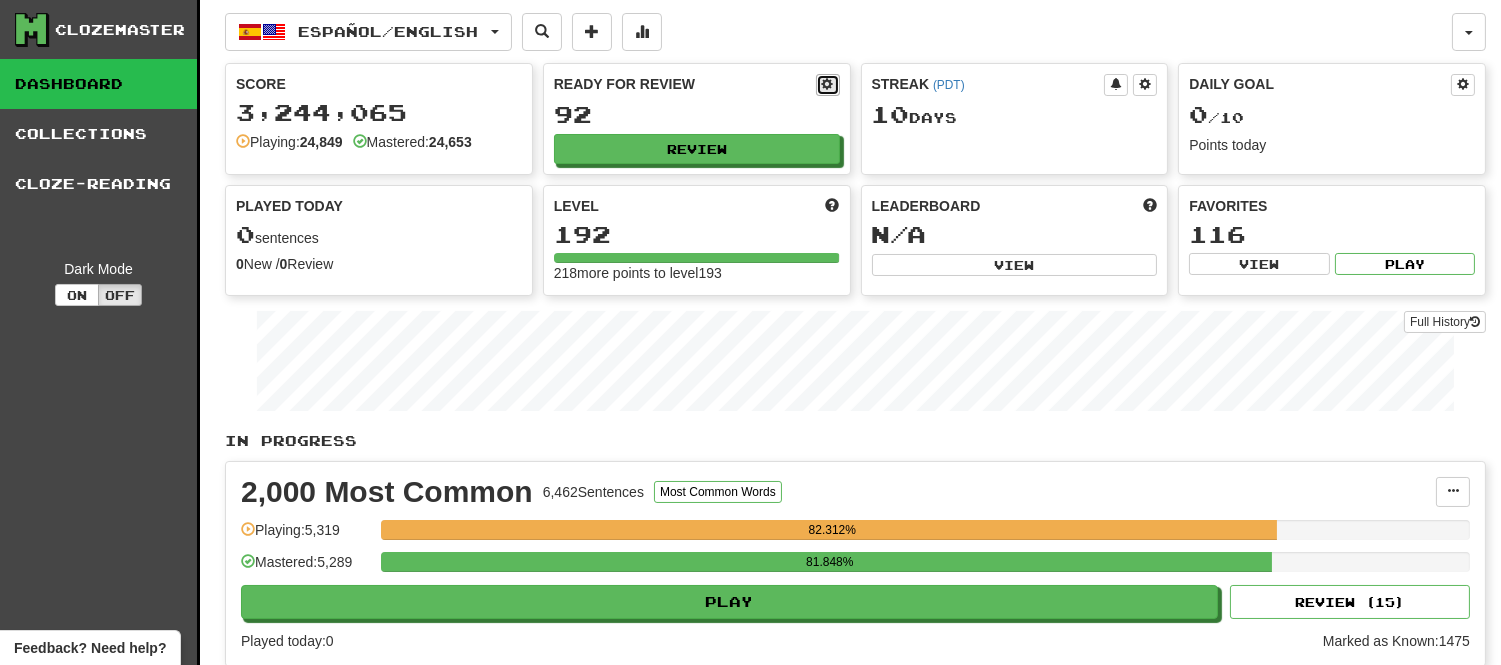 click at bounding box center (828, 84) 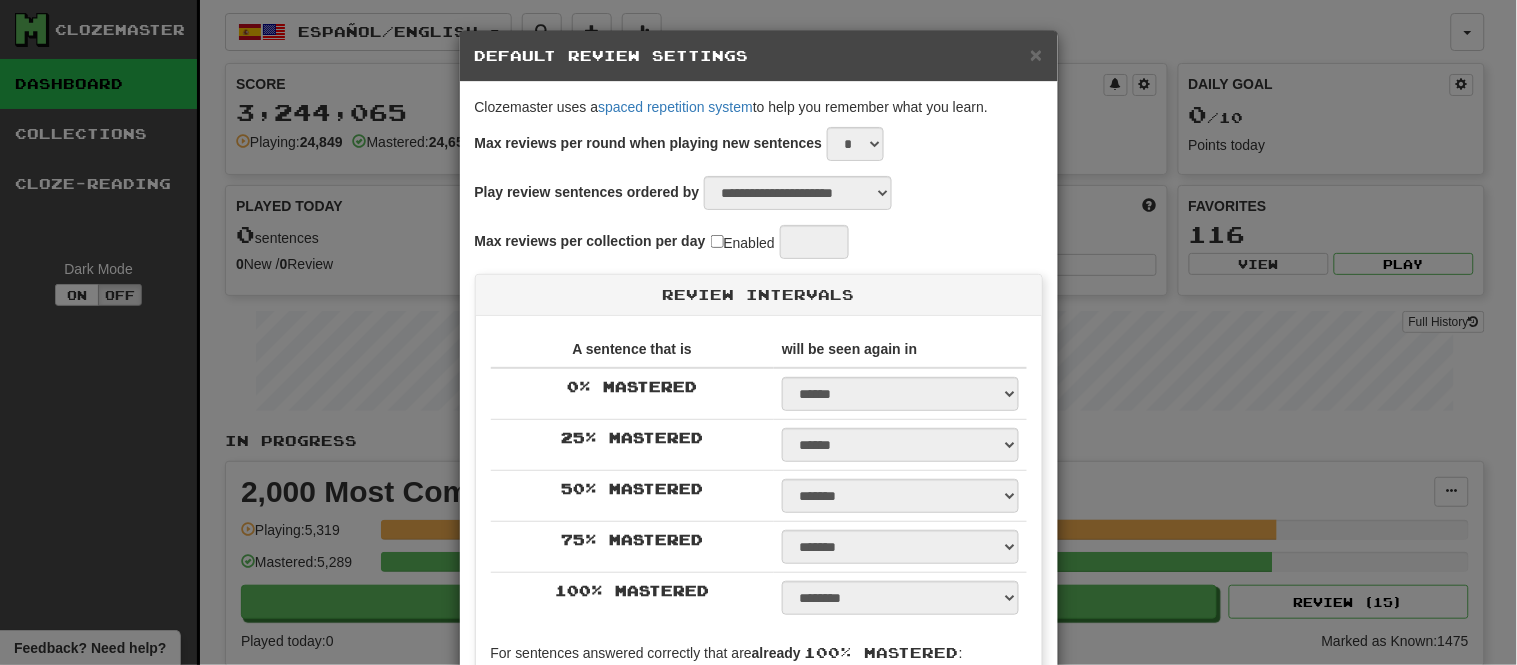 select on "*" 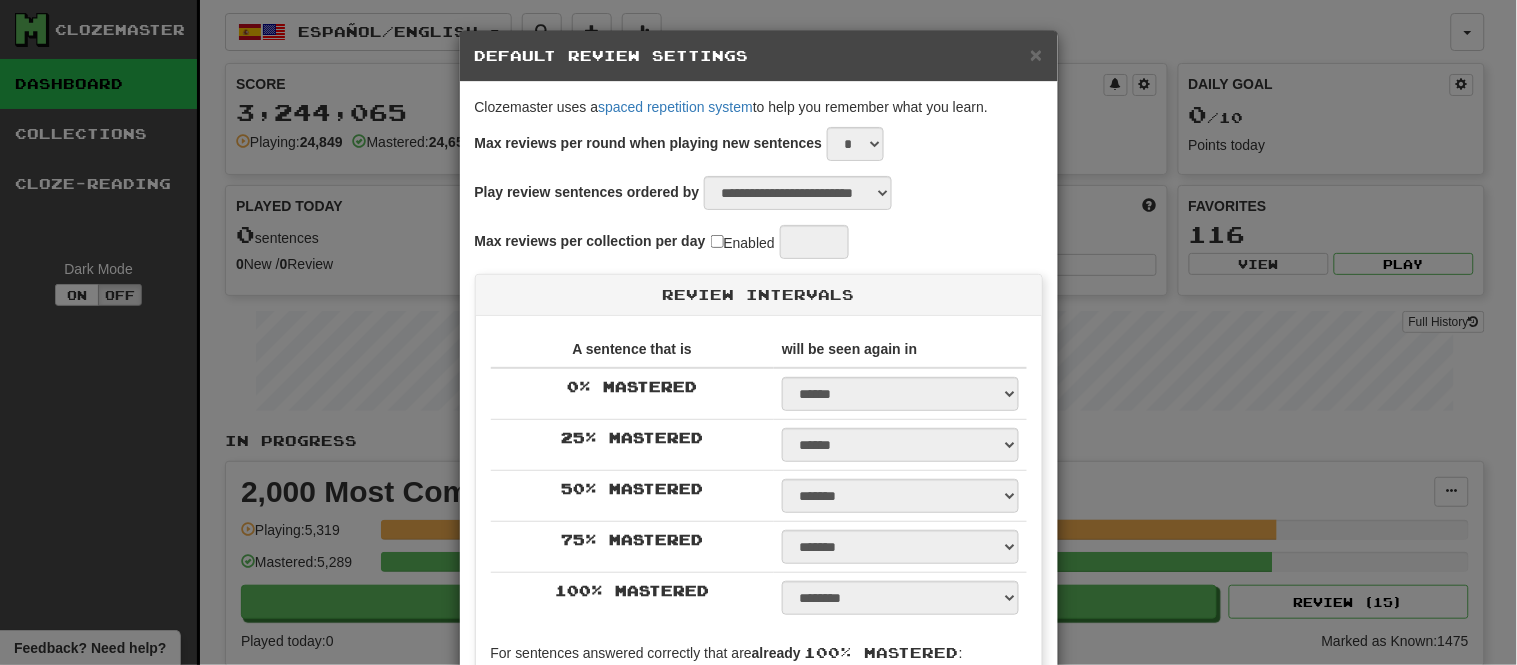 select on "**" 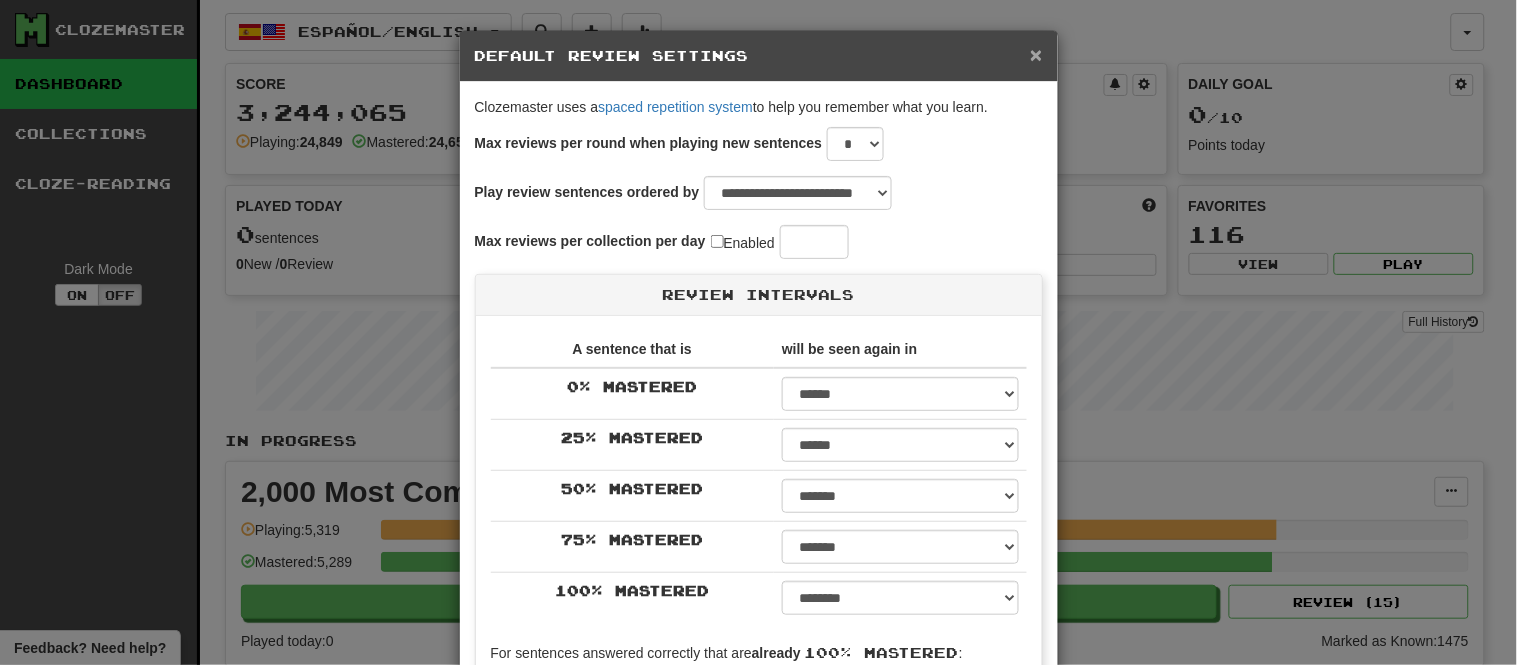 click on "×" at bounding box center (1036, 54) 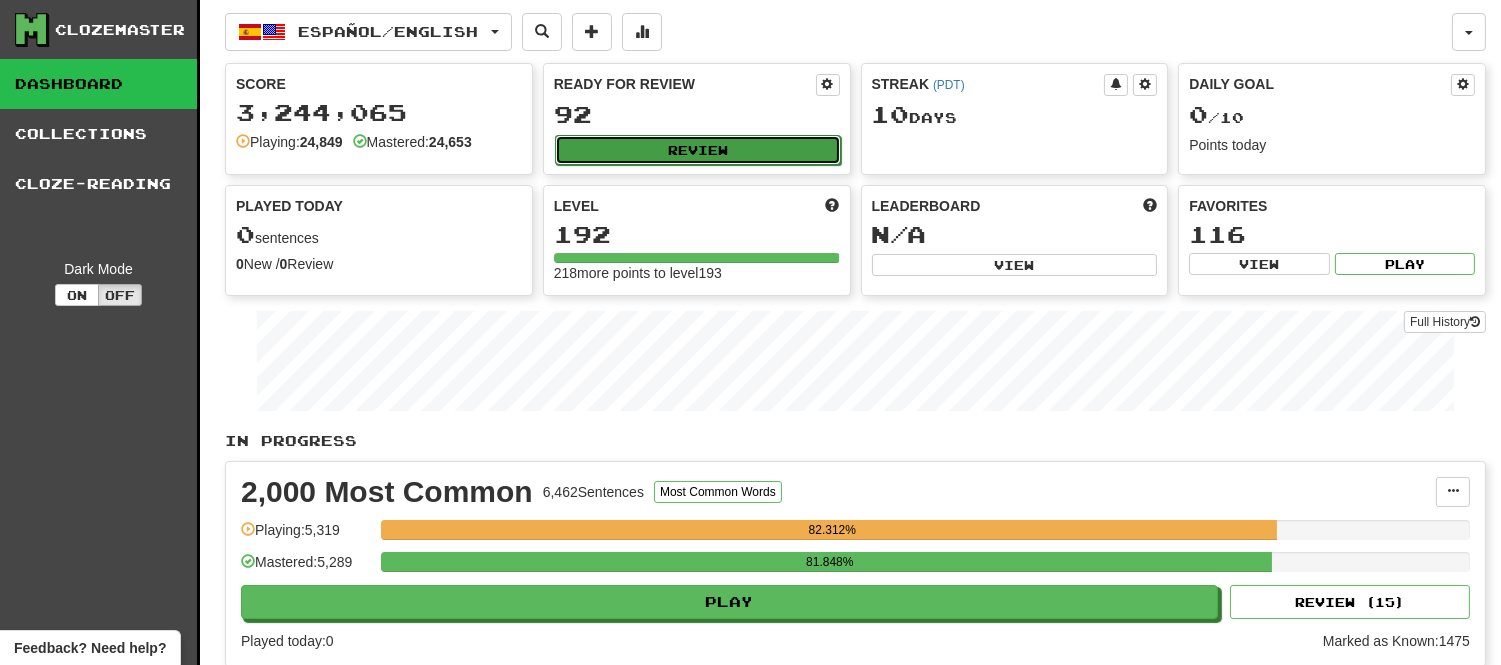 click on "Review" at bounding box center (698, 150) 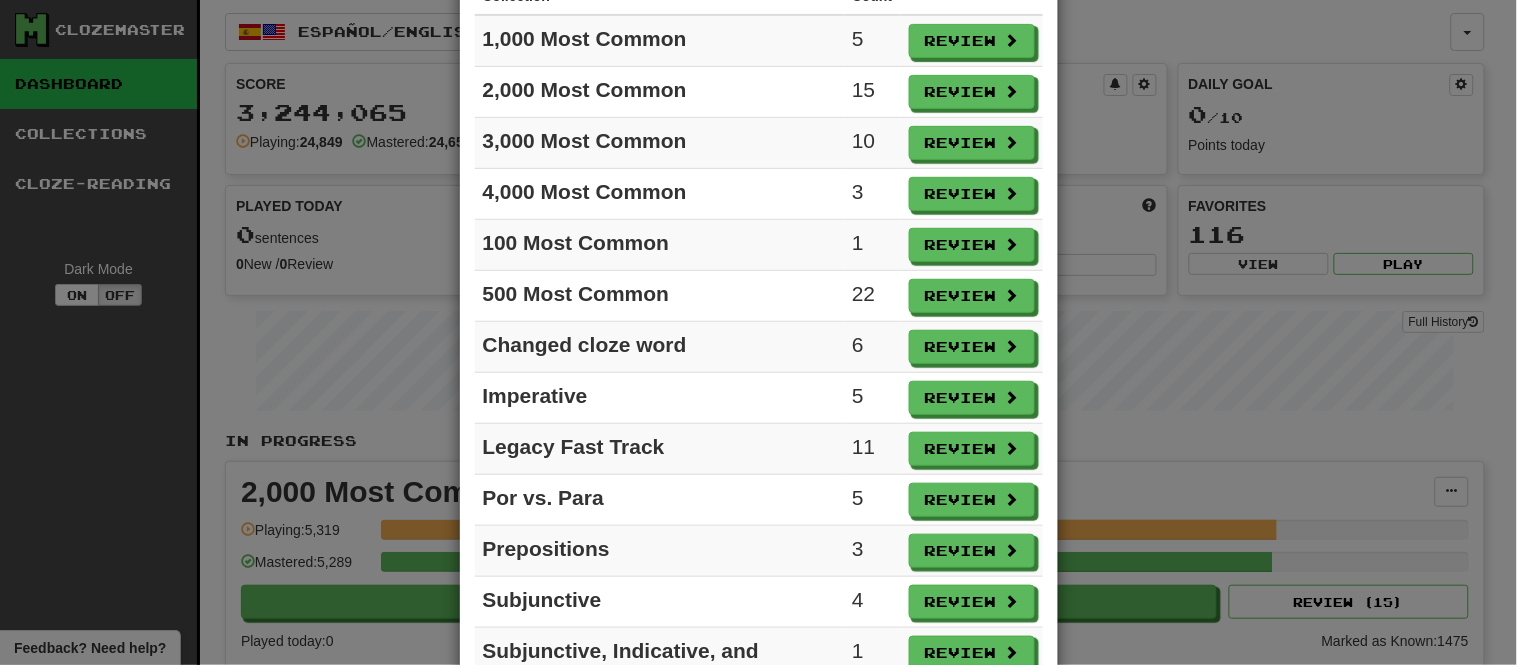 scroll, scrollTop: 161, scrollLeft: 0, axis: vertical 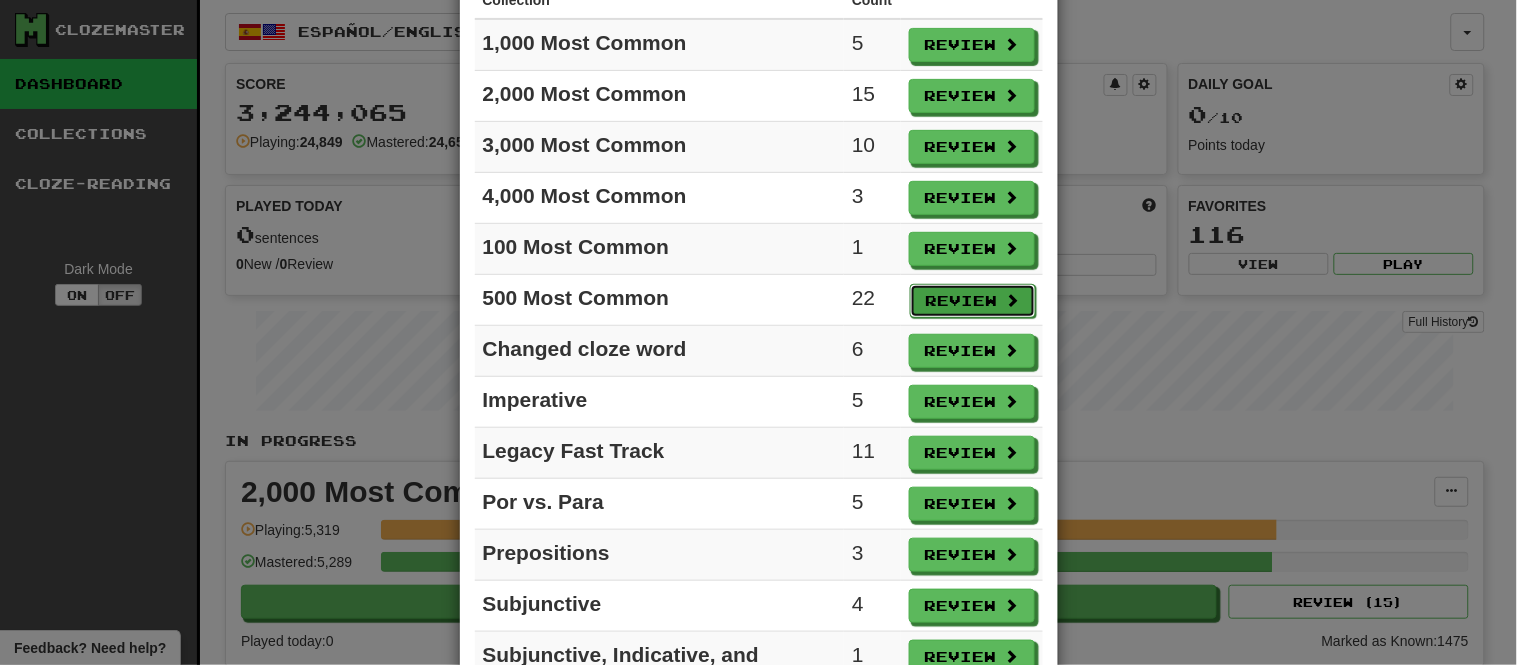 click on "Review" at bounding box center [973, 301] 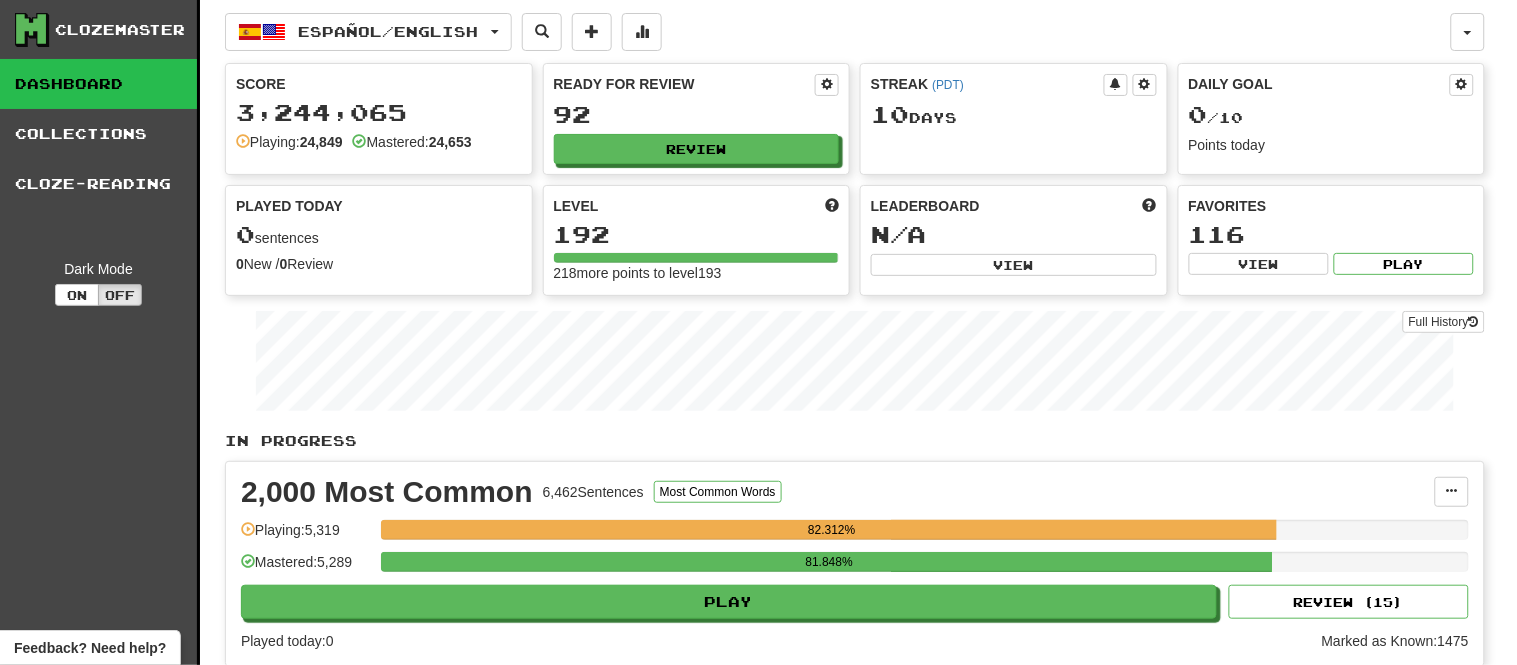 select on "**" 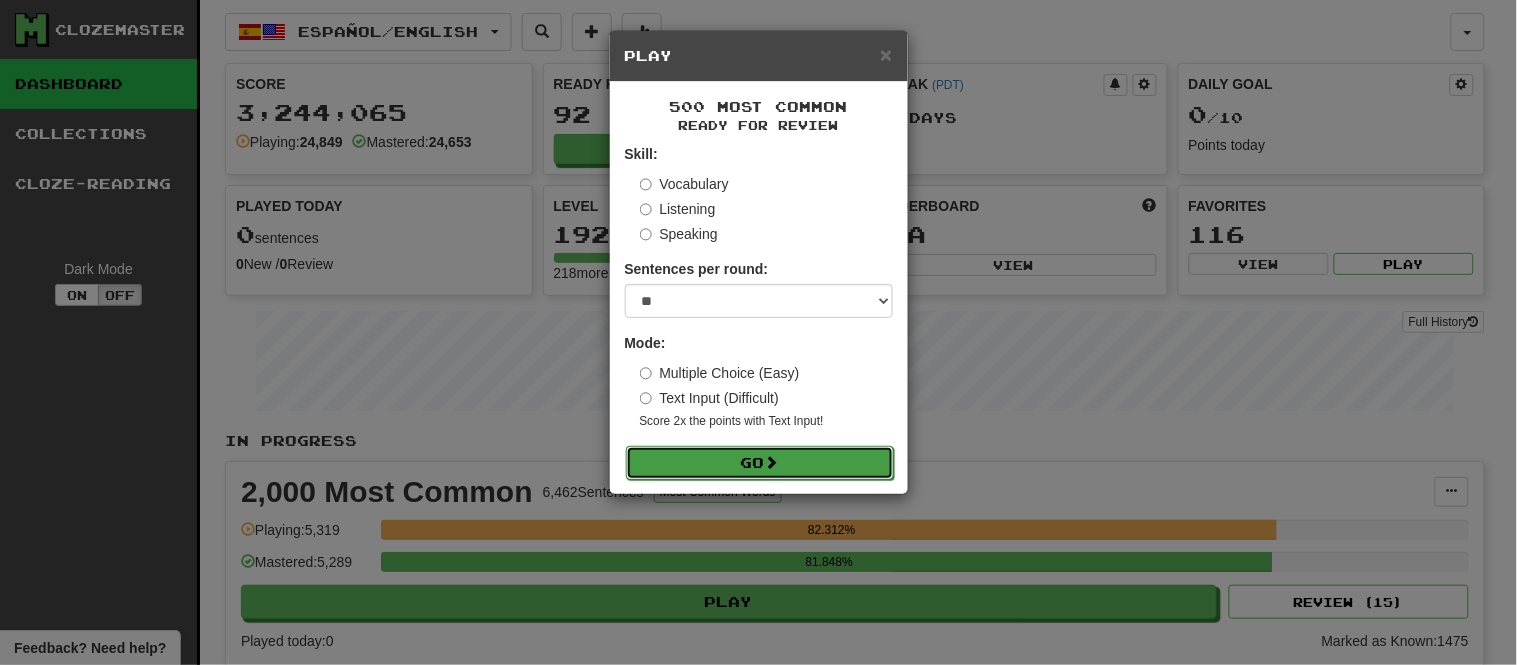 click on "Go" at bounding box center (760, 463) 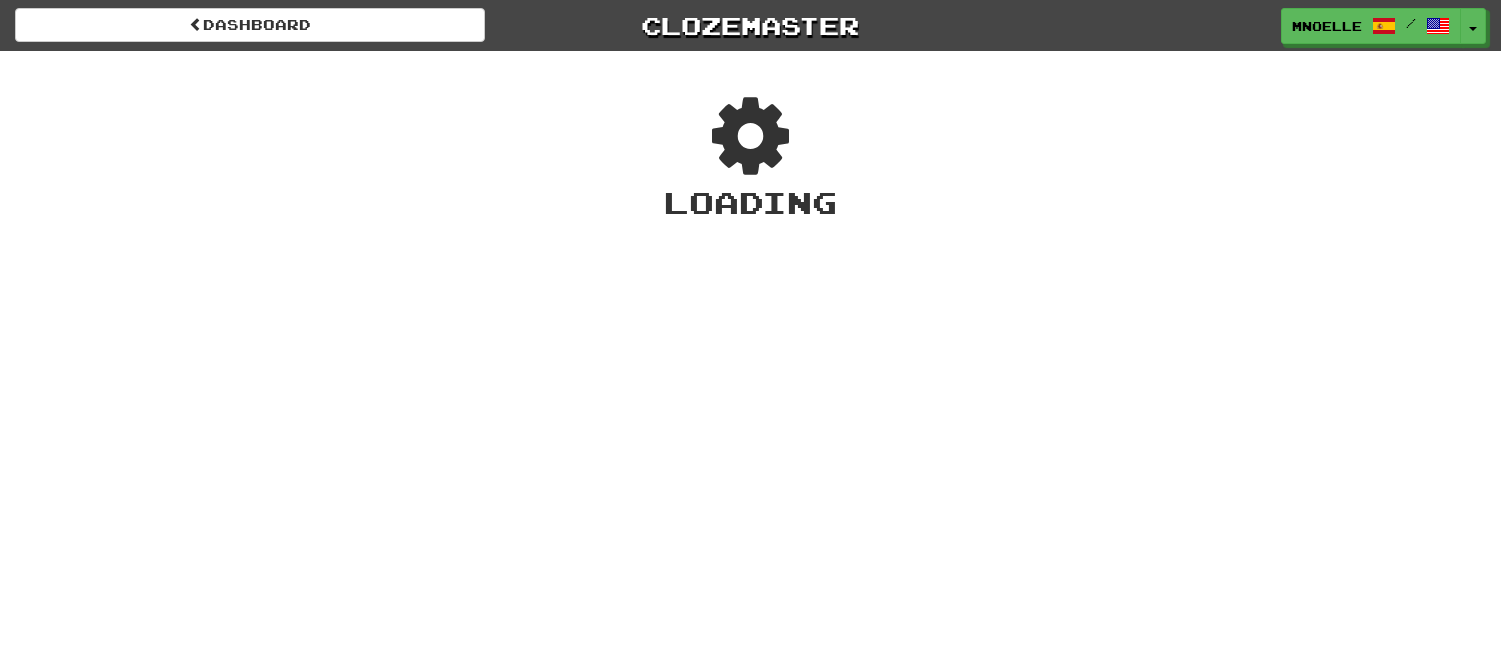 scroll, scrollTop: 0, scrollLeft: 0, axis: both 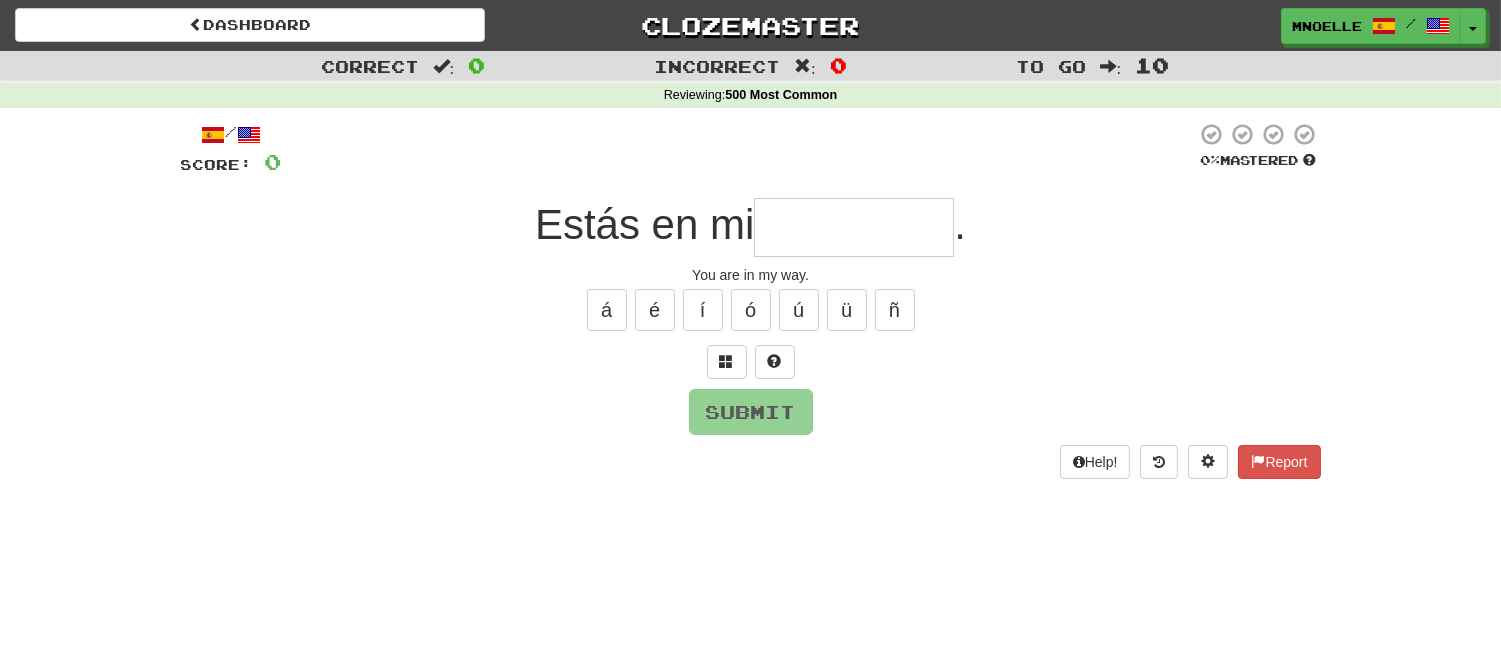 click at bounding box center [854, 227] 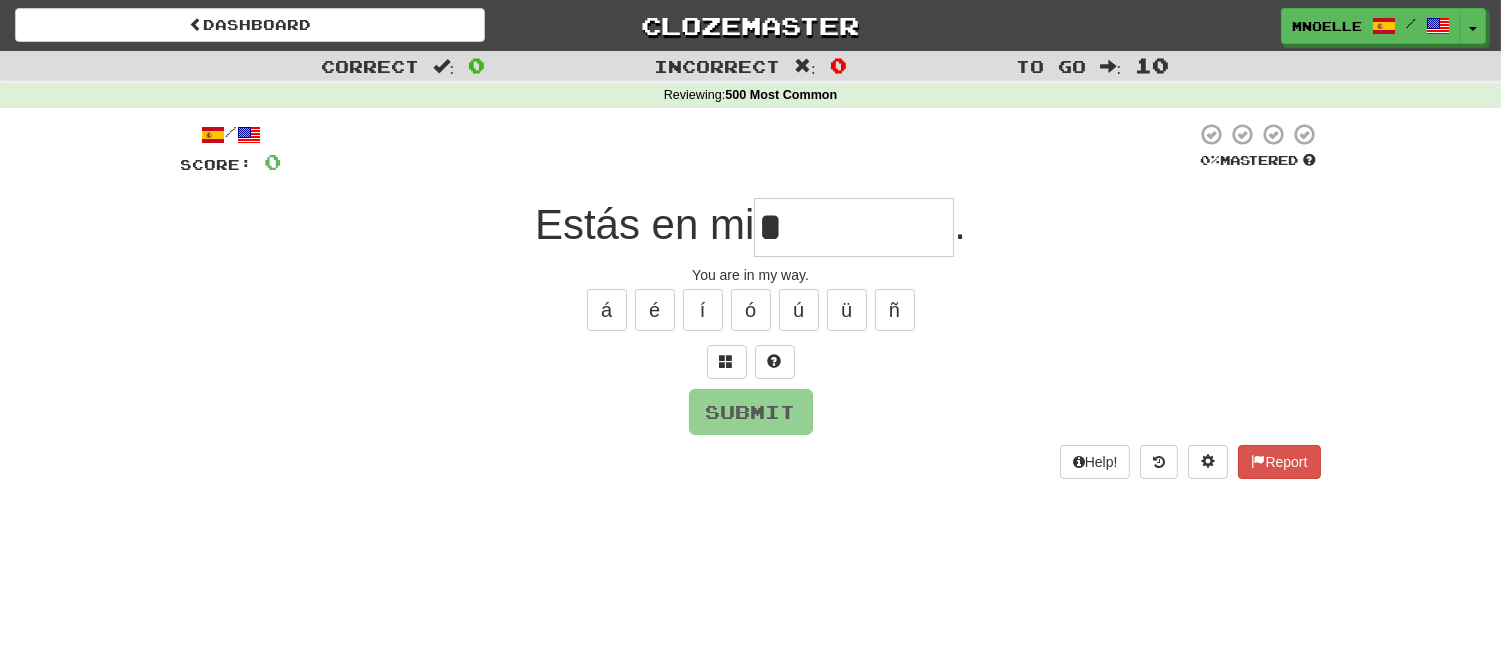 click on "*" at bounding box center (854, 227) 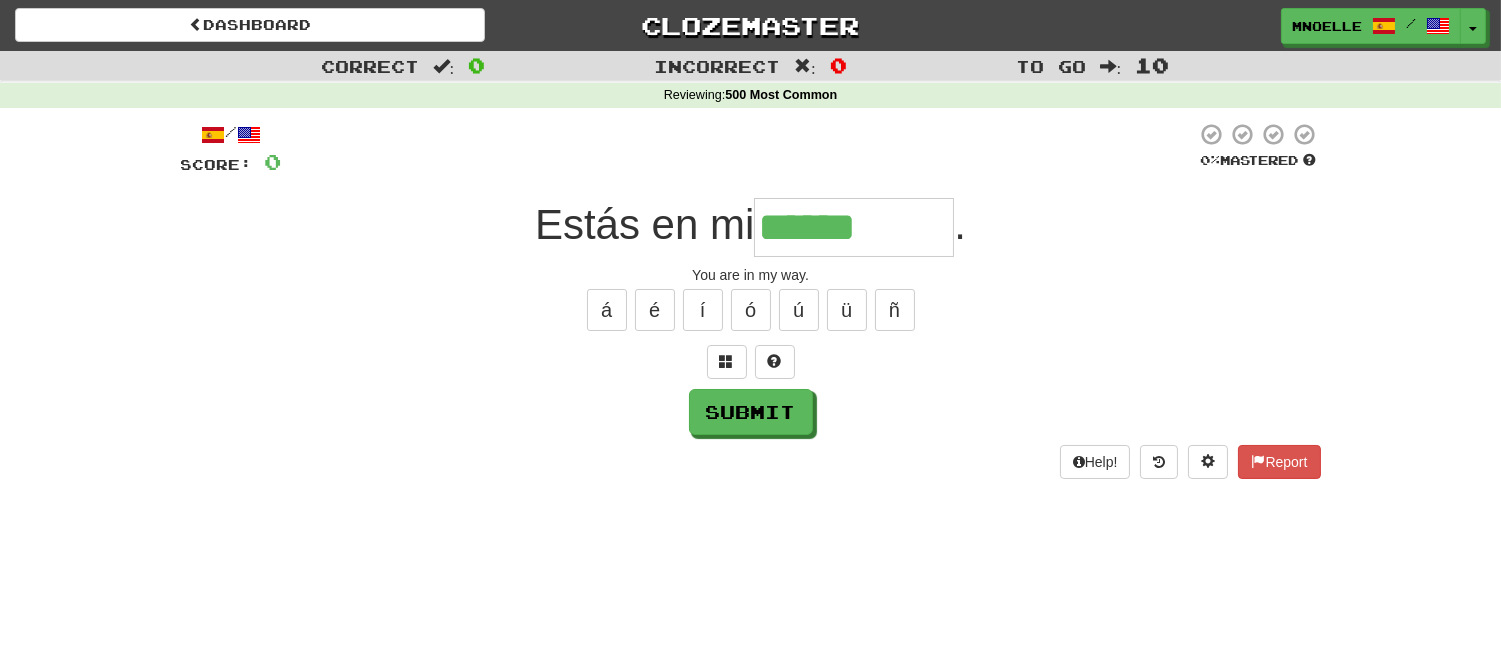 type on "******" 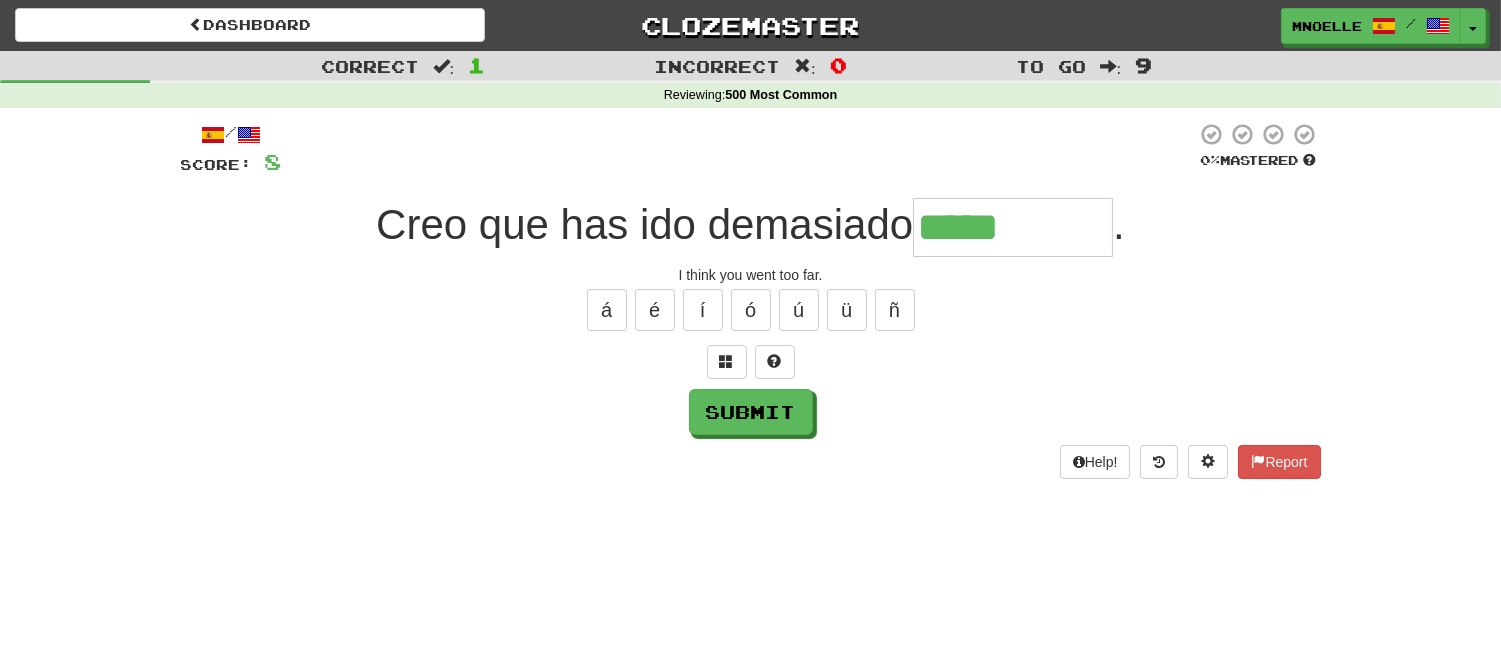 type on "*****" 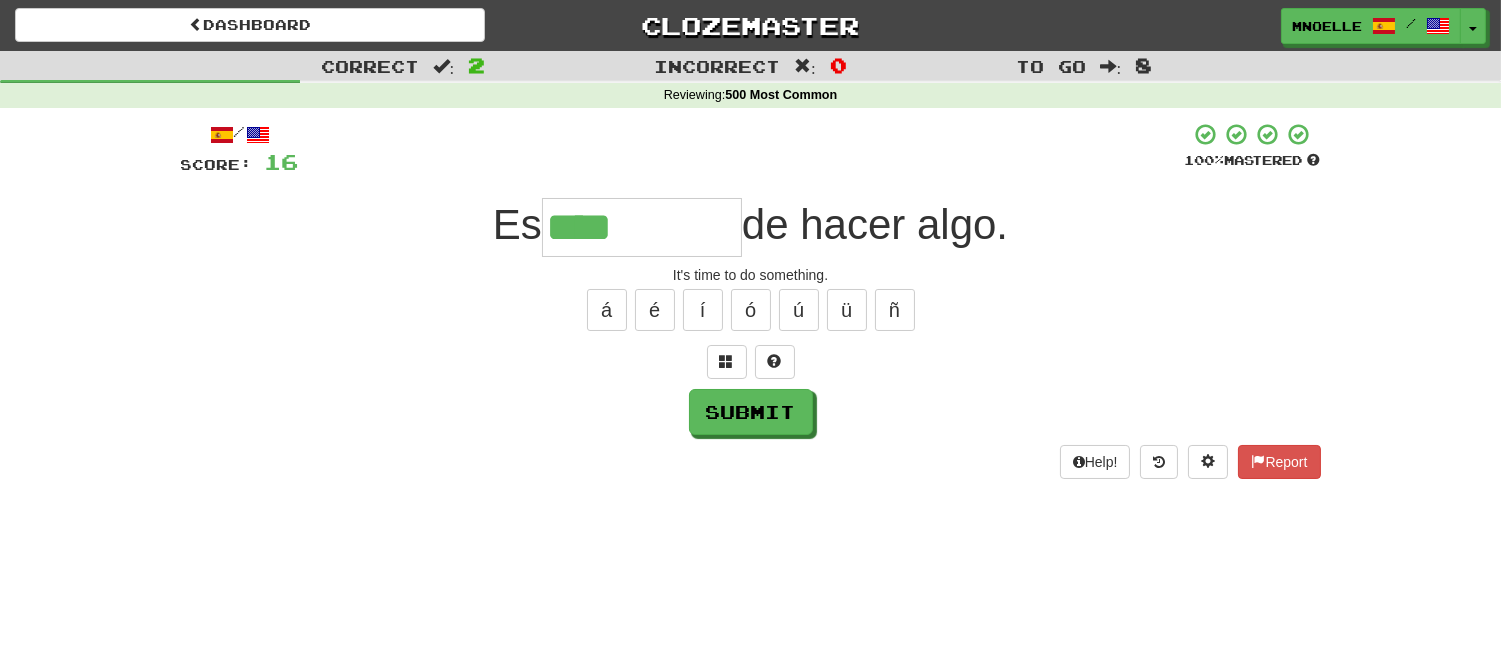 type on "****" 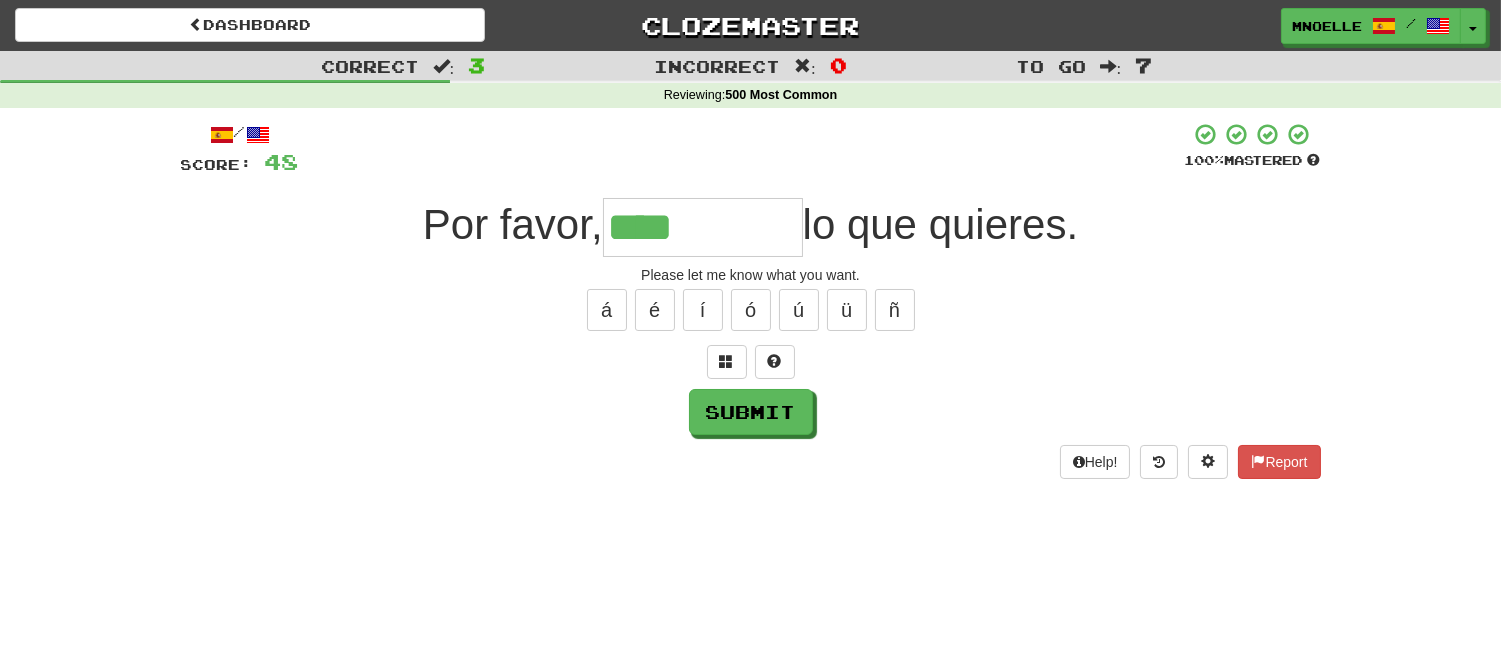 type on "****" 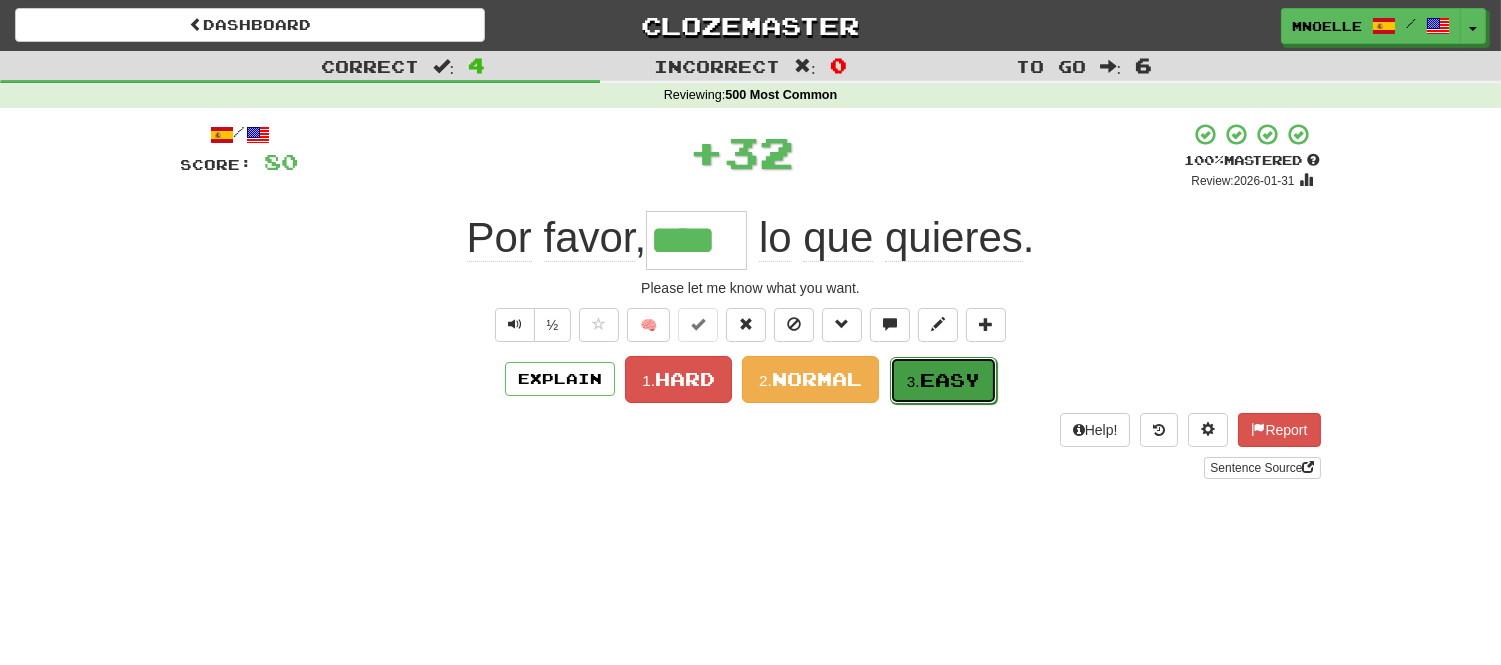 click on "3.  Easy" at bounding box center (943, 380) 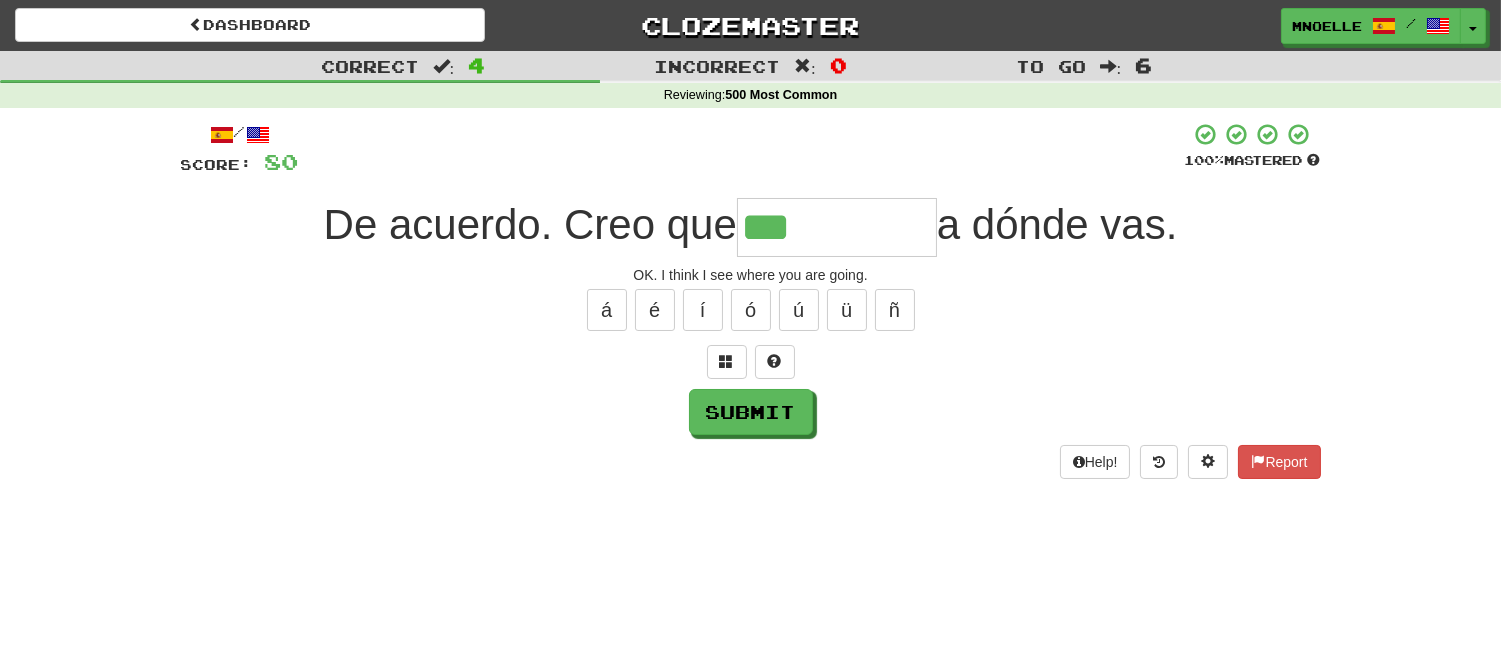 type on "***" 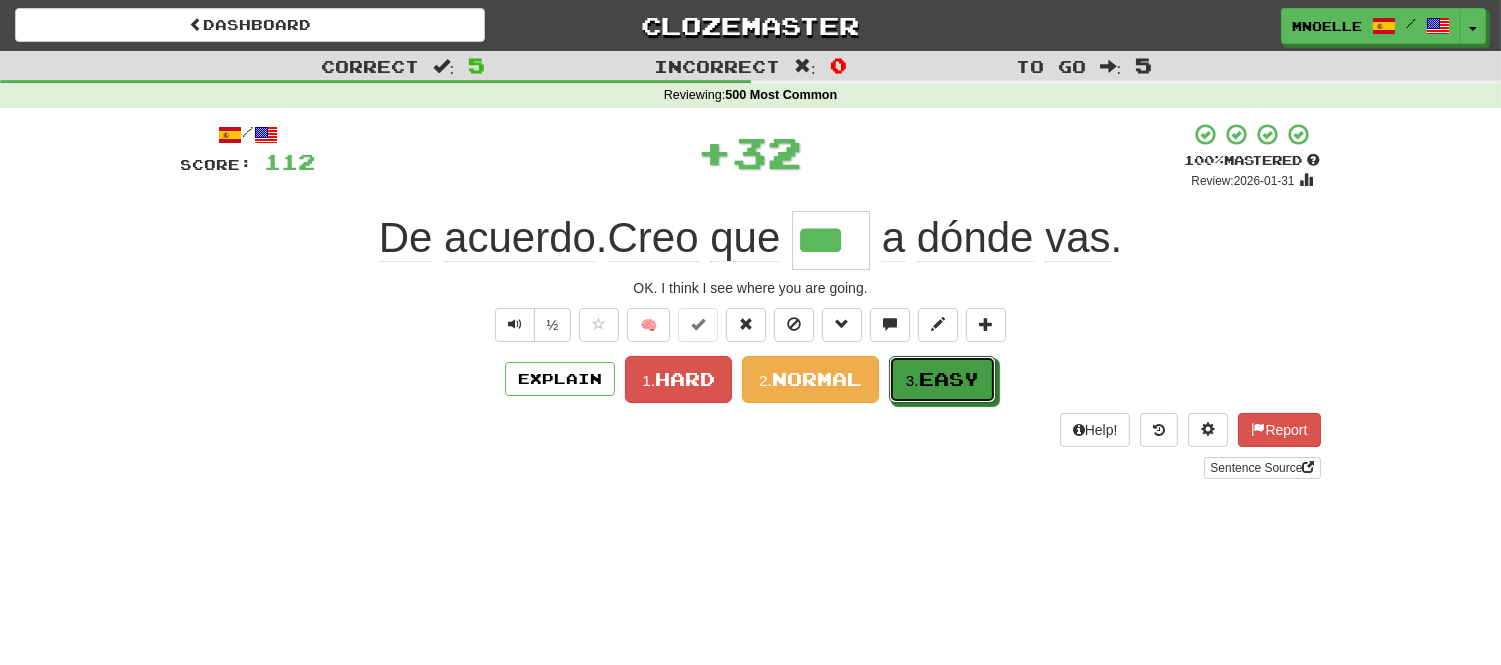 click on "3.  Easy" at bounding box center (942, 379) 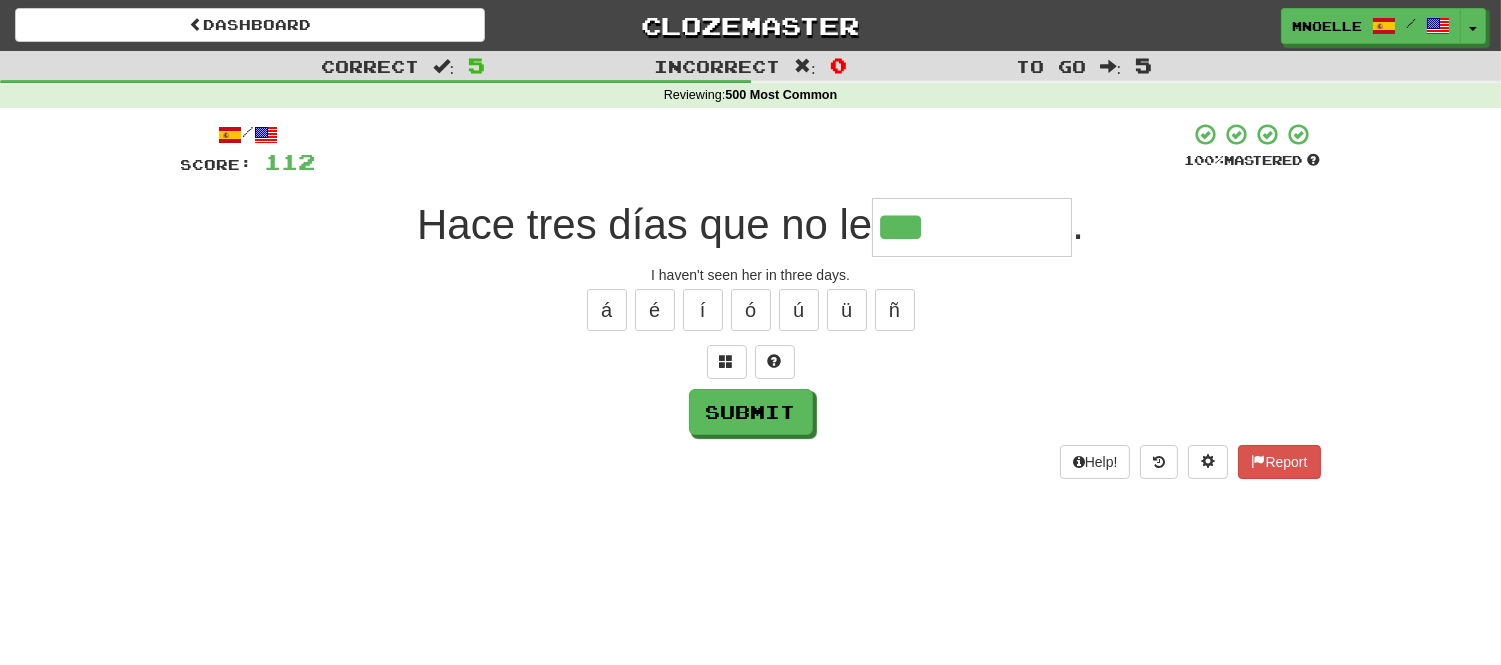 type on "***" 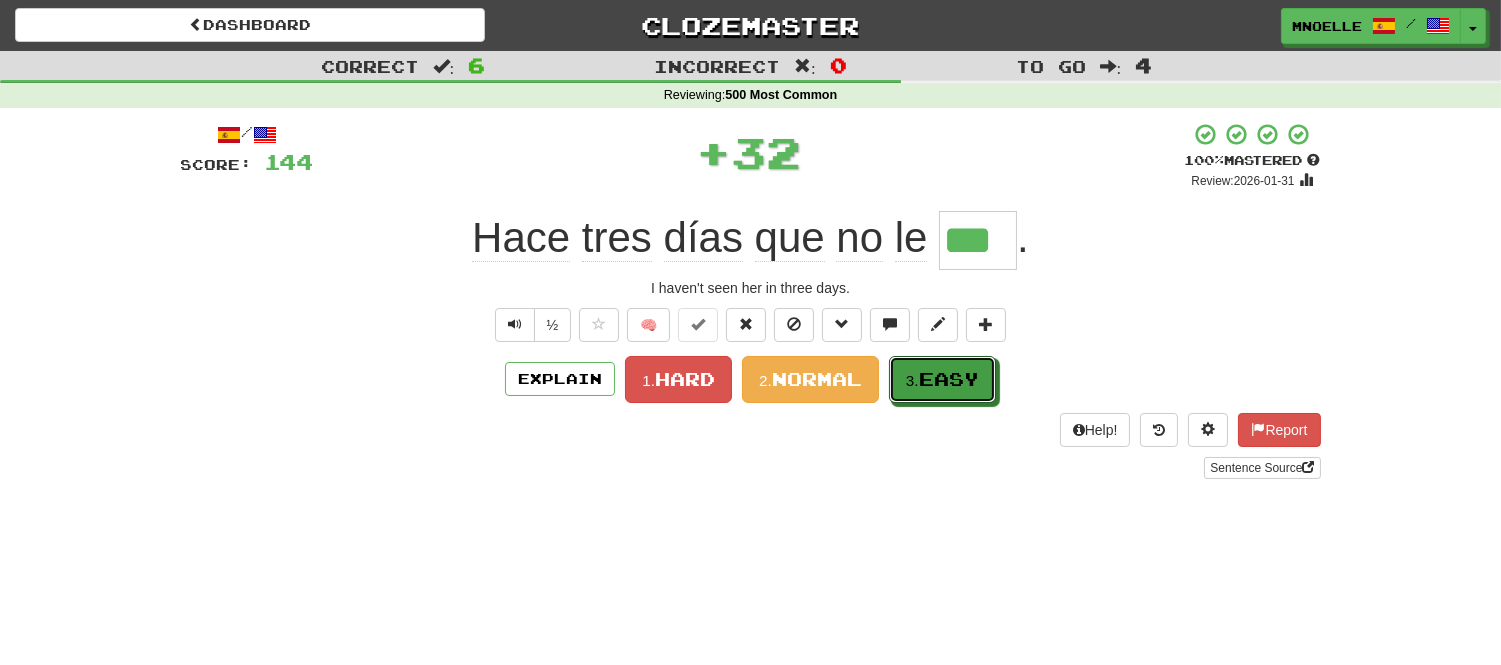 click on "3.  Easy" at bounding box center [942, 379] 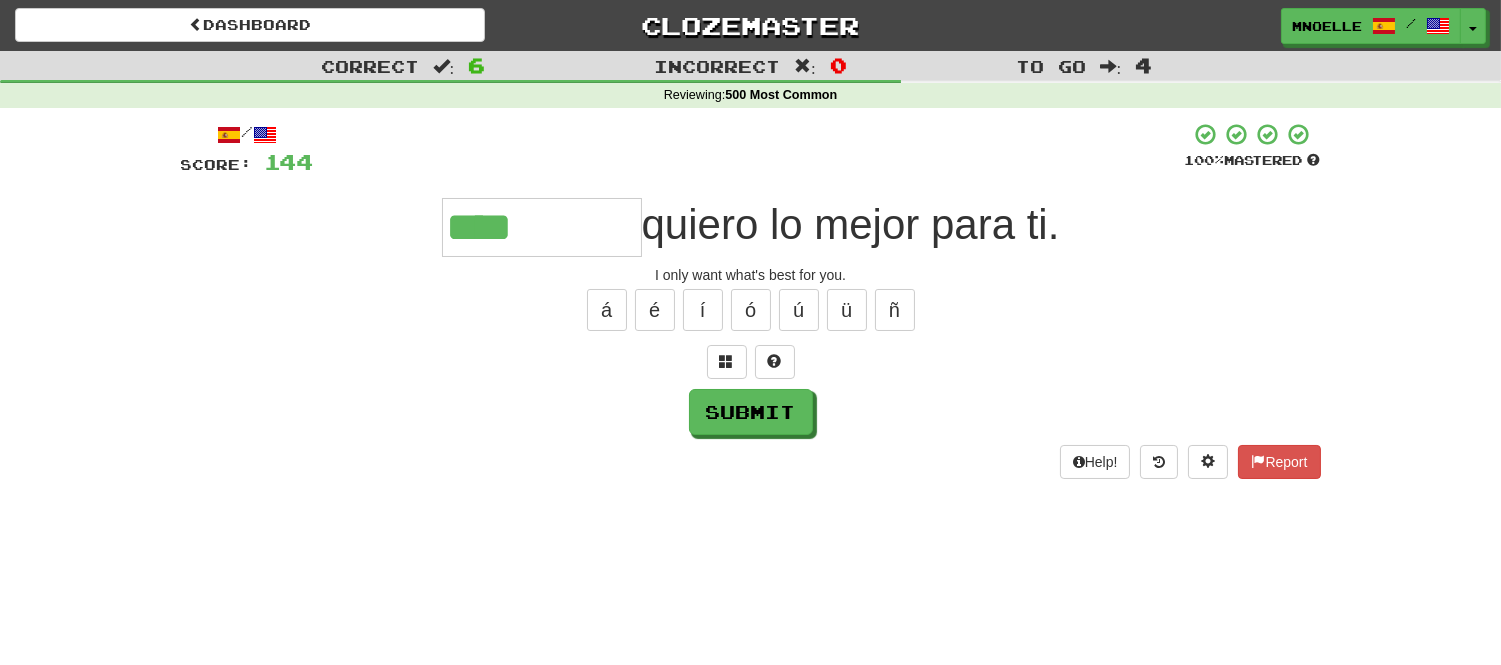 type on "****" 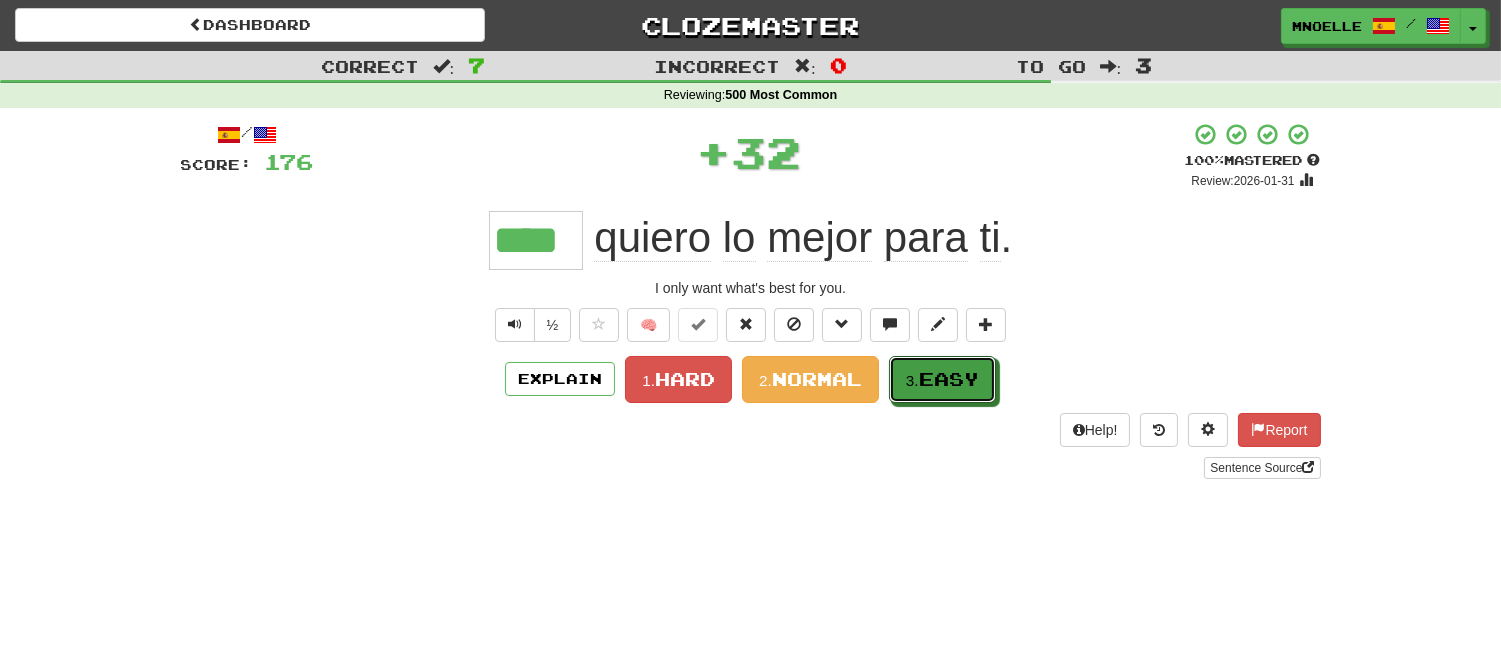 click on "3.  Easy" at bounding box center (942, 379) 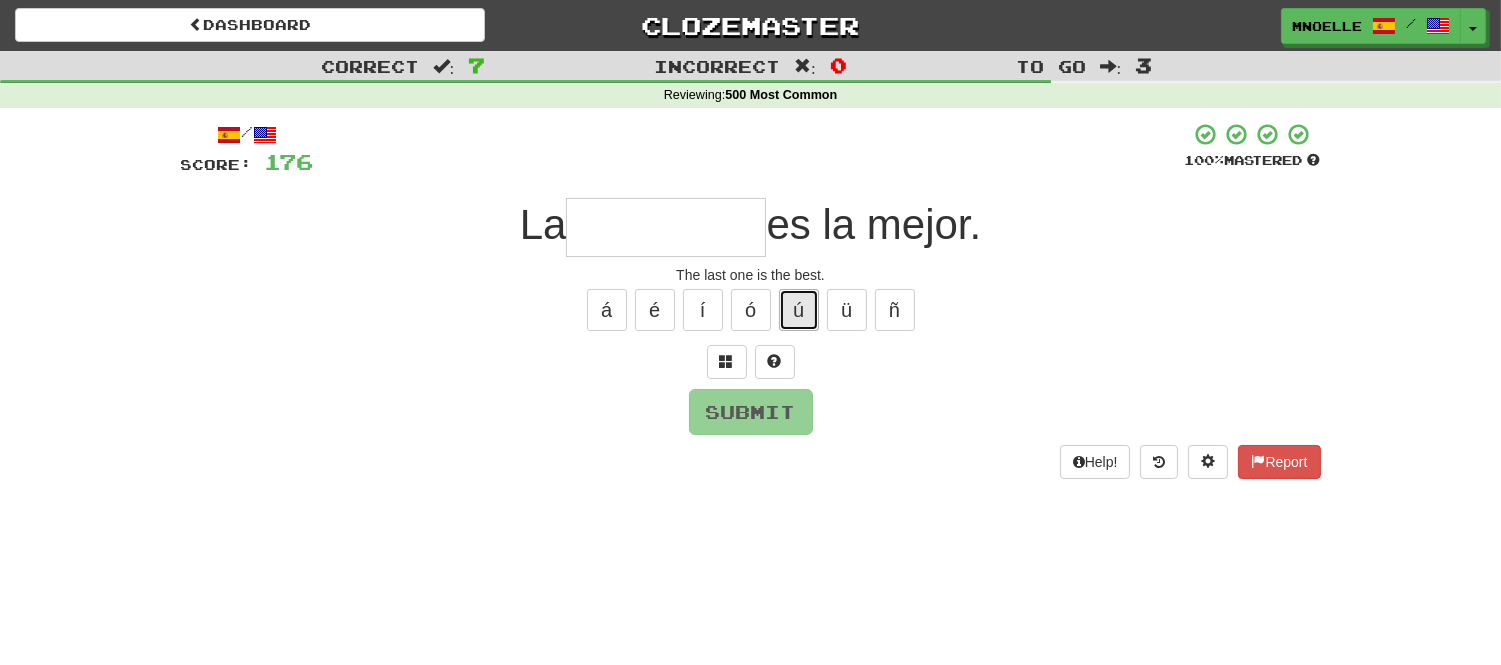click on "ú" at bounding box center (799, 310) 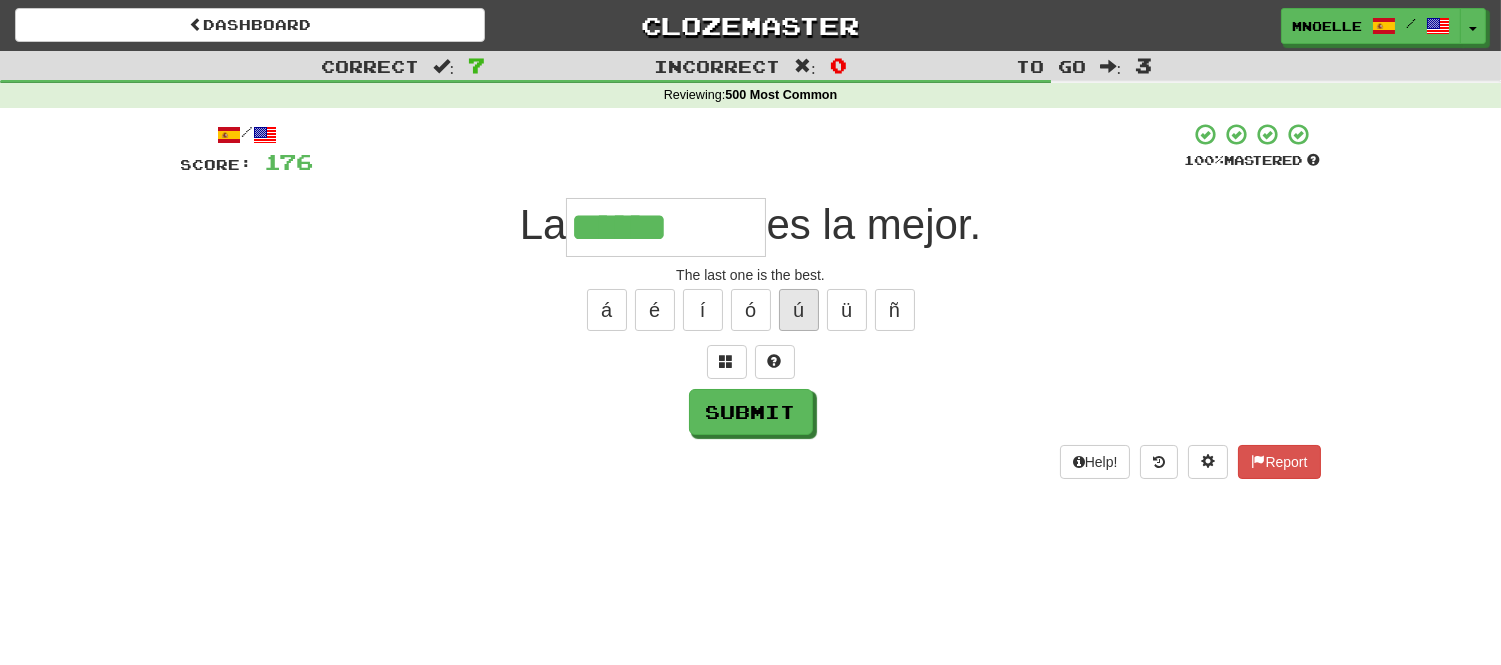 type on "******" 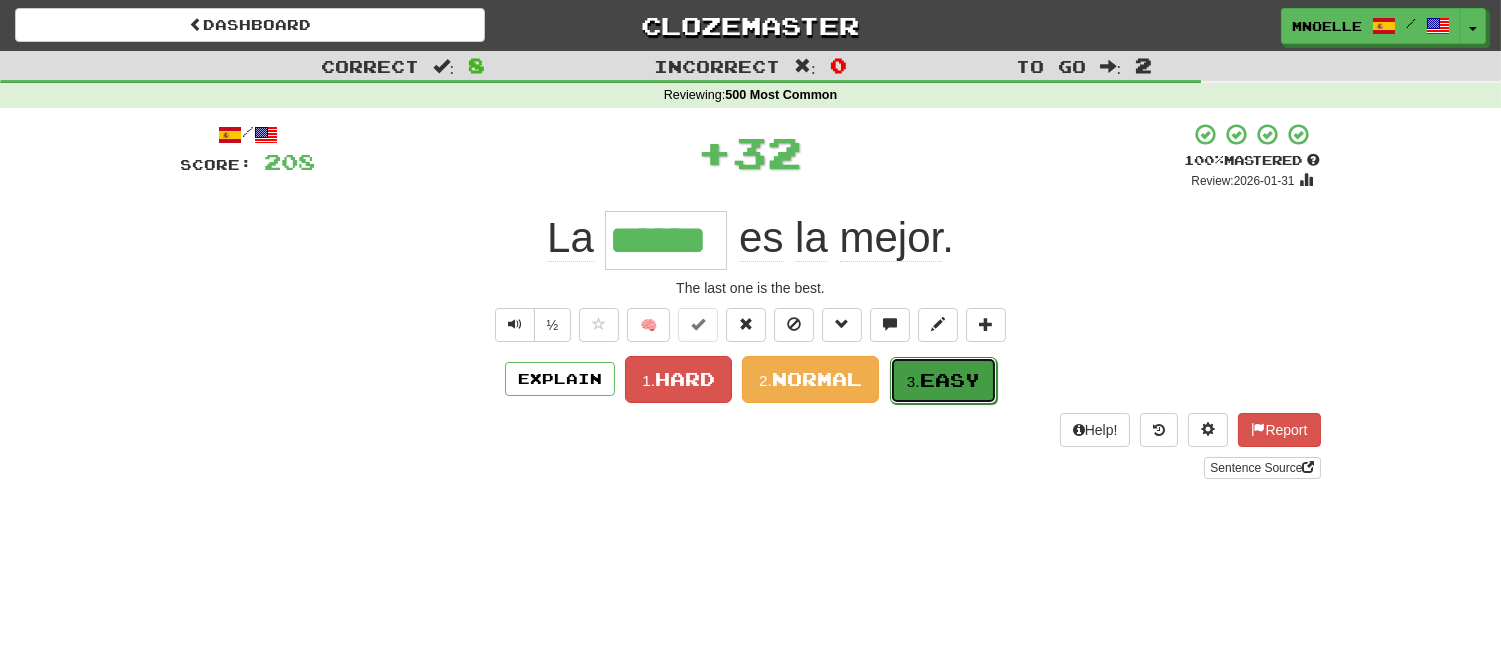 click on "Easy" at bounding box center [950, 380] 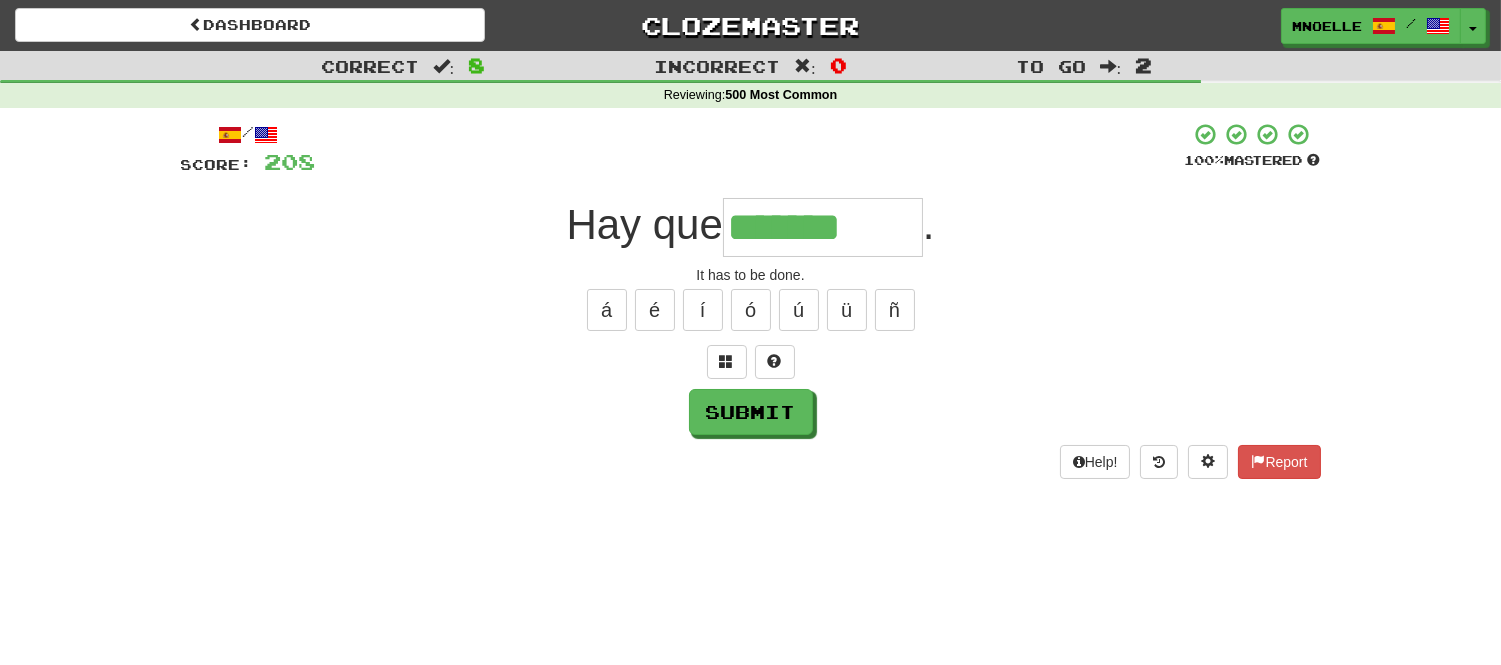 type on "*******" 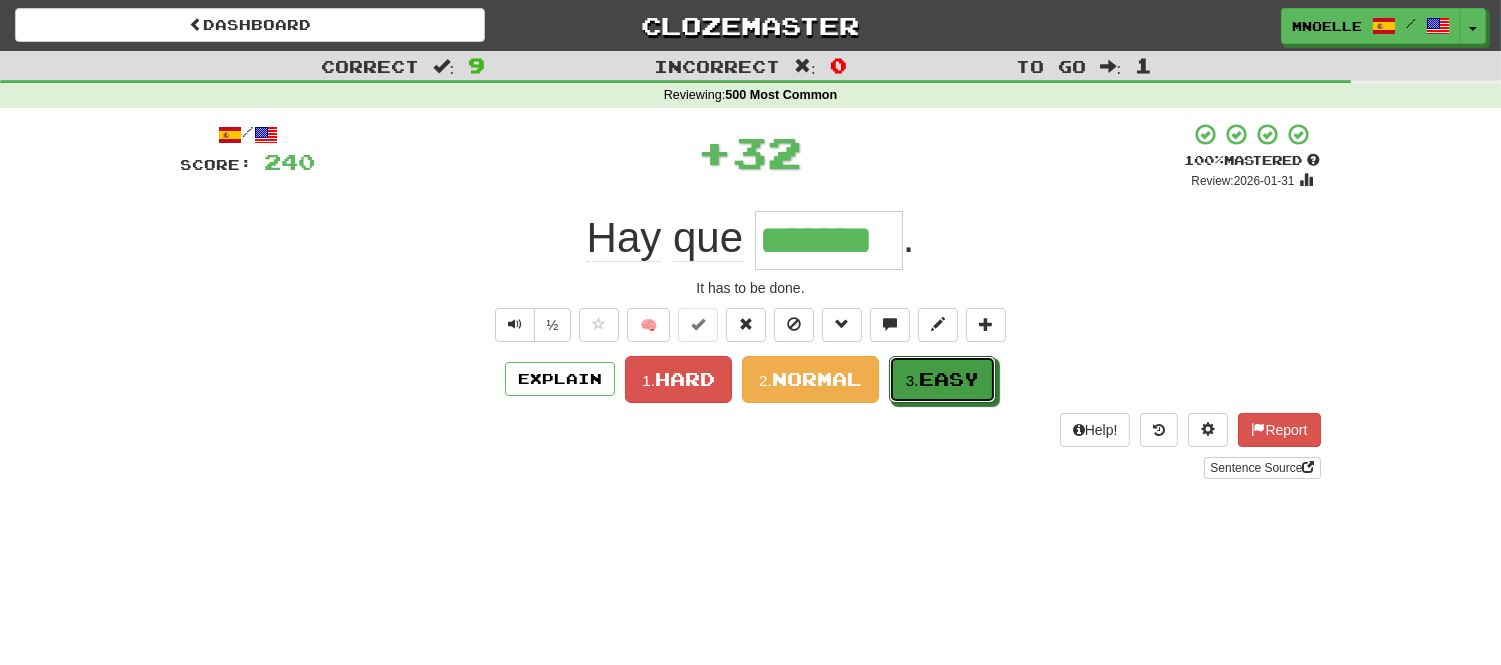 click on "Easy" at bounding box center [949, 379] 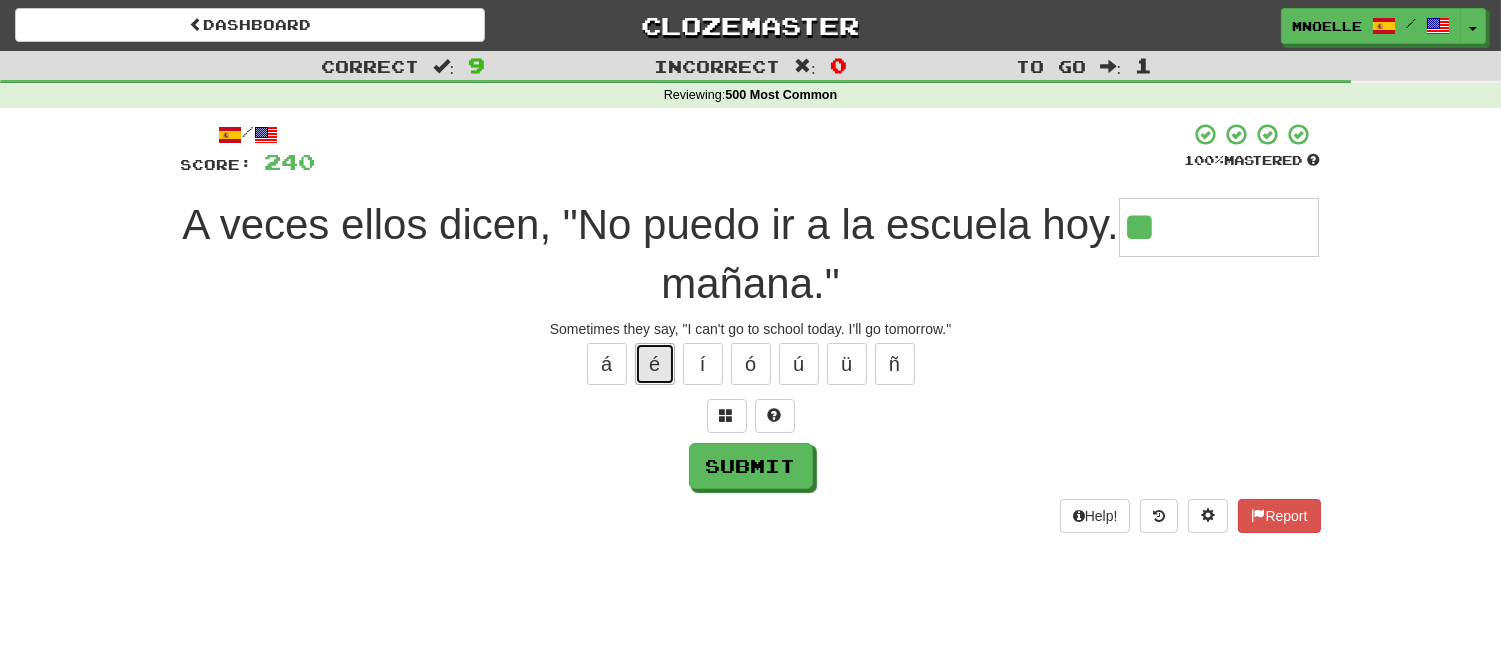 click on "é" at bounding box center [655, 364] 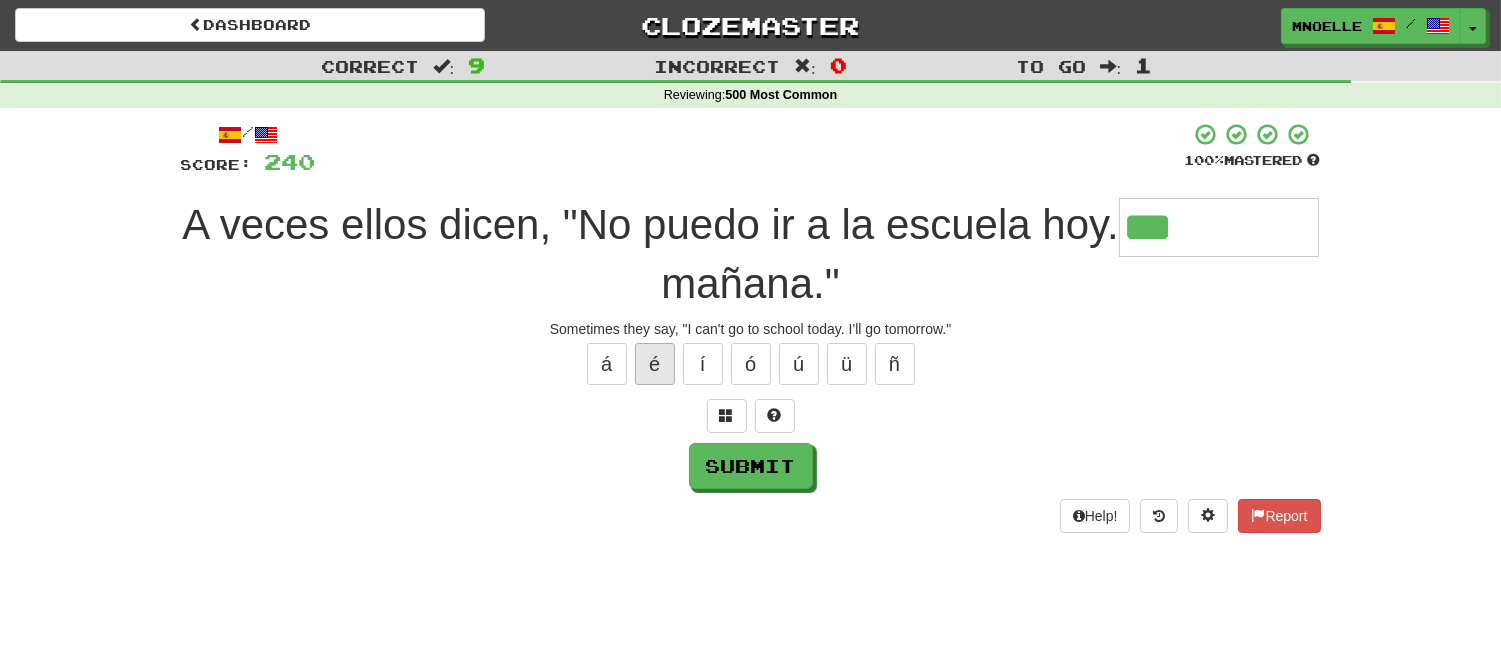 type on "***" 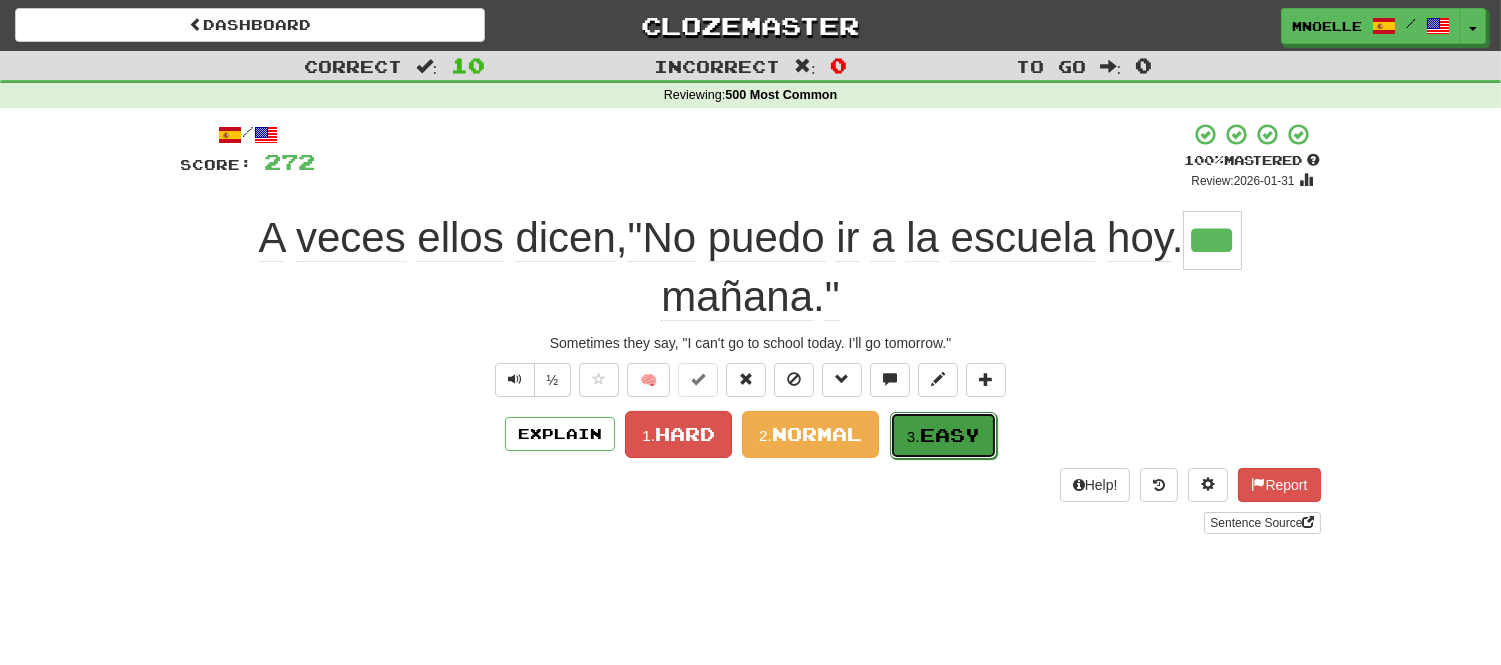 click on "Easy" at bounding box center [950, 435] 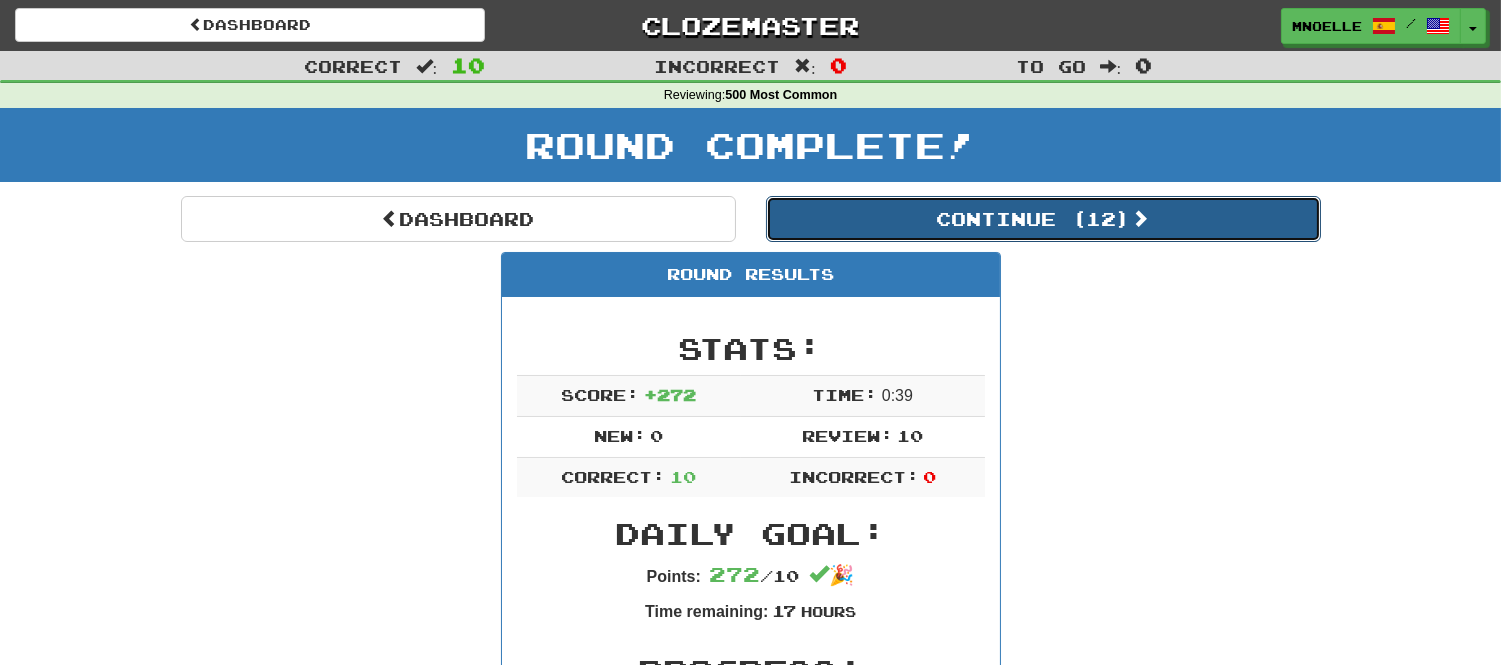 click on "Continue ( 12 )" at bounding box center (1043, 219) 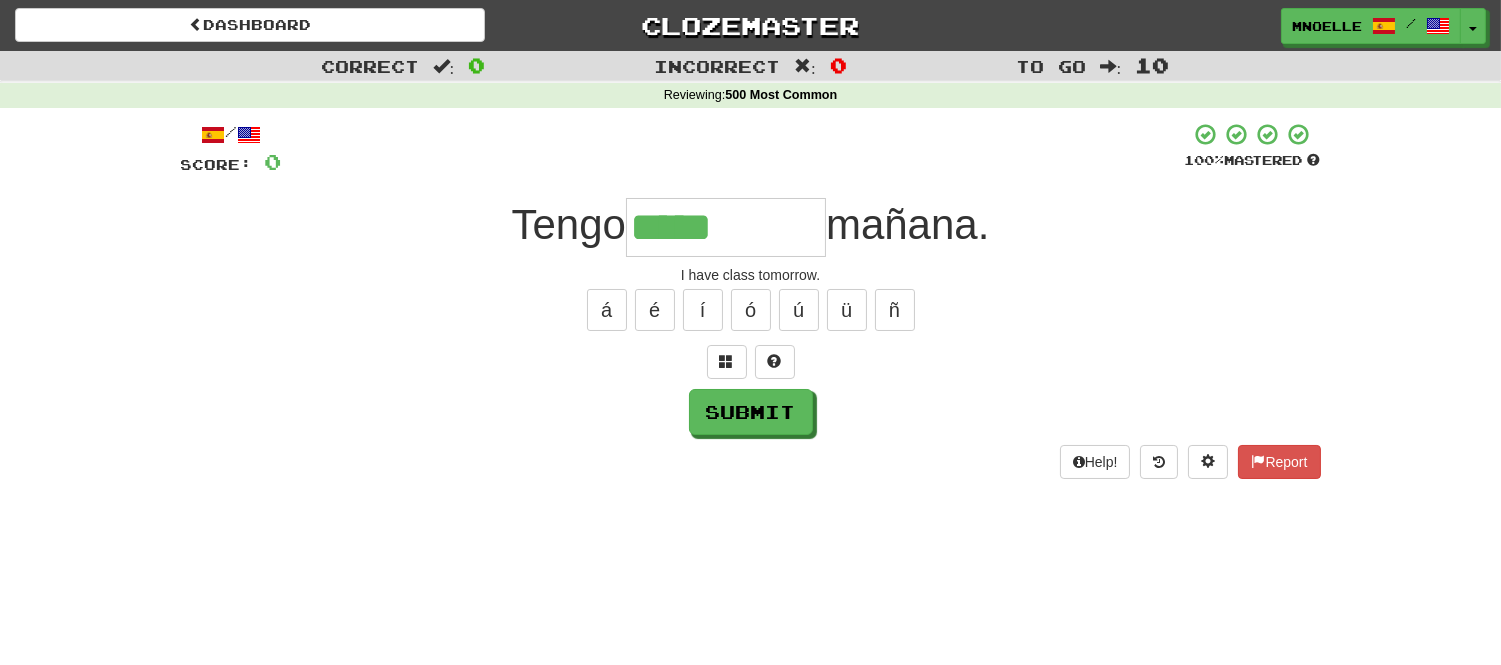 type on "*****" 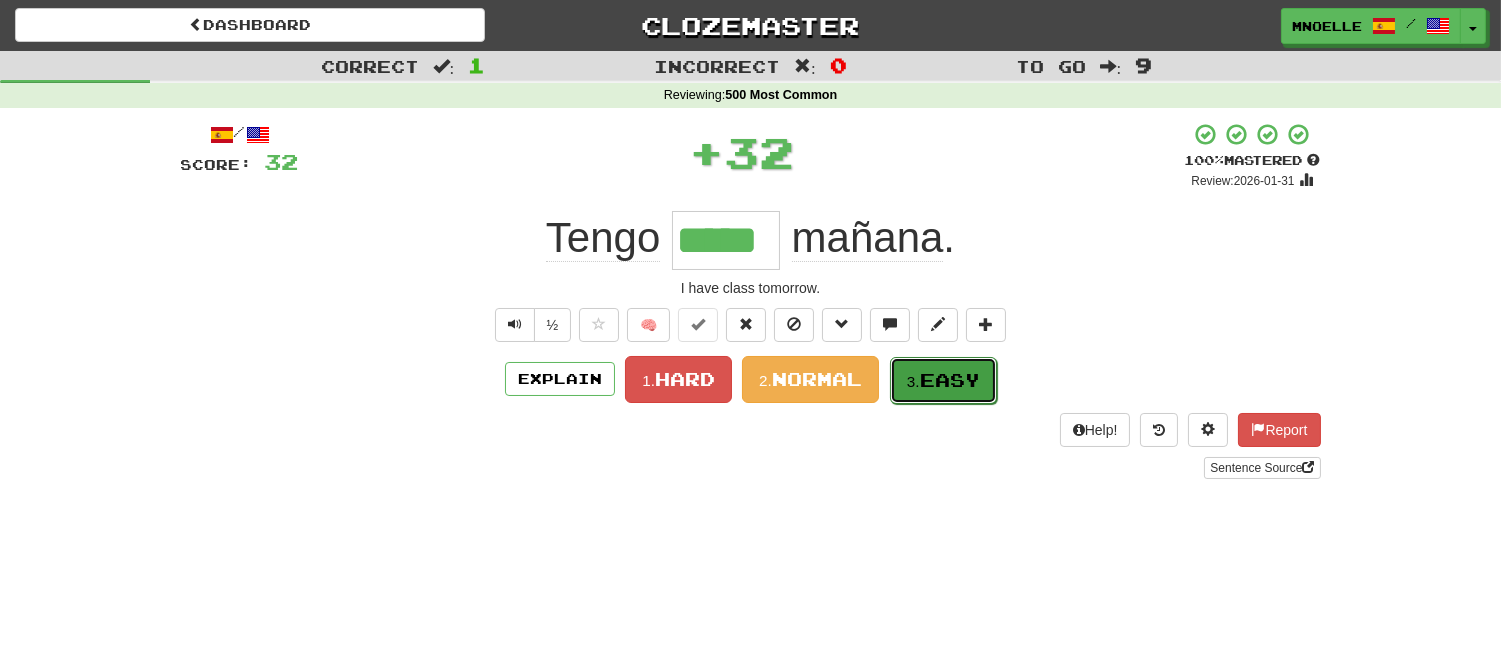 click on "3." at bounding box center (913, 381) 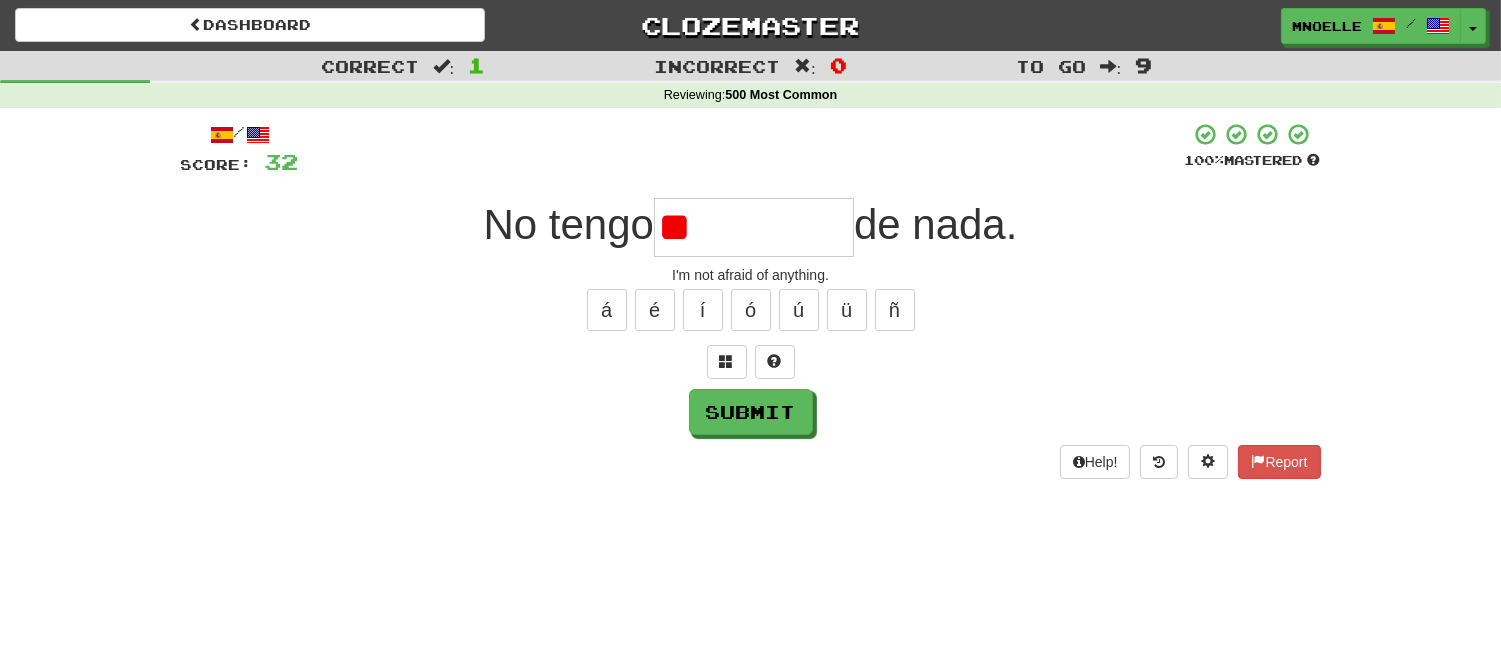 type on "*" 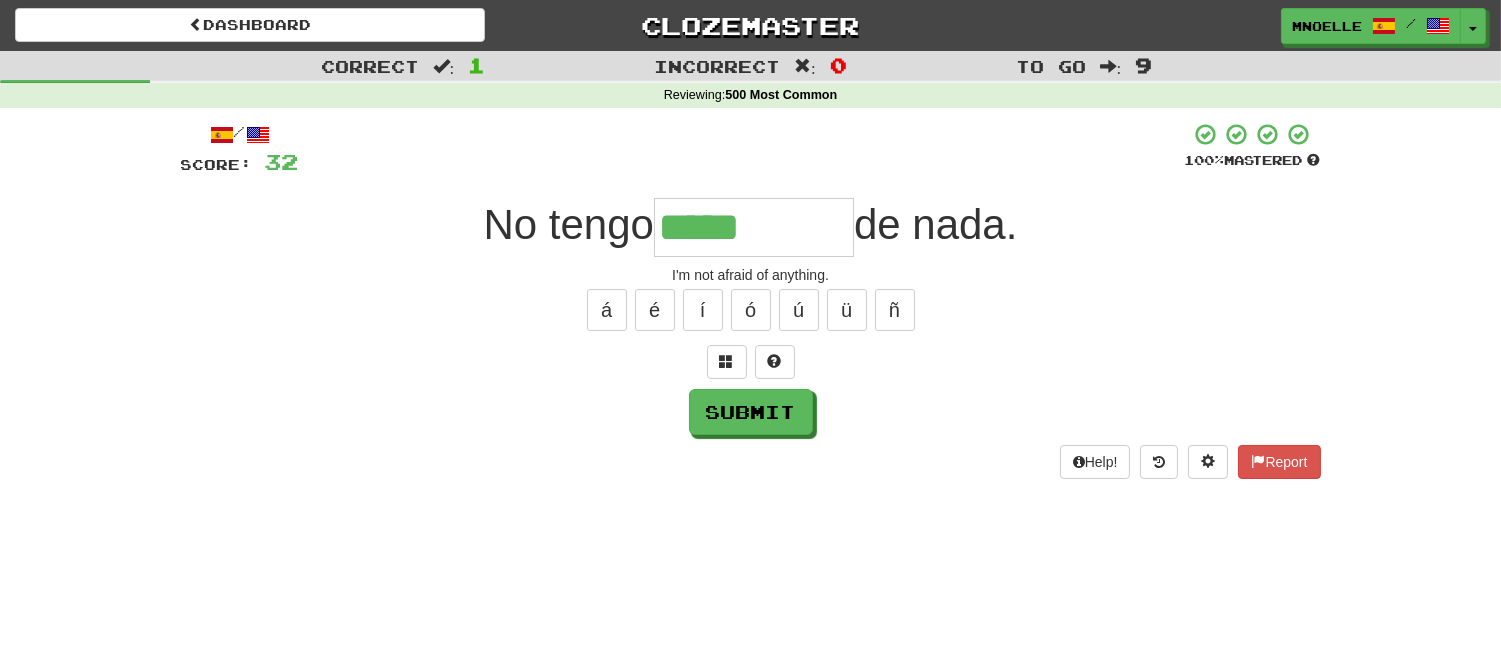type on "*****" 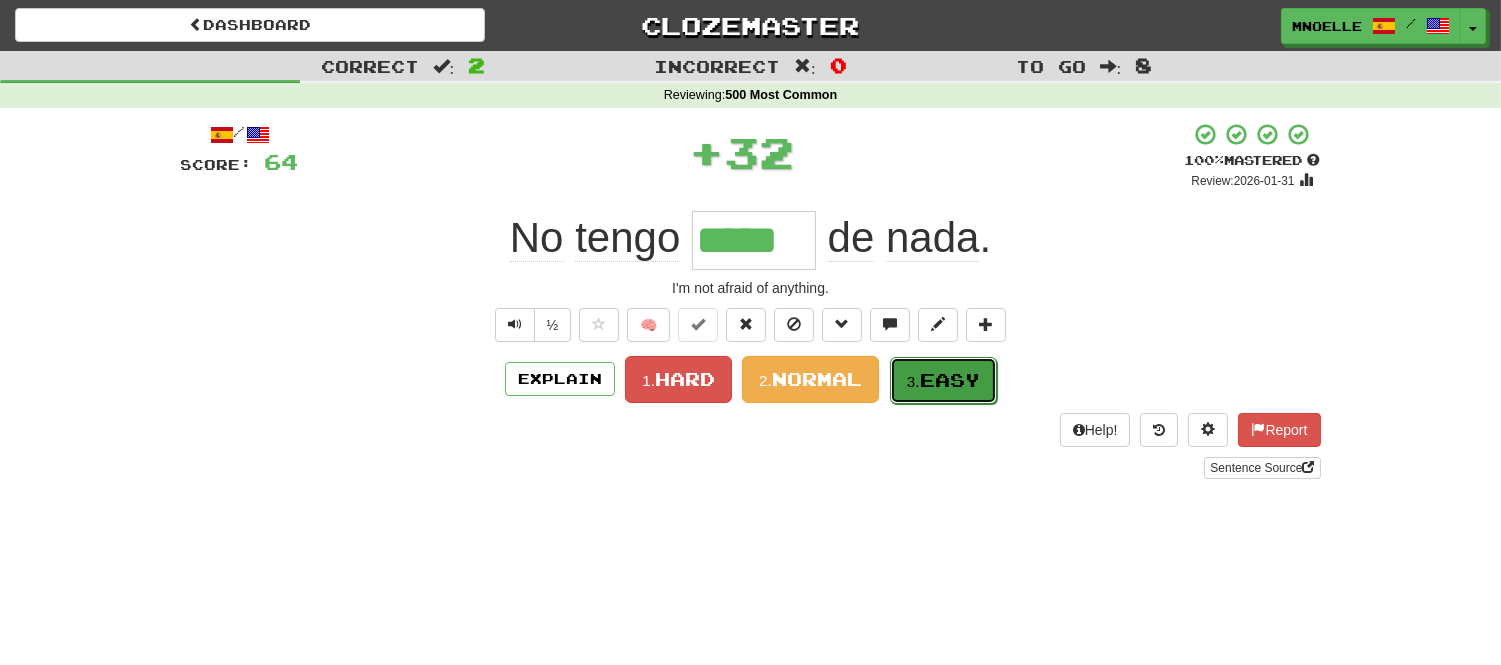 click on "Easy" at bounding box center [950, 380] 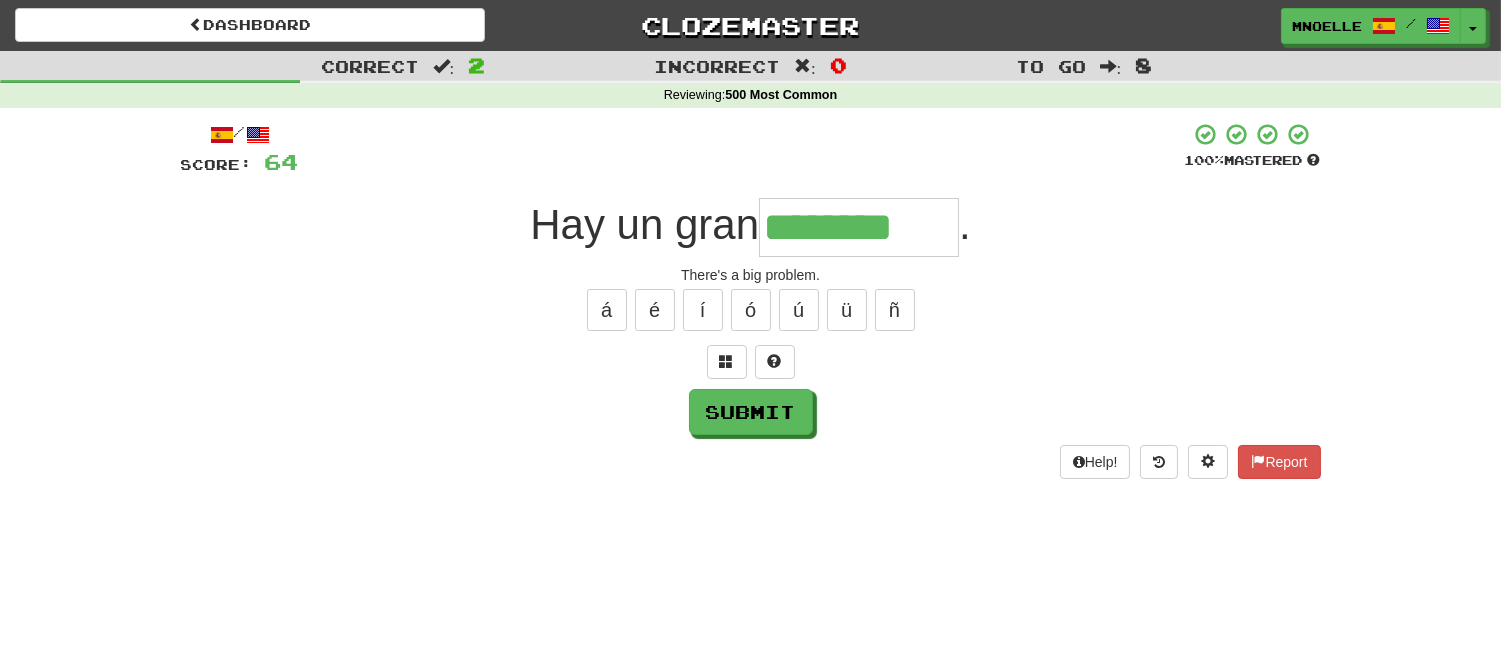 type on "********" 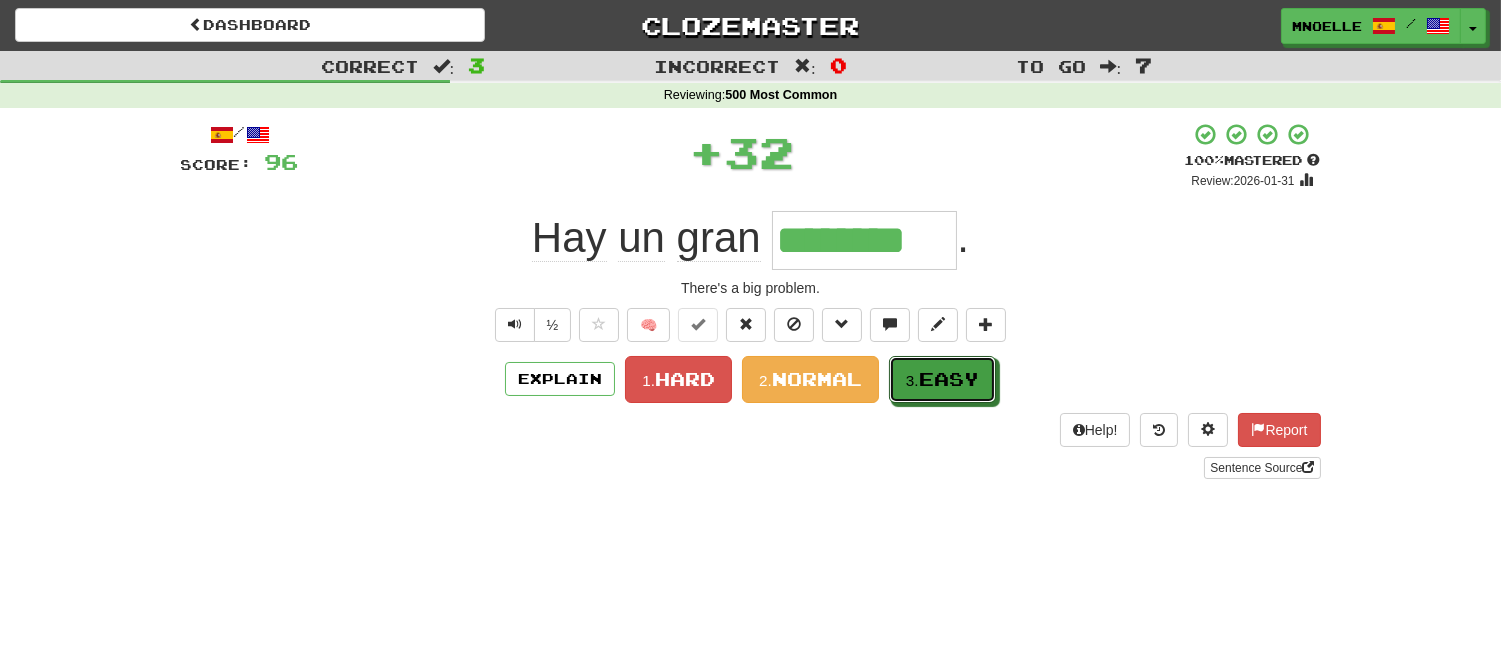 click on "Easy" at bounding box center [949, 379] 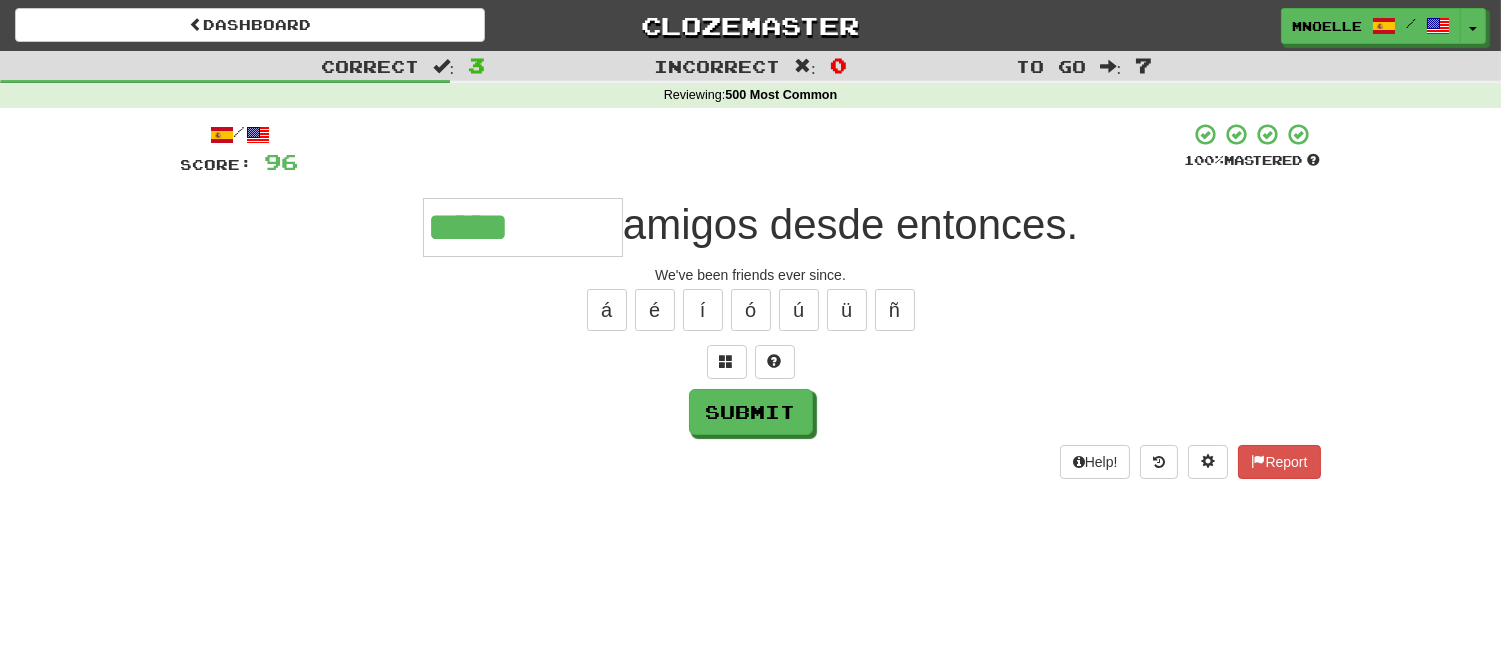 type on "*****" 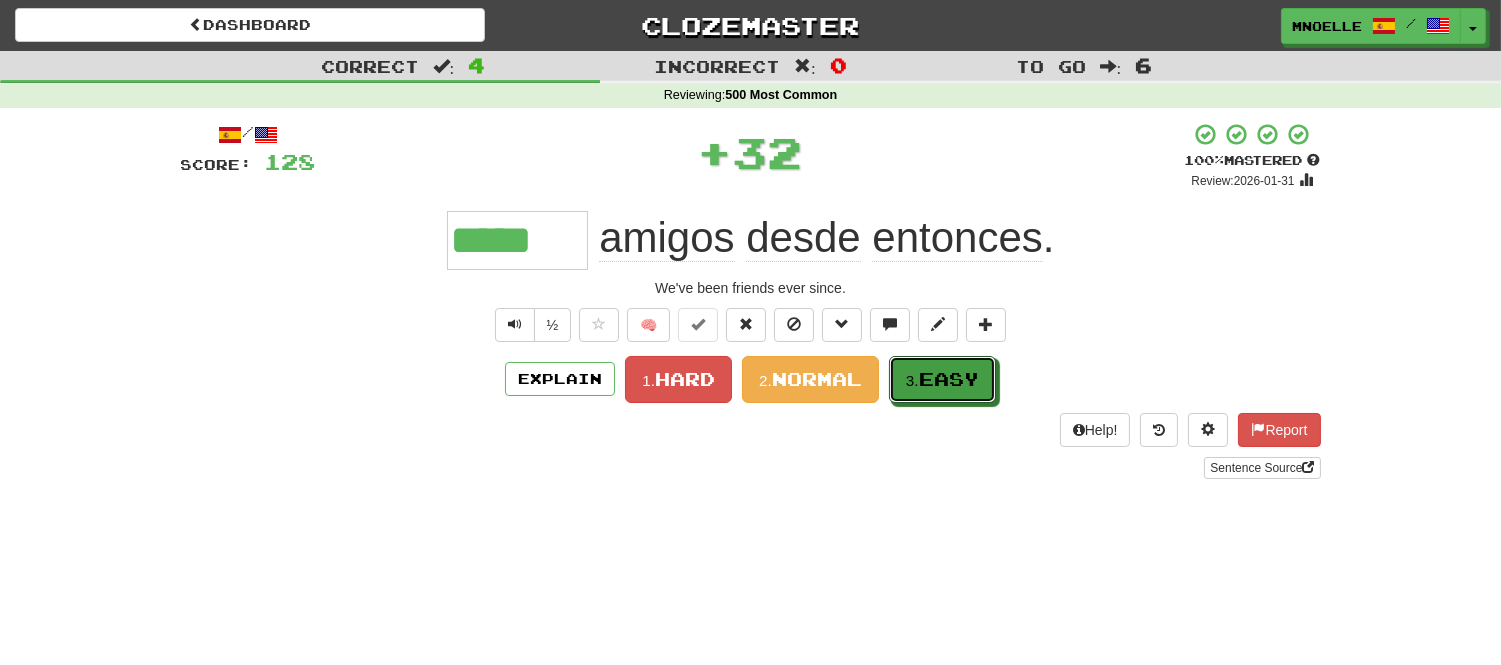 click on "Easy" at bounding box center (949, 379) 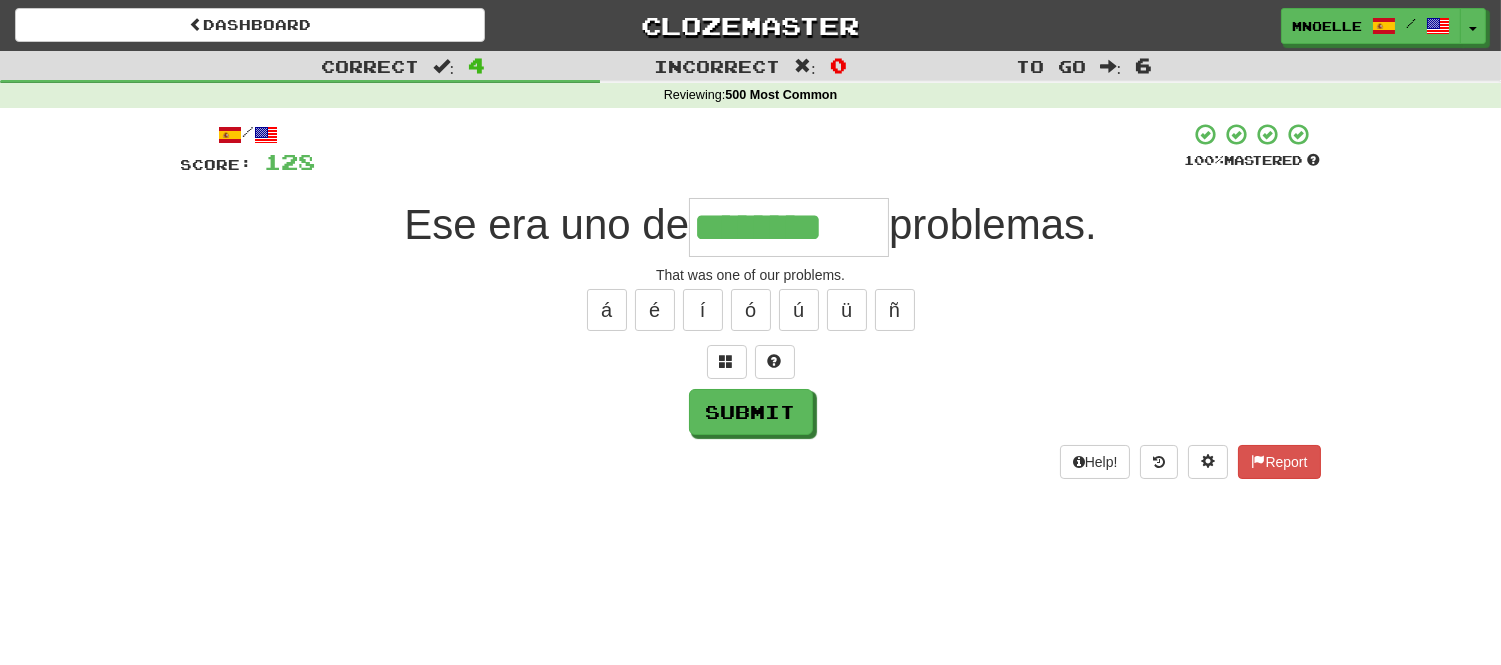 type on "********" 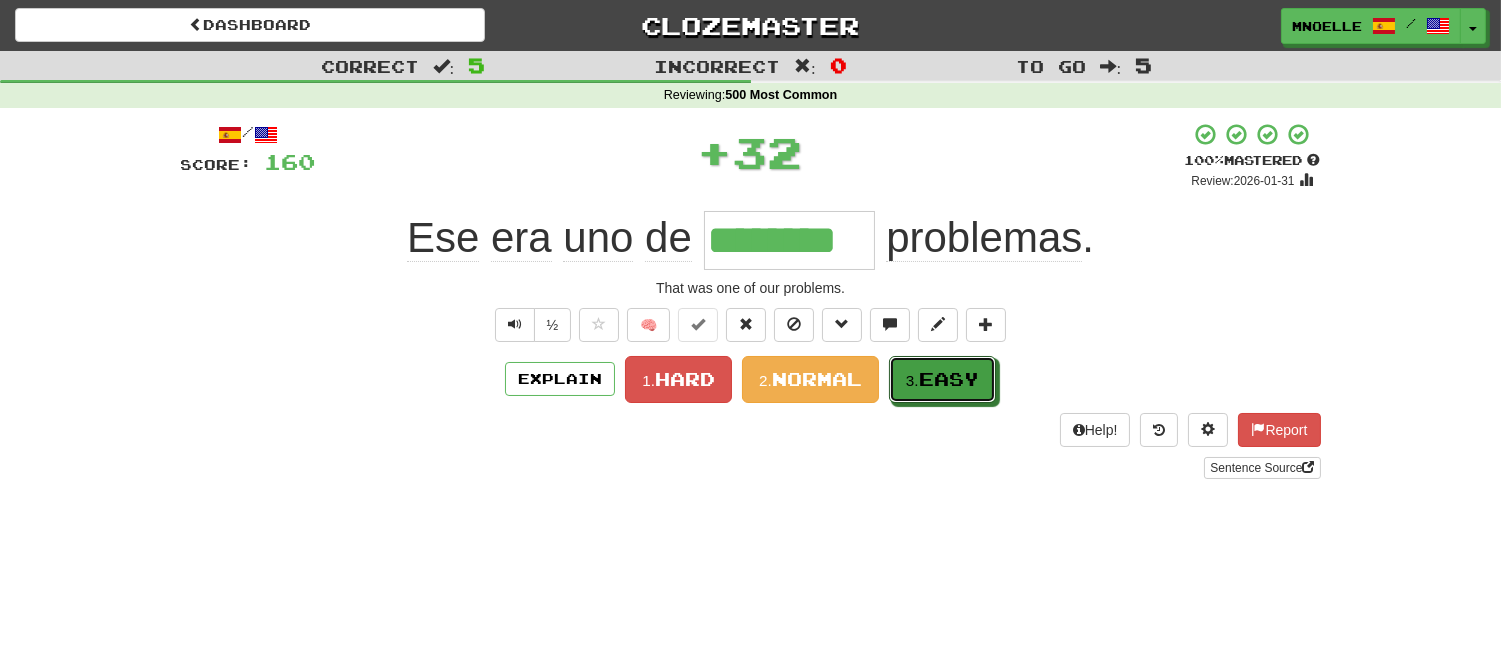 click on "Easy" at bounding box center [949, 379] 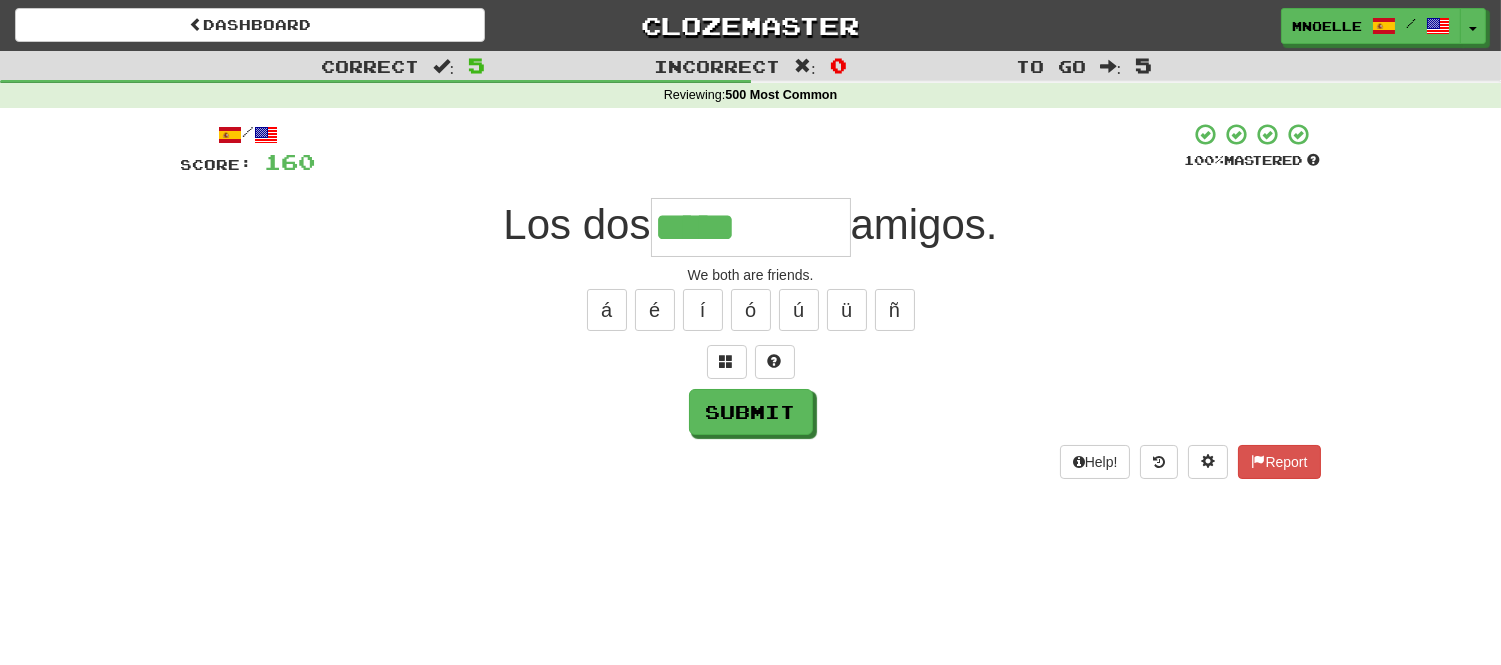 type on "*****" 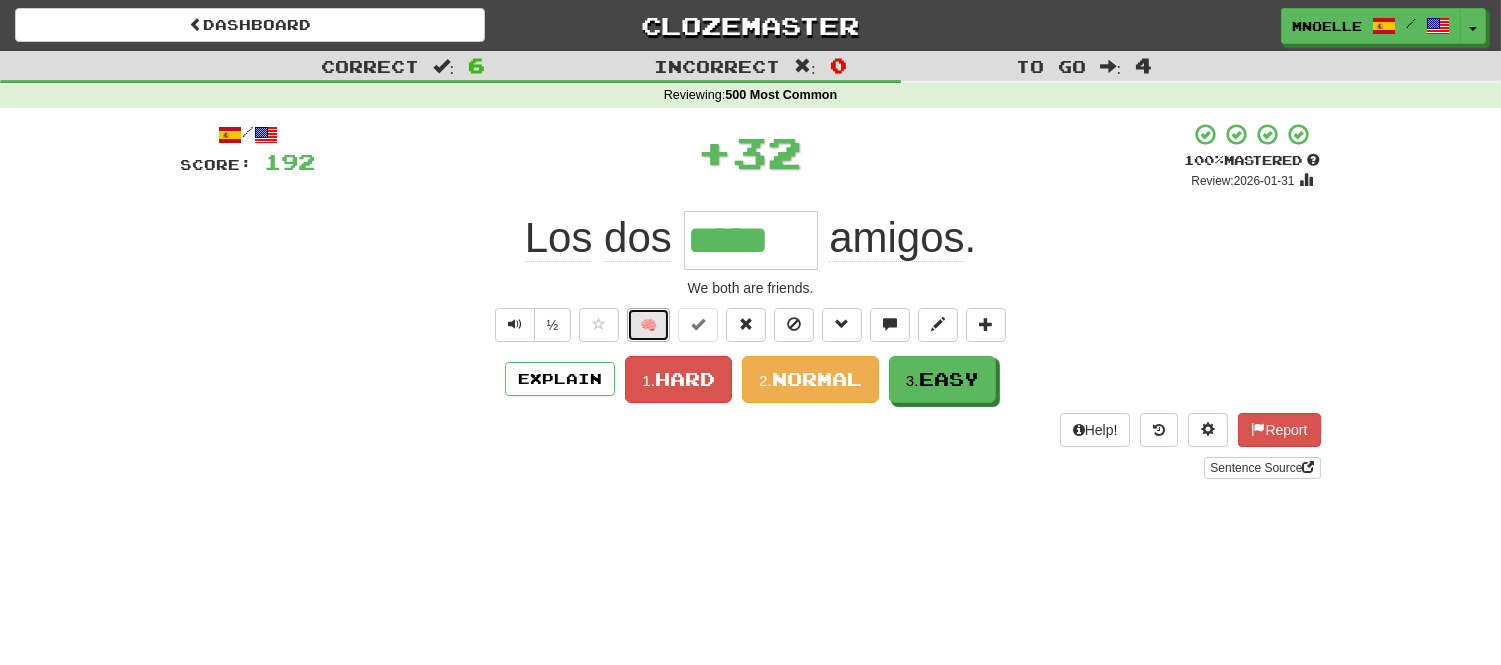 click on "🧠" at bounding box center (648, 325) 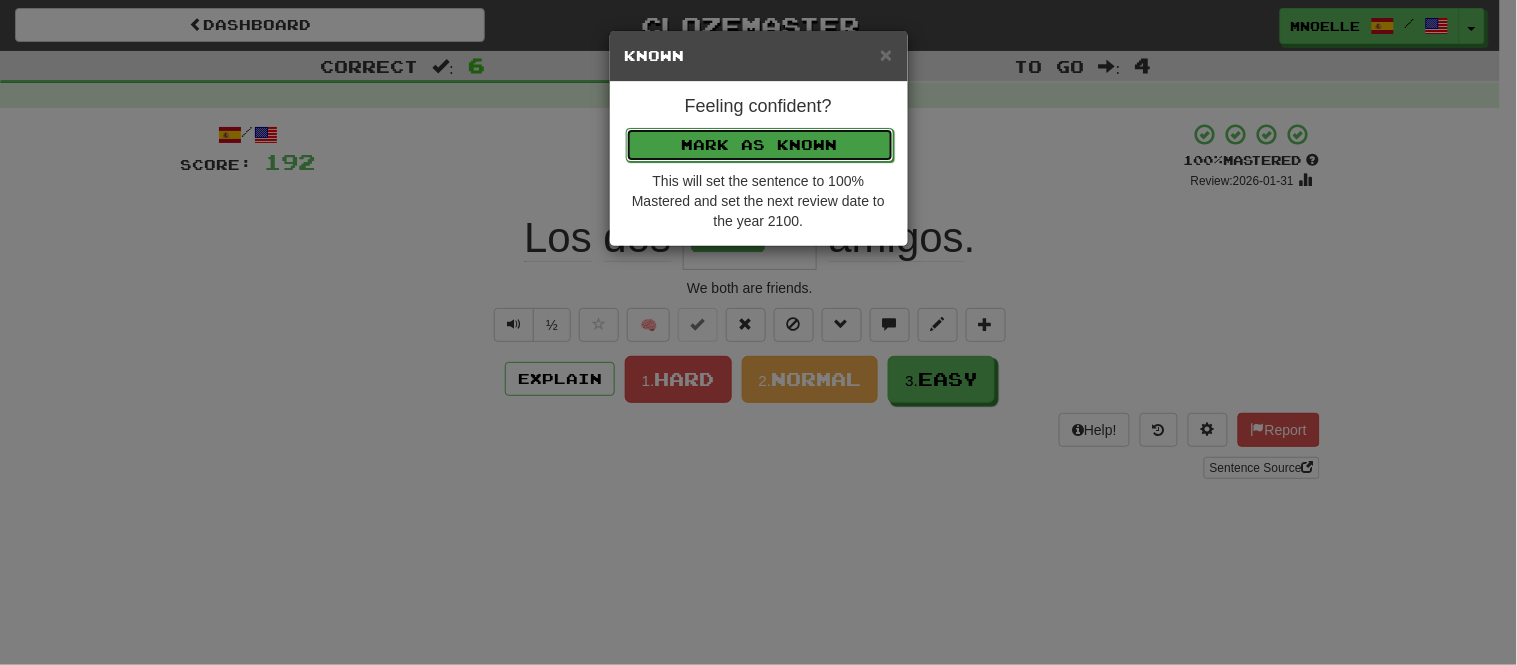 click on "Mark as Known" at bounding box center [760, 145] 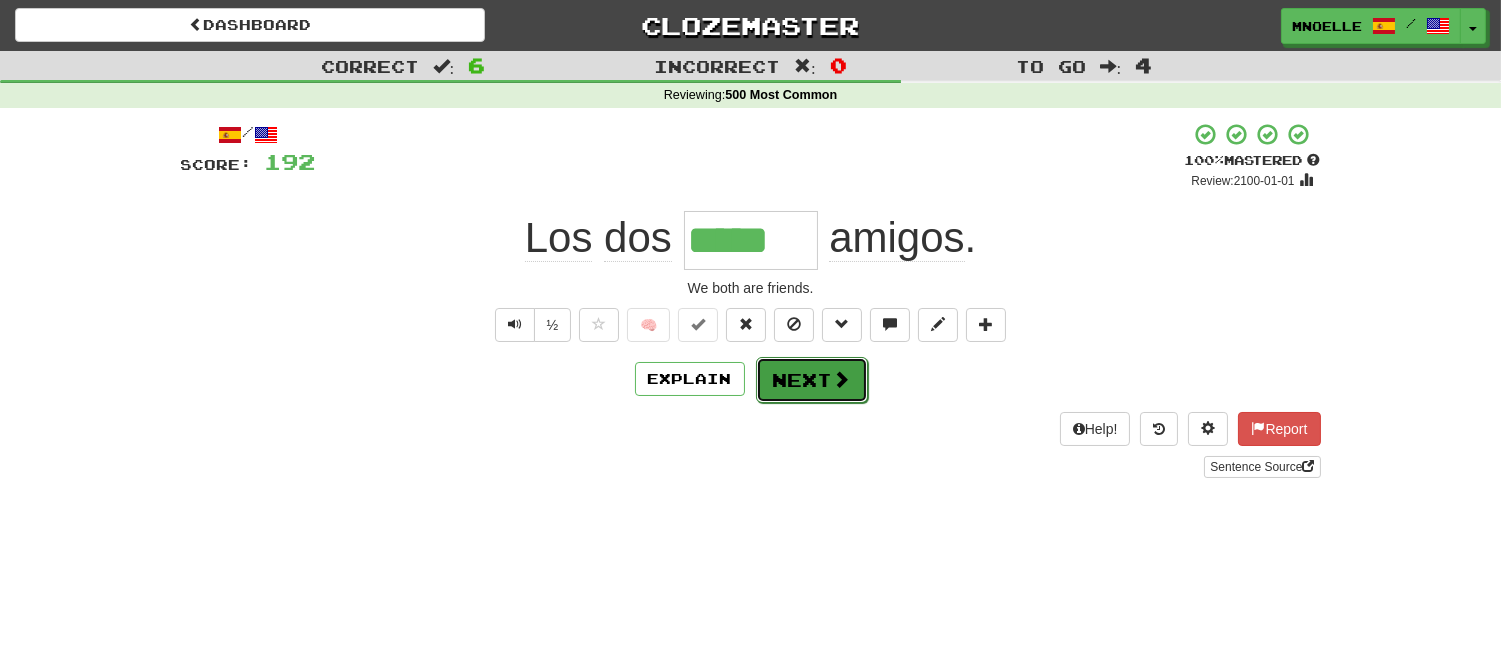 click on "Next" at bounding box center [812, 380] 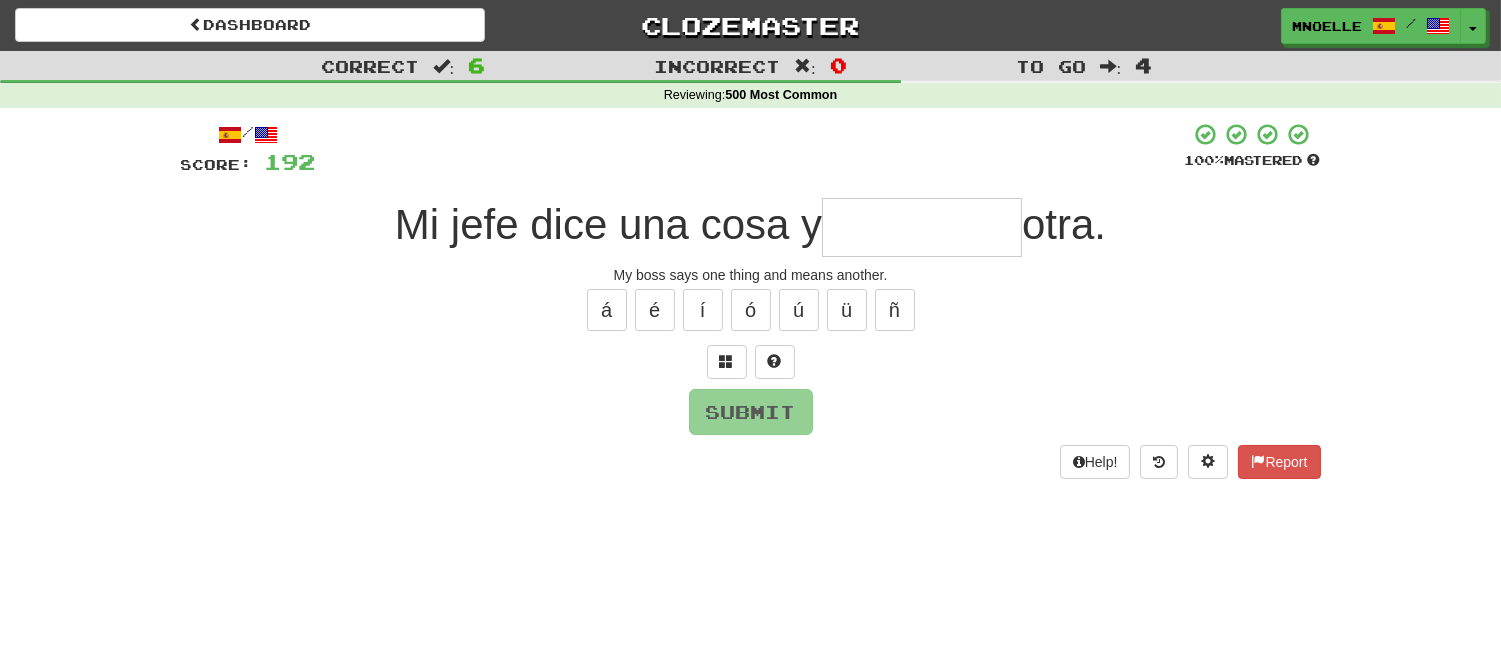 type on "*" 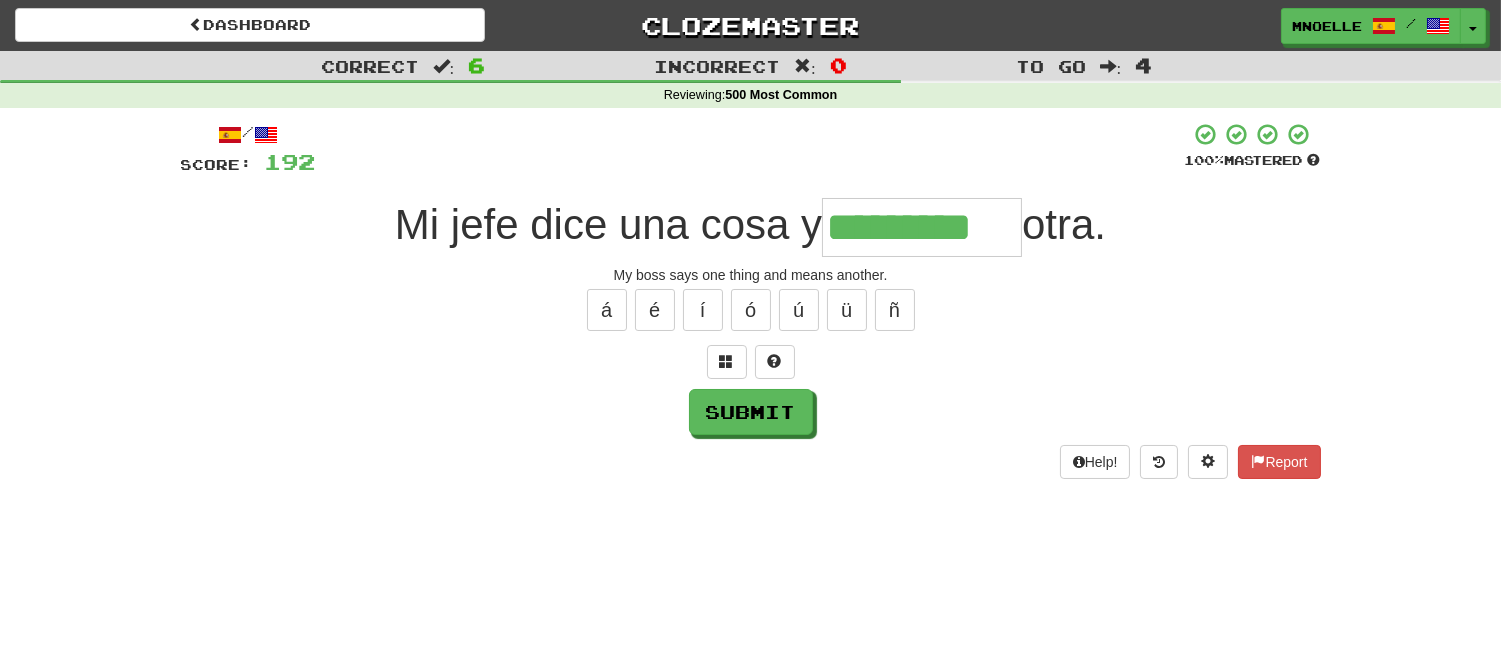 type on "*********" 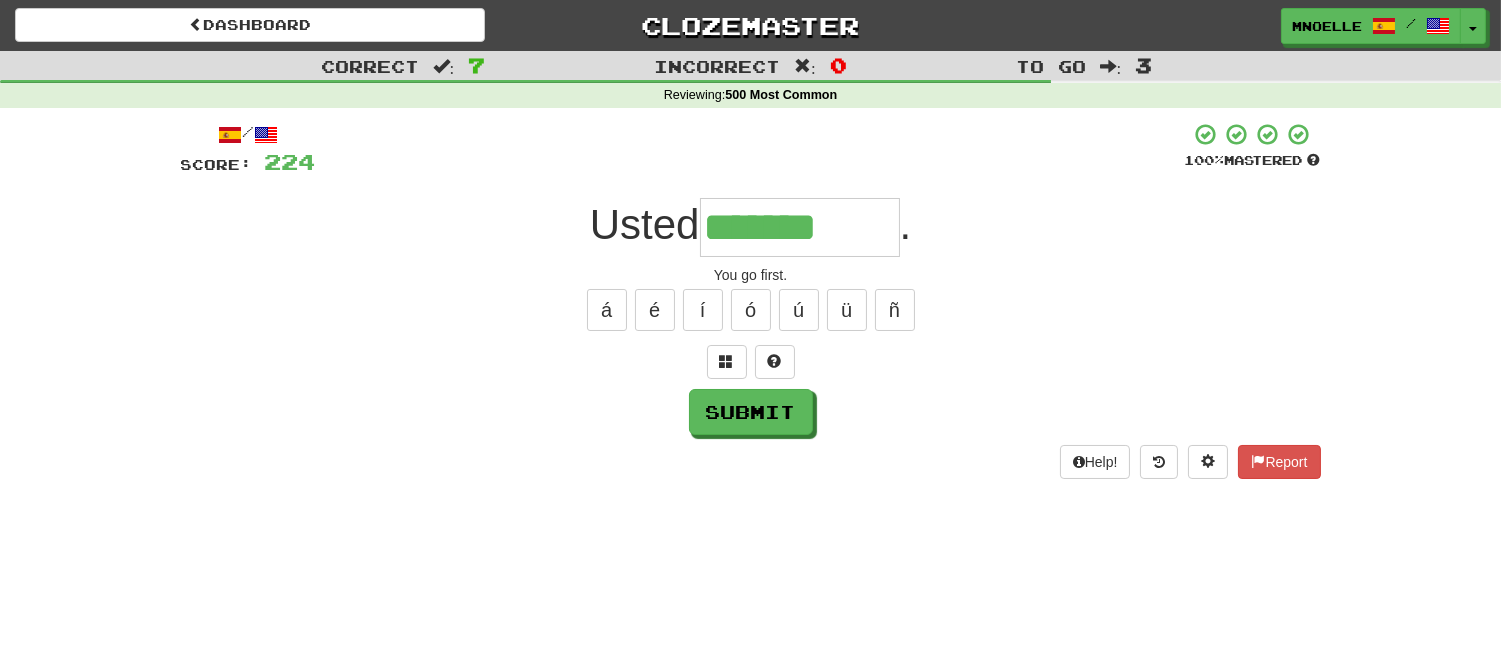 type on "*******" 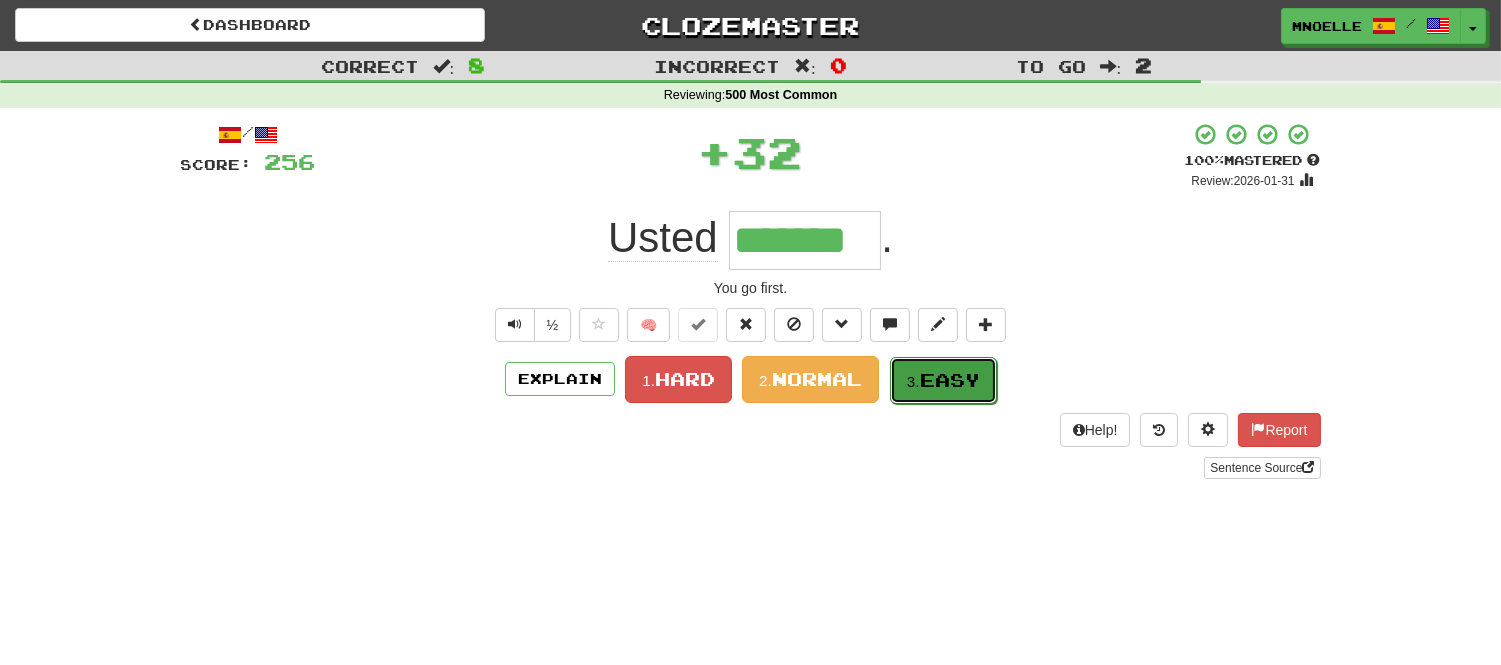 click on "Easy" at bounding box center [950, 380] 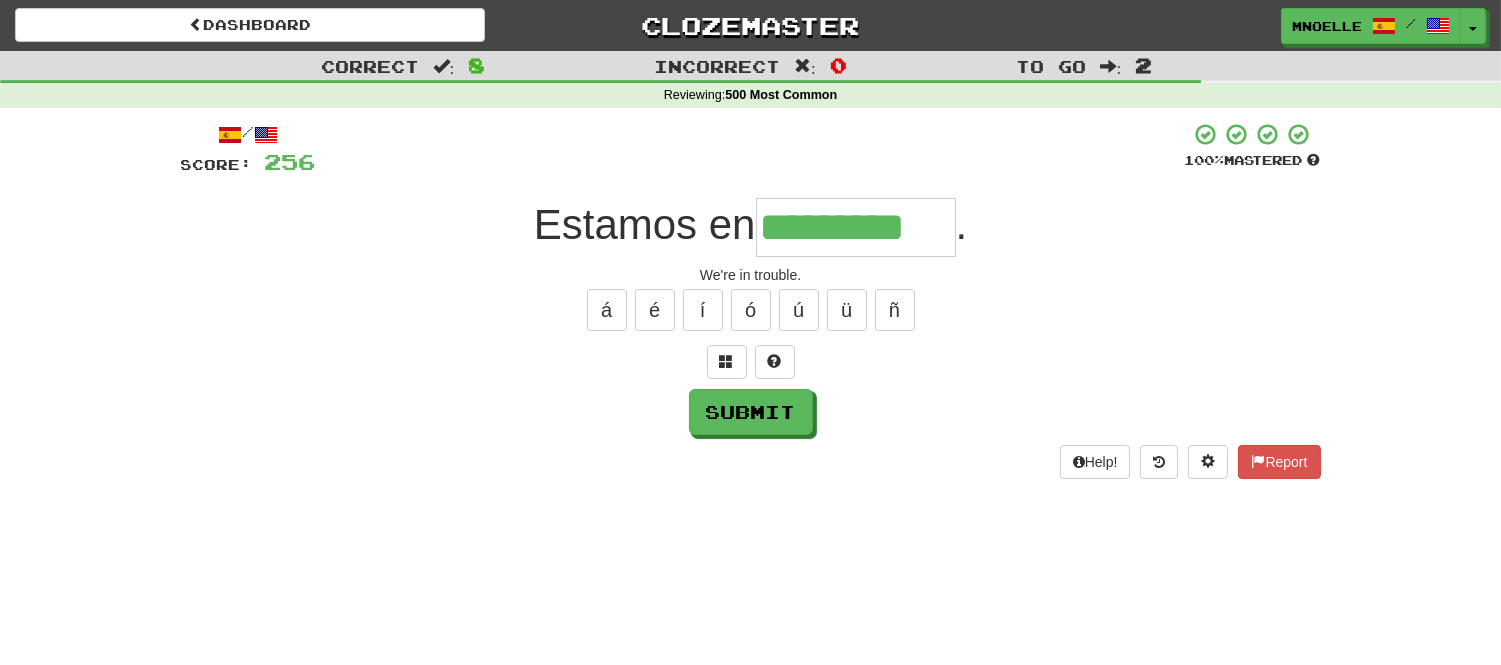 scroll, scrollTop: 0, scrollLeft: 3, axis: horizontal 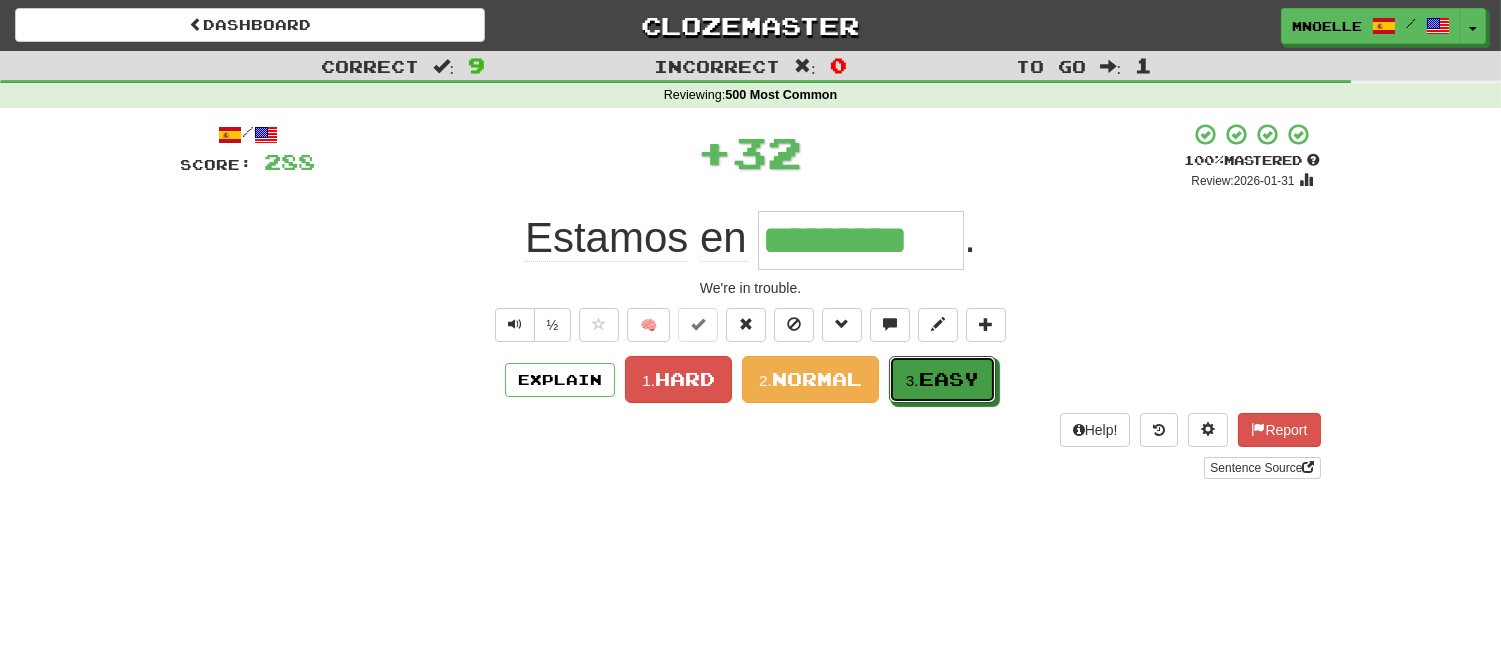click on "Easy" at bounding box center (949, 379) 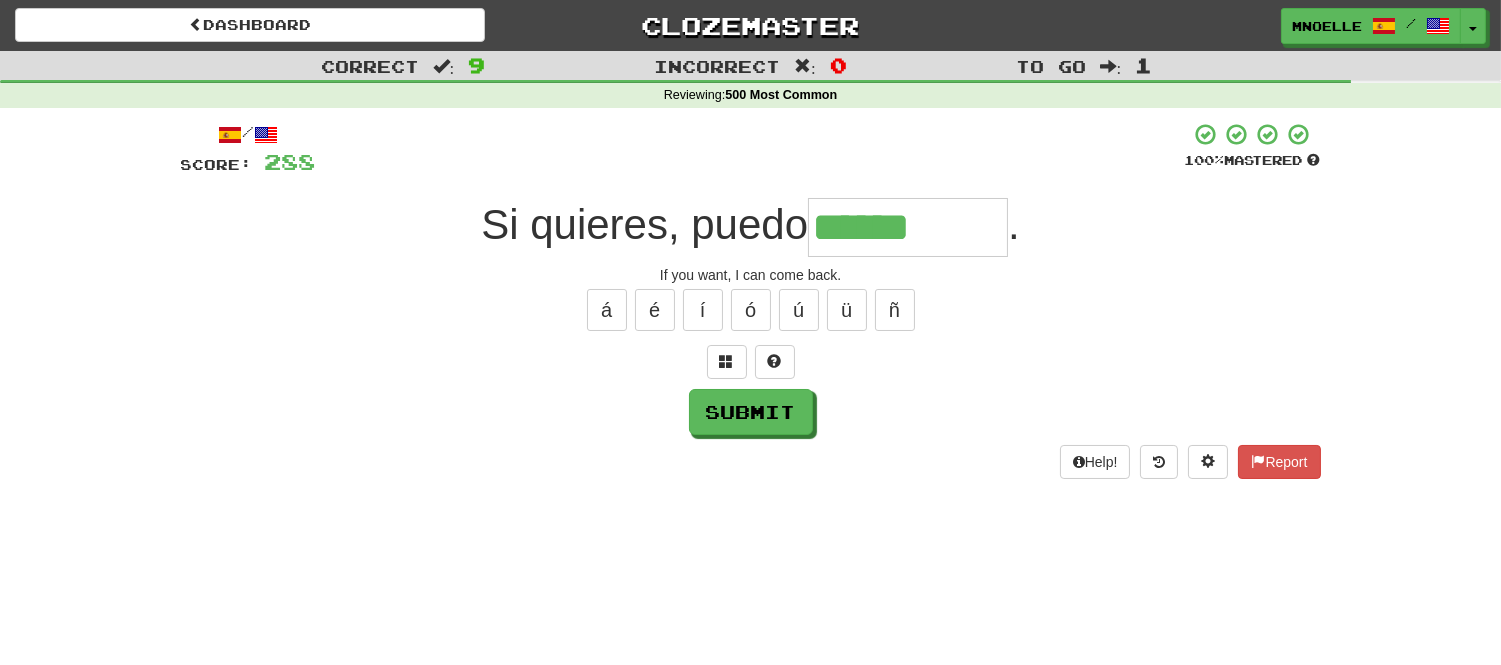 type on "******" 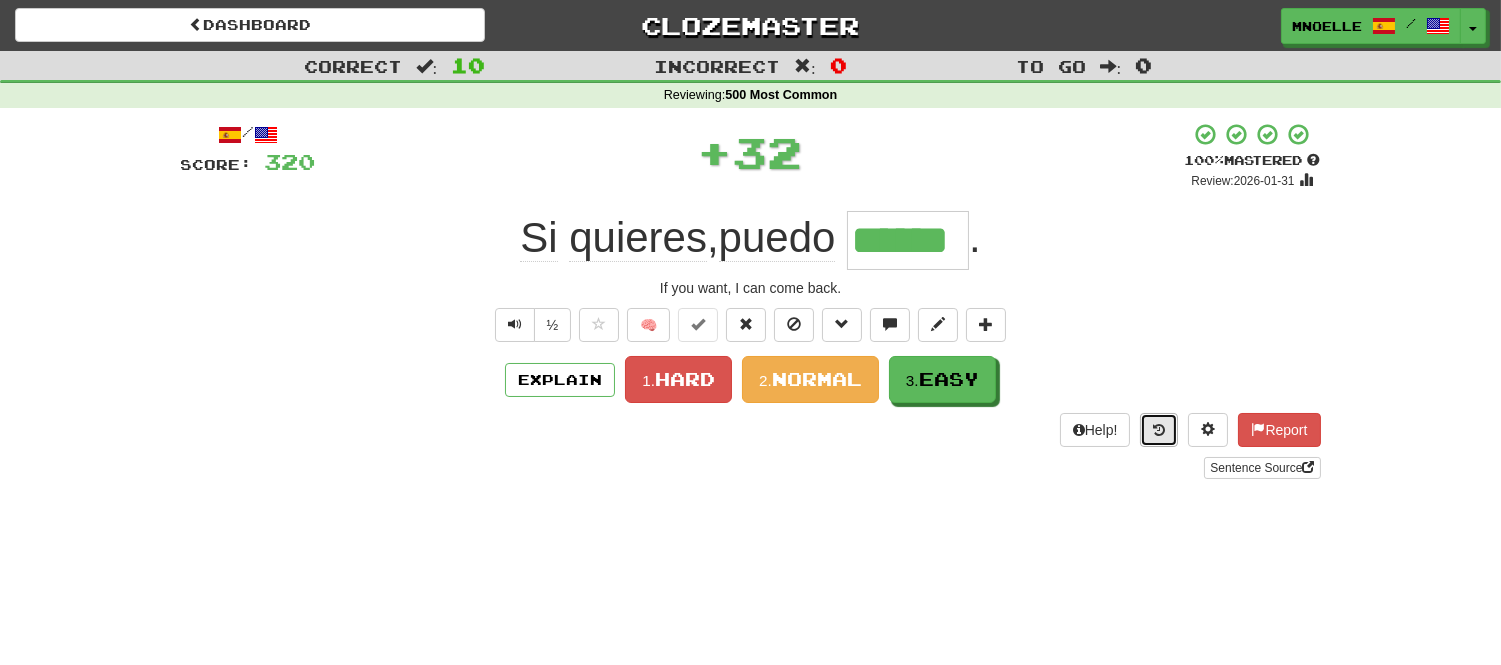 click at bounding box center [1159, 430] 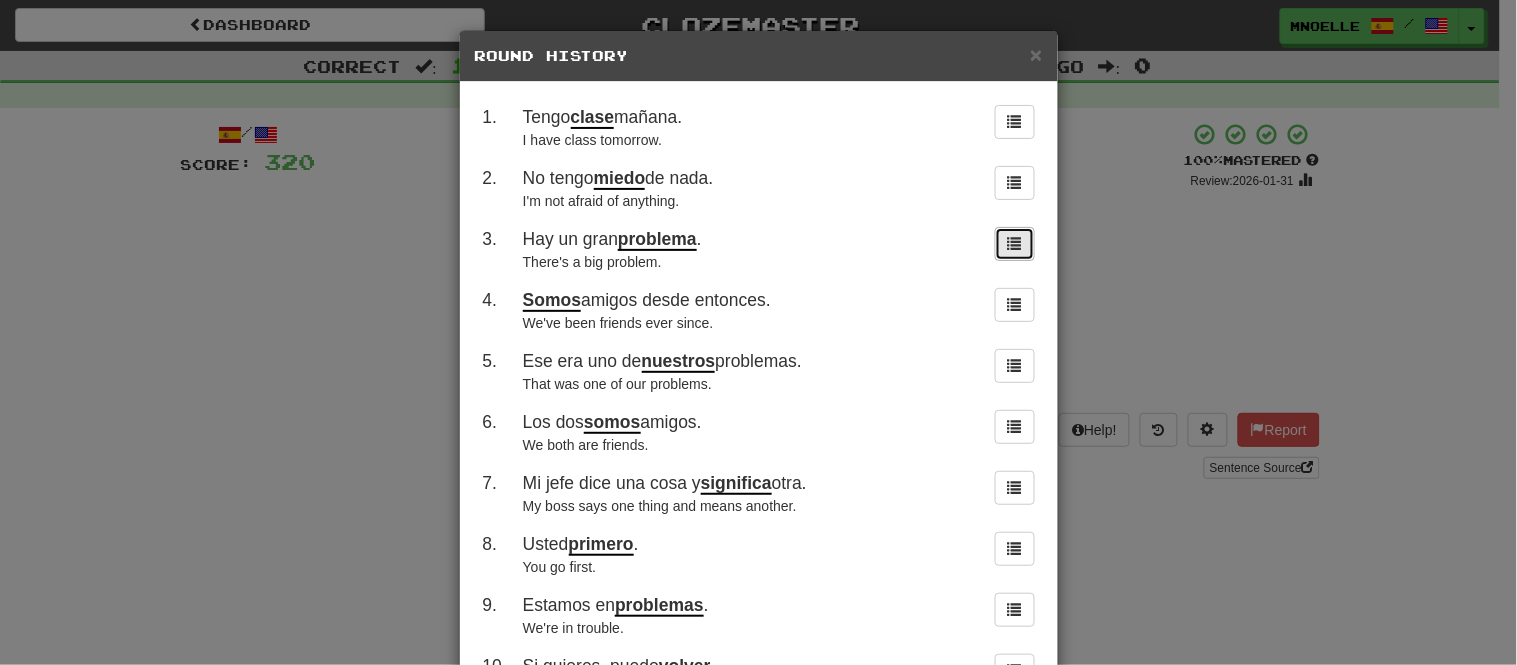 click at bounding box center [1015, 244] 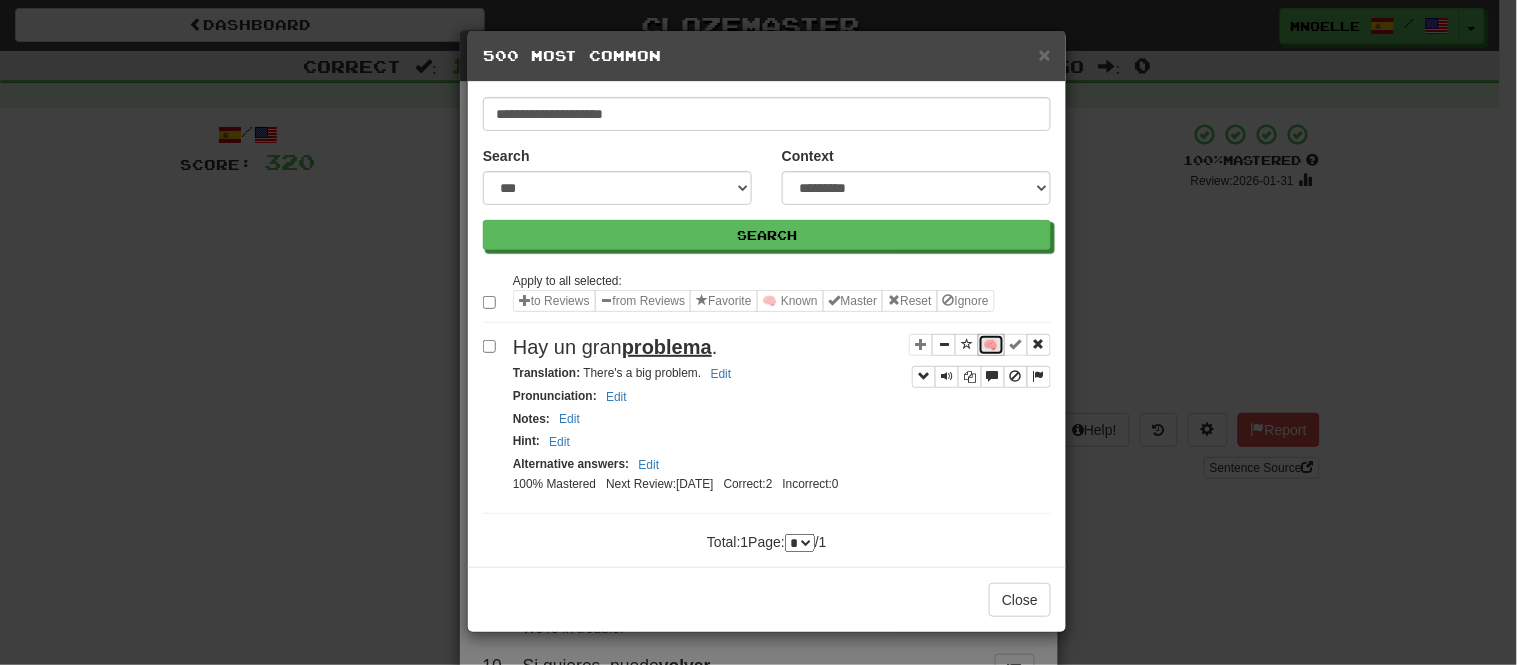 click on "🧠" at bounding box center (991, 345) 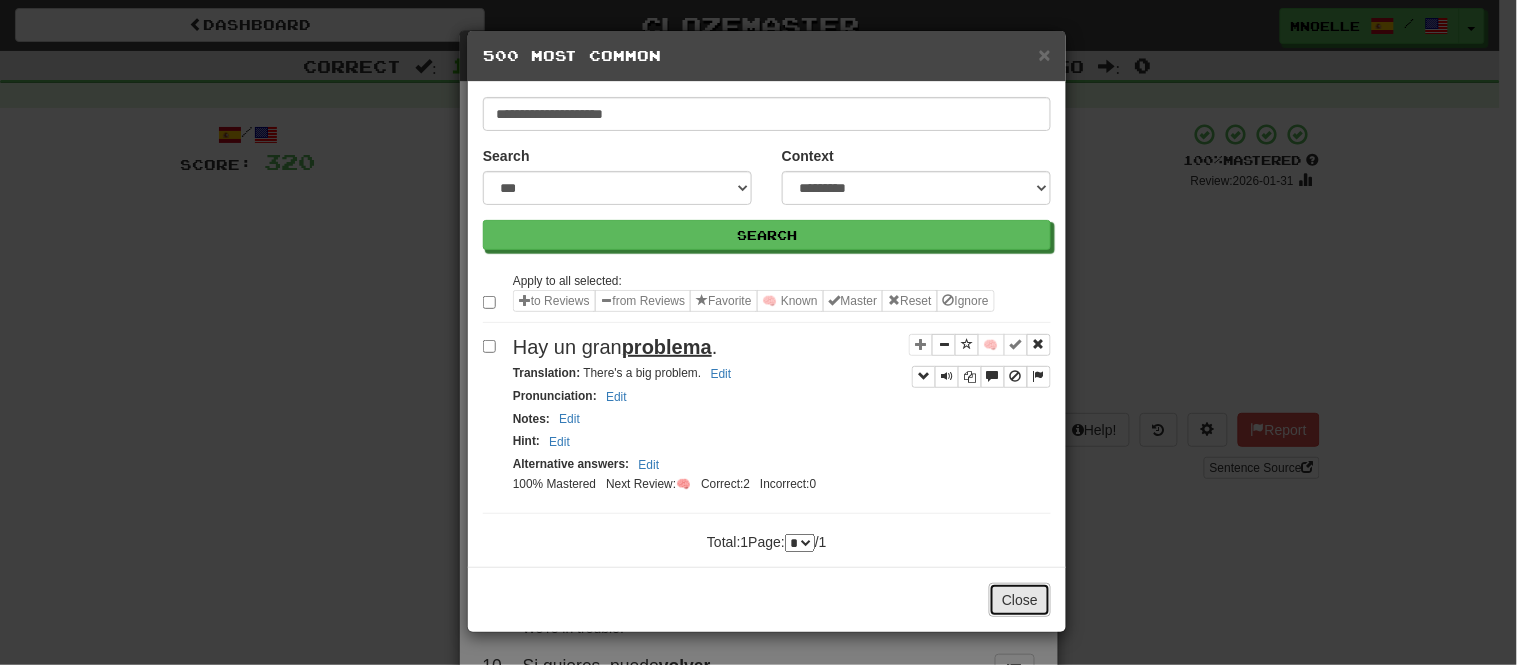 click on "Close" at bounding box center [1020, 600] 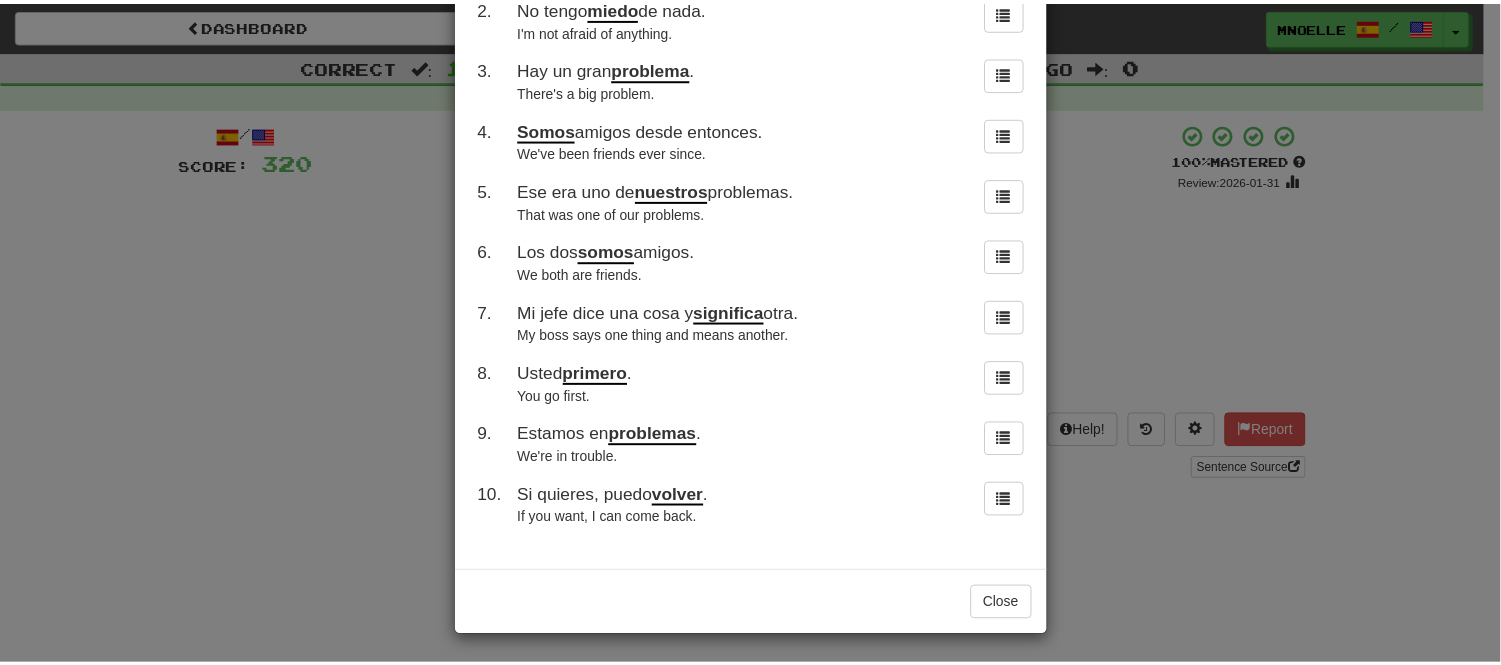 scroll, scrollTop: 172, scrollLeft: 0, axis: vertical 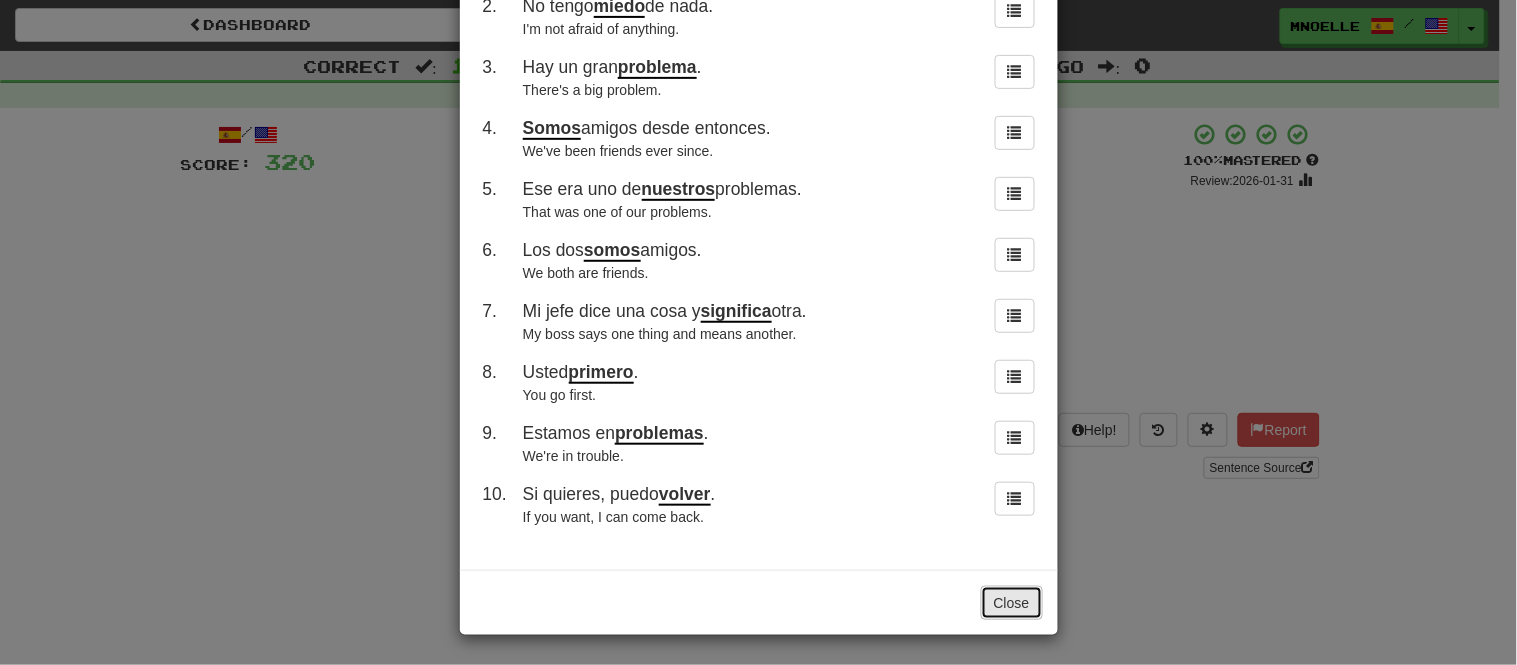 click on "Close" at bounding box center [1012, 603] 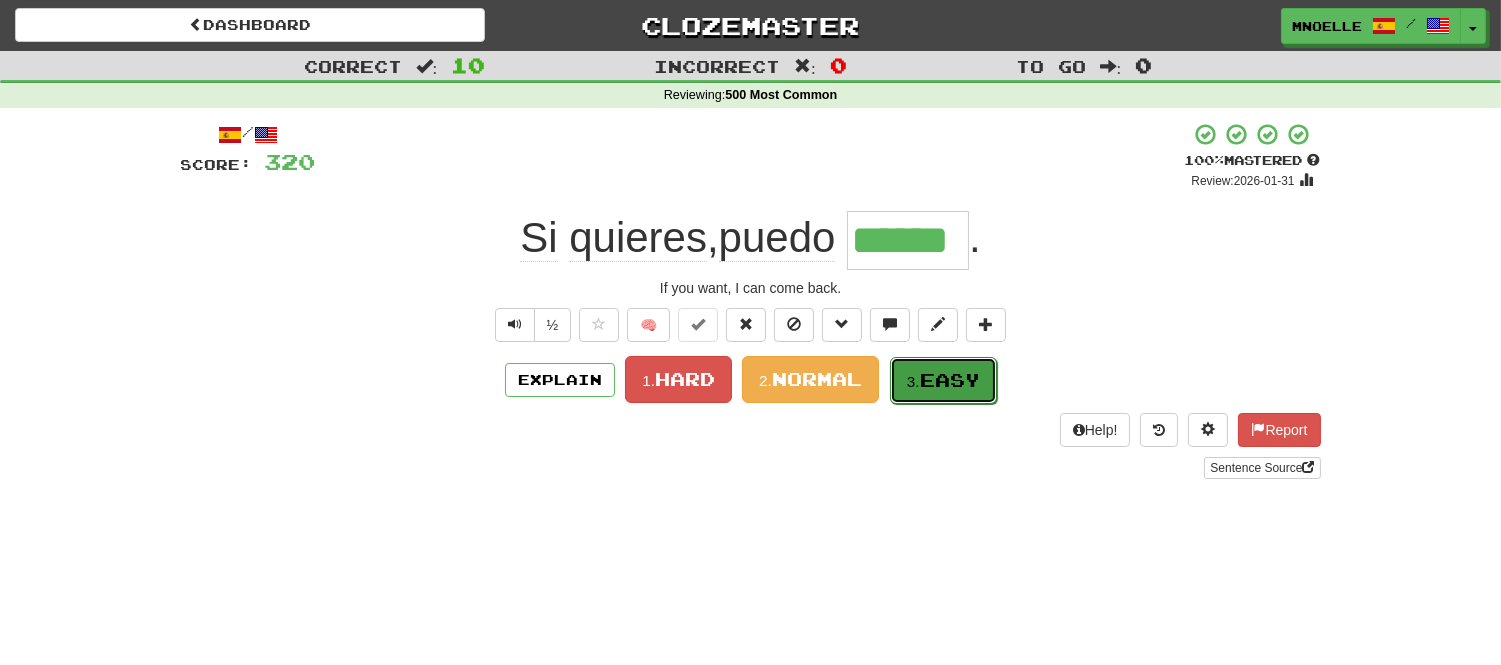 click on "3.  Easy" at bounding box center (943, 380) 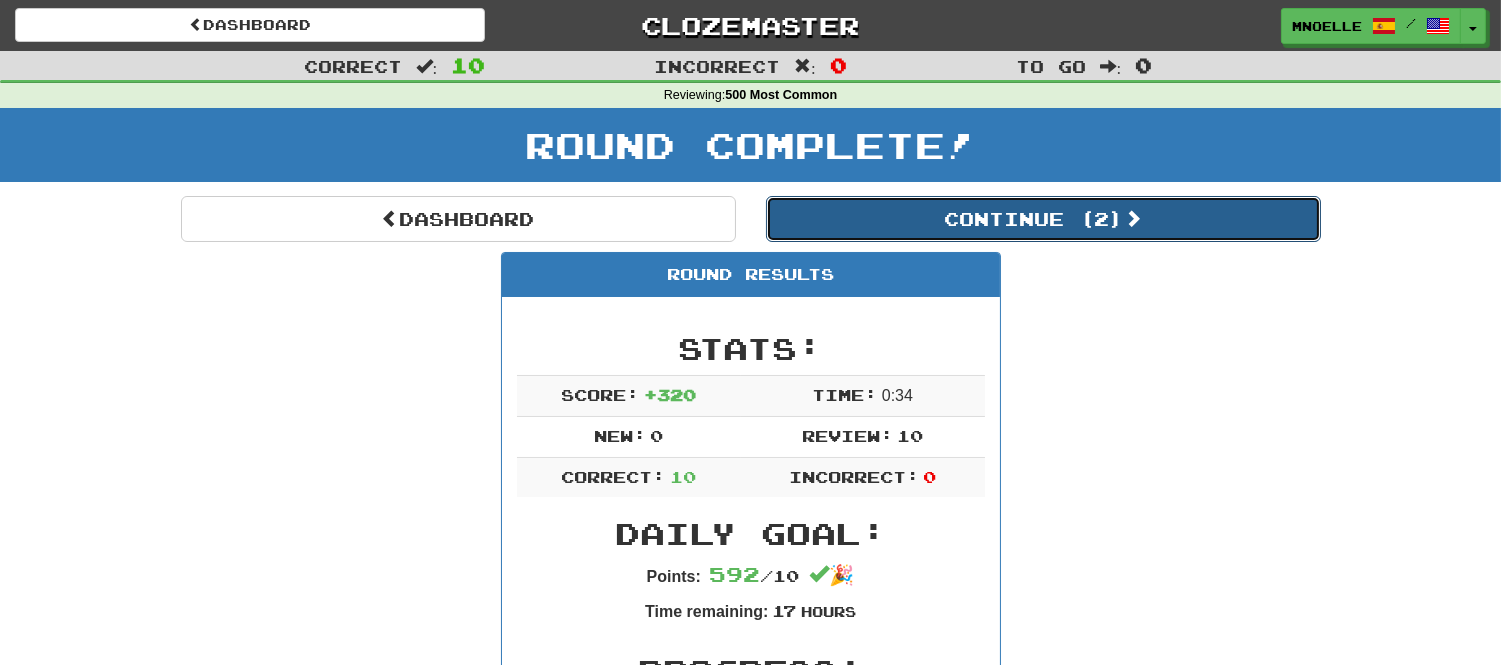 click on "Continue ( 2 )" at bounding box center [1043, 219] 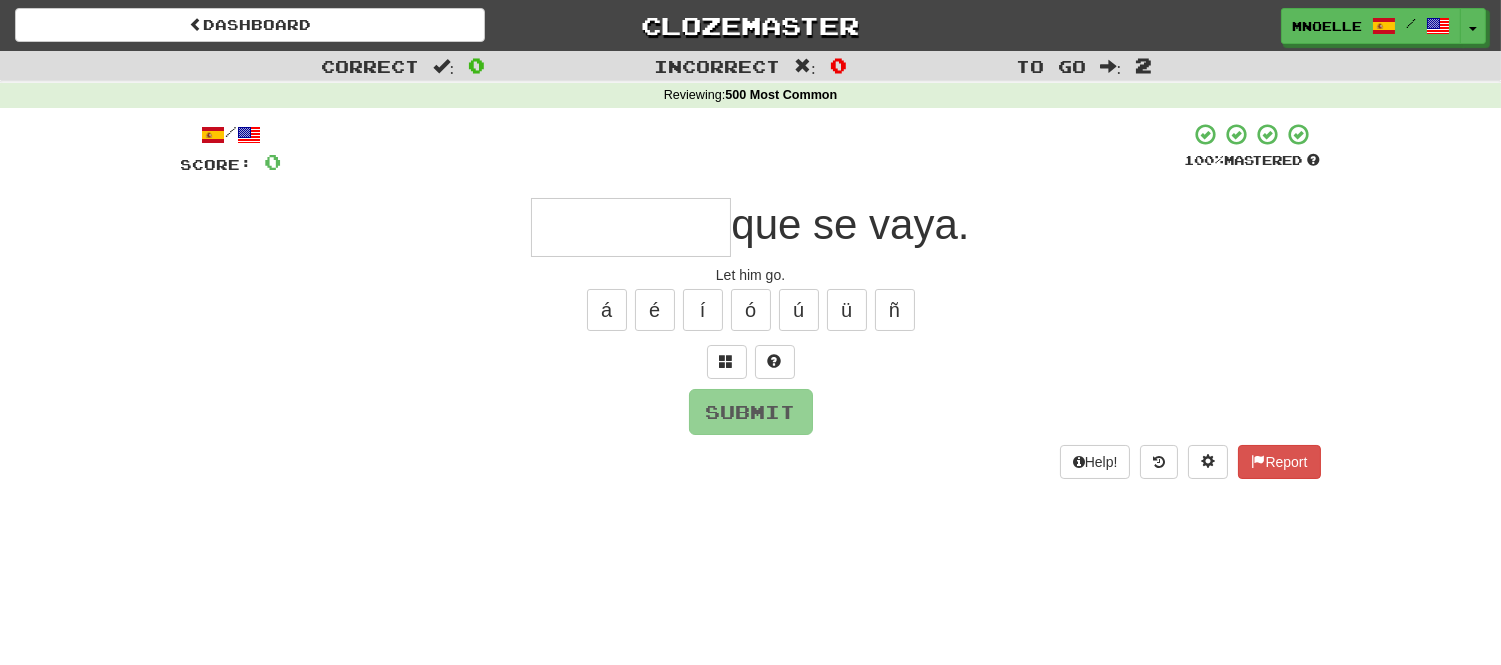 click at bounding box center (631, 227) 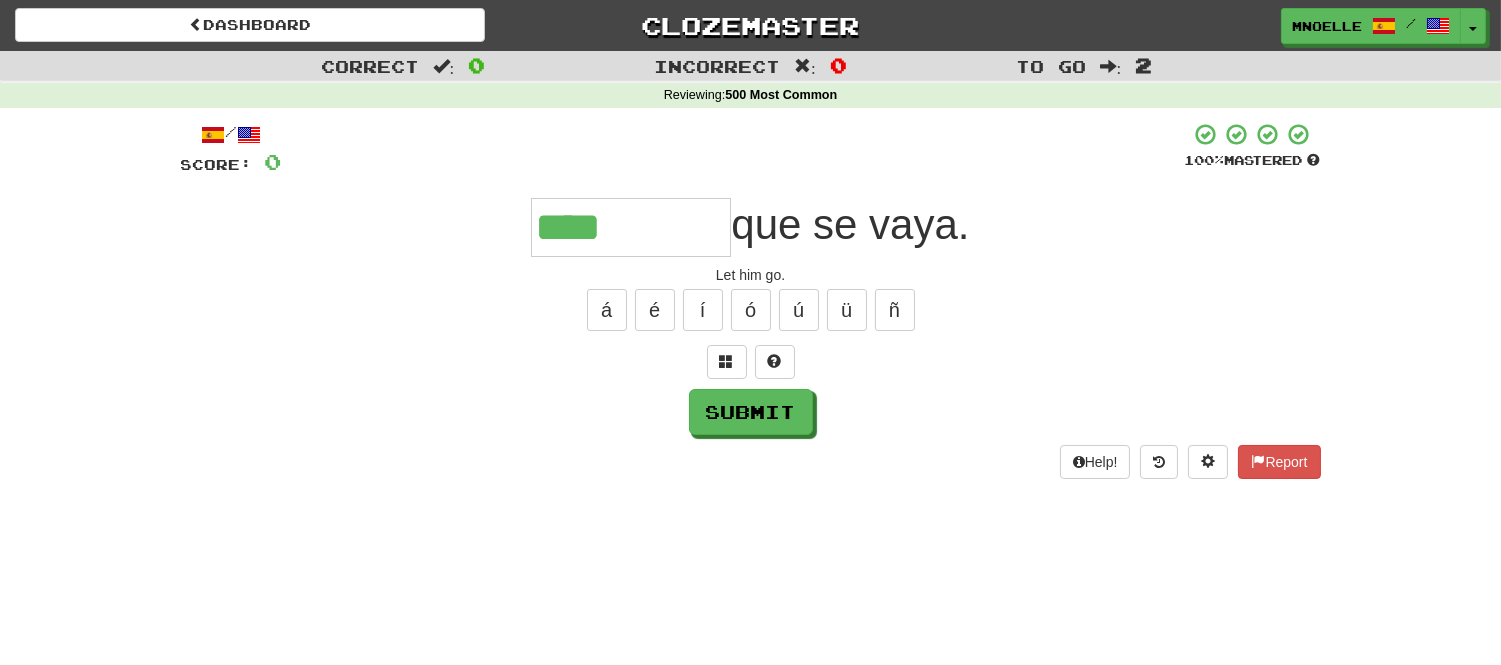 type on "****" 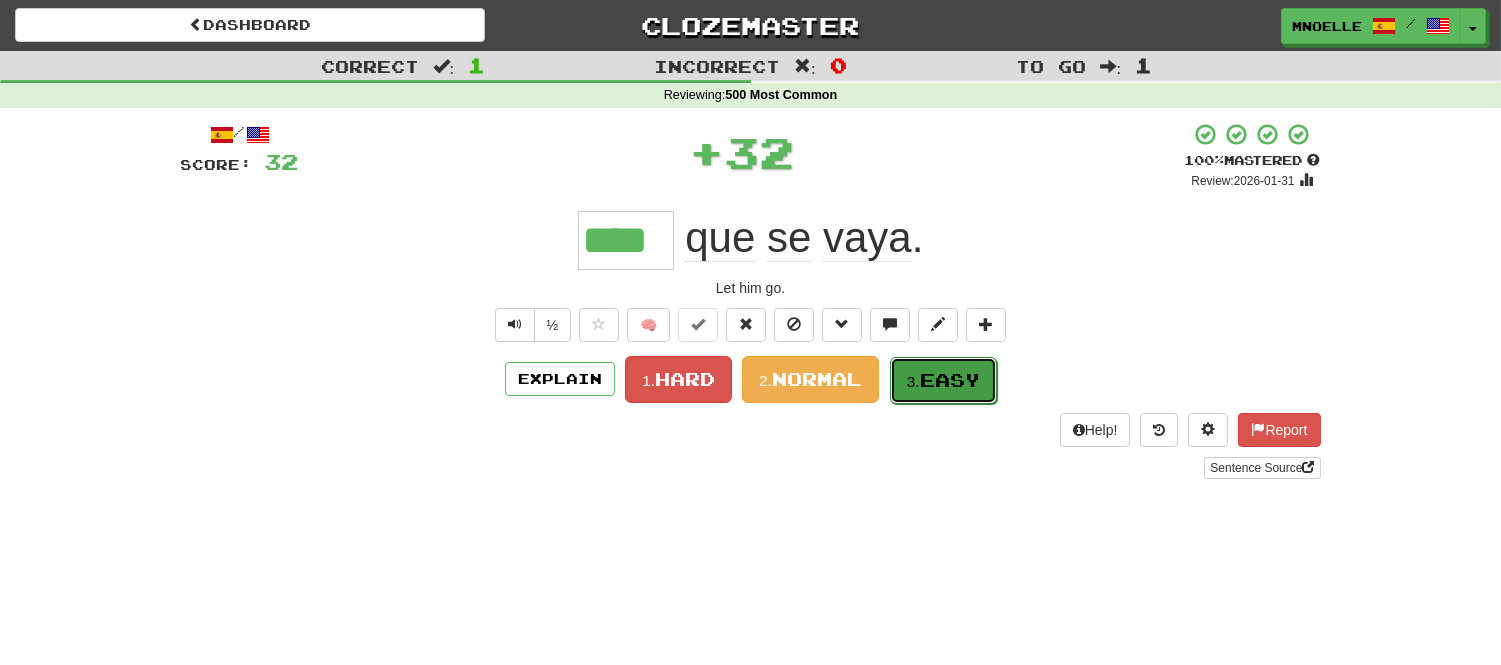 click on "Easy" at bounding box center [950, 380] 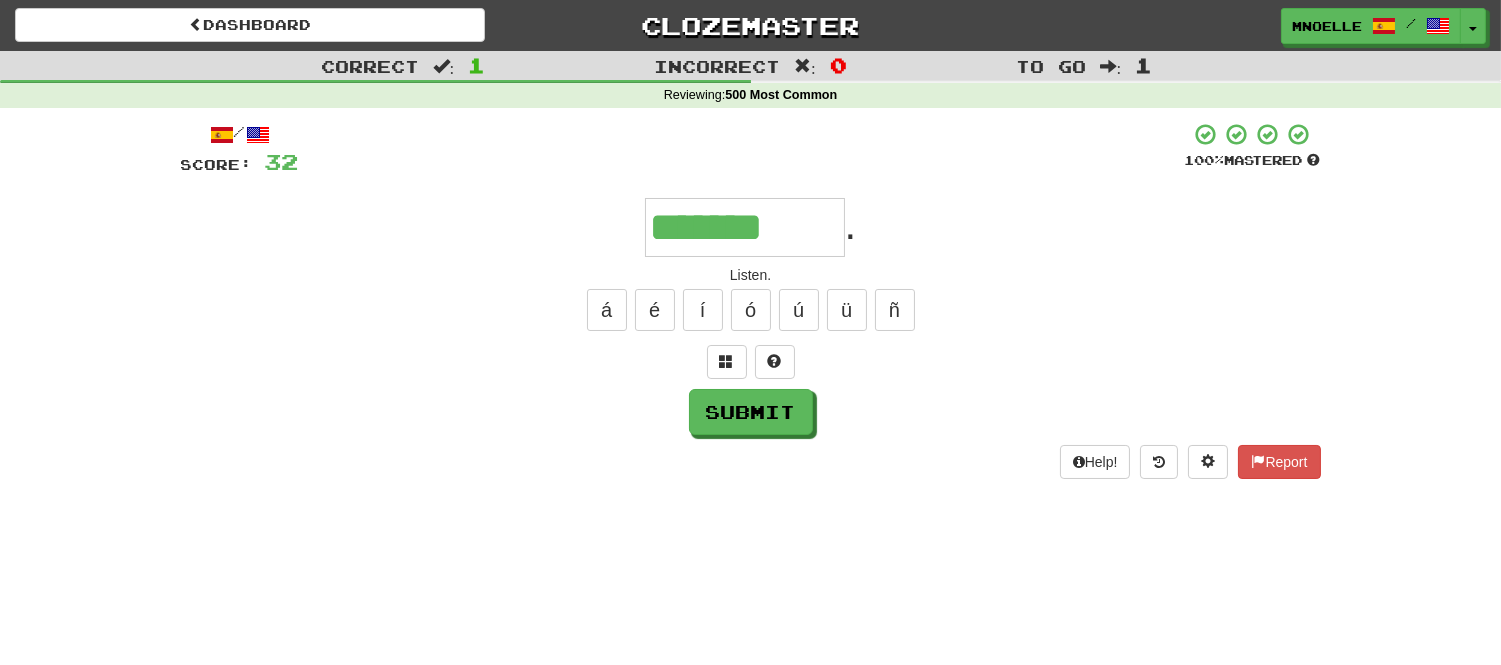 type on "*******" 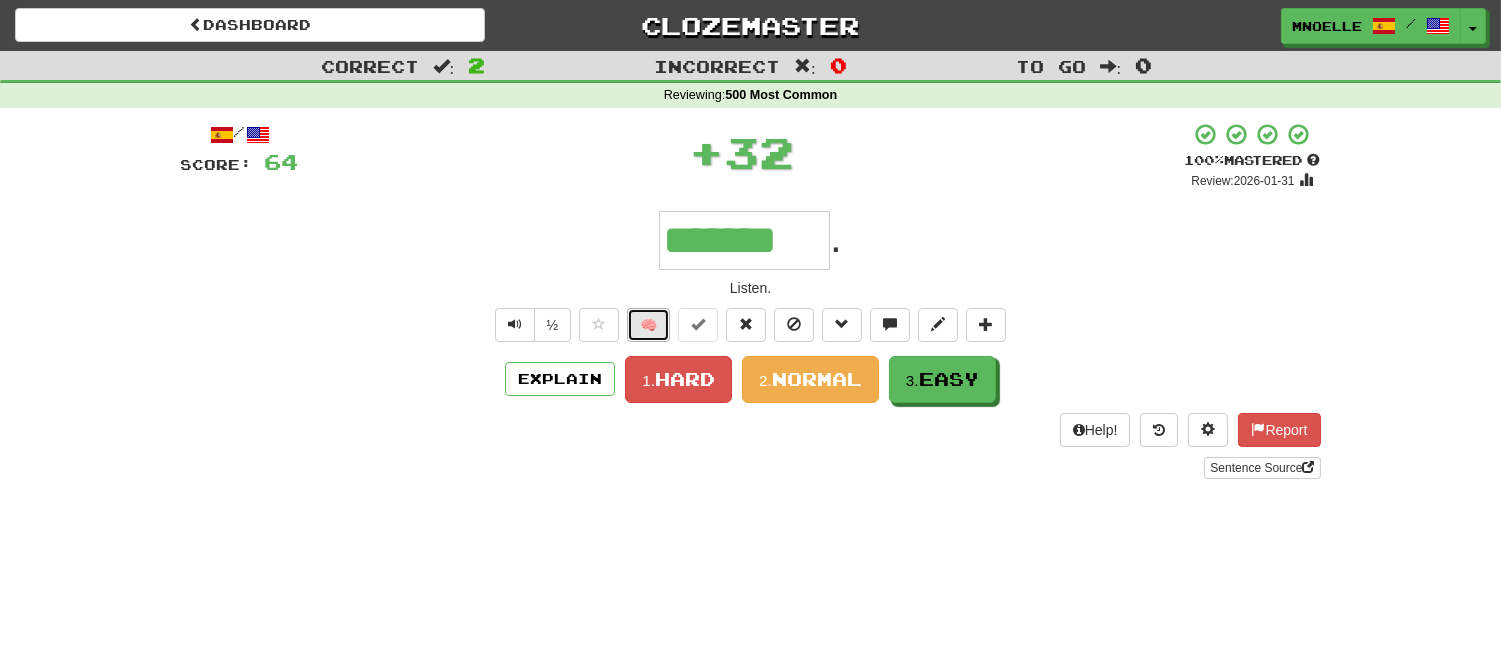 click on "🧠" at bounding box center [648, 325] 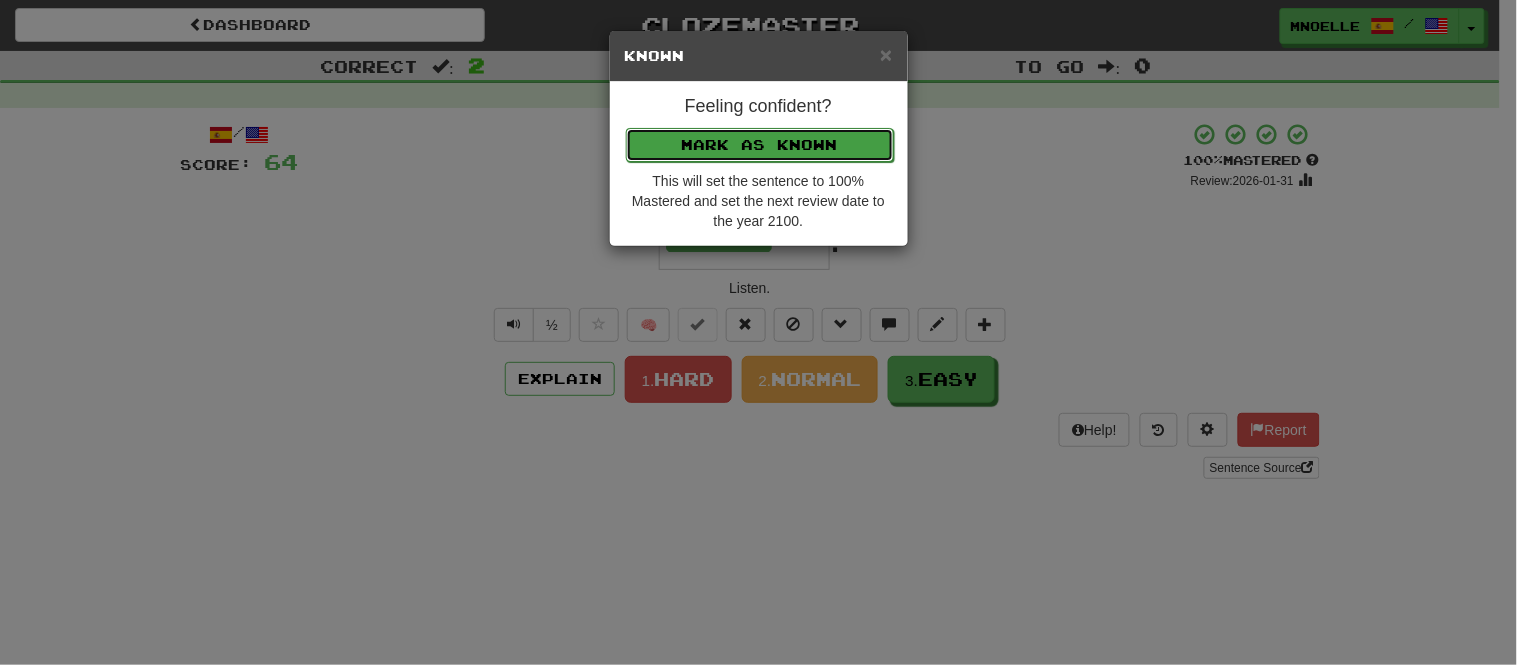 click on "Mark as Known" at bounding box center [760, 145] 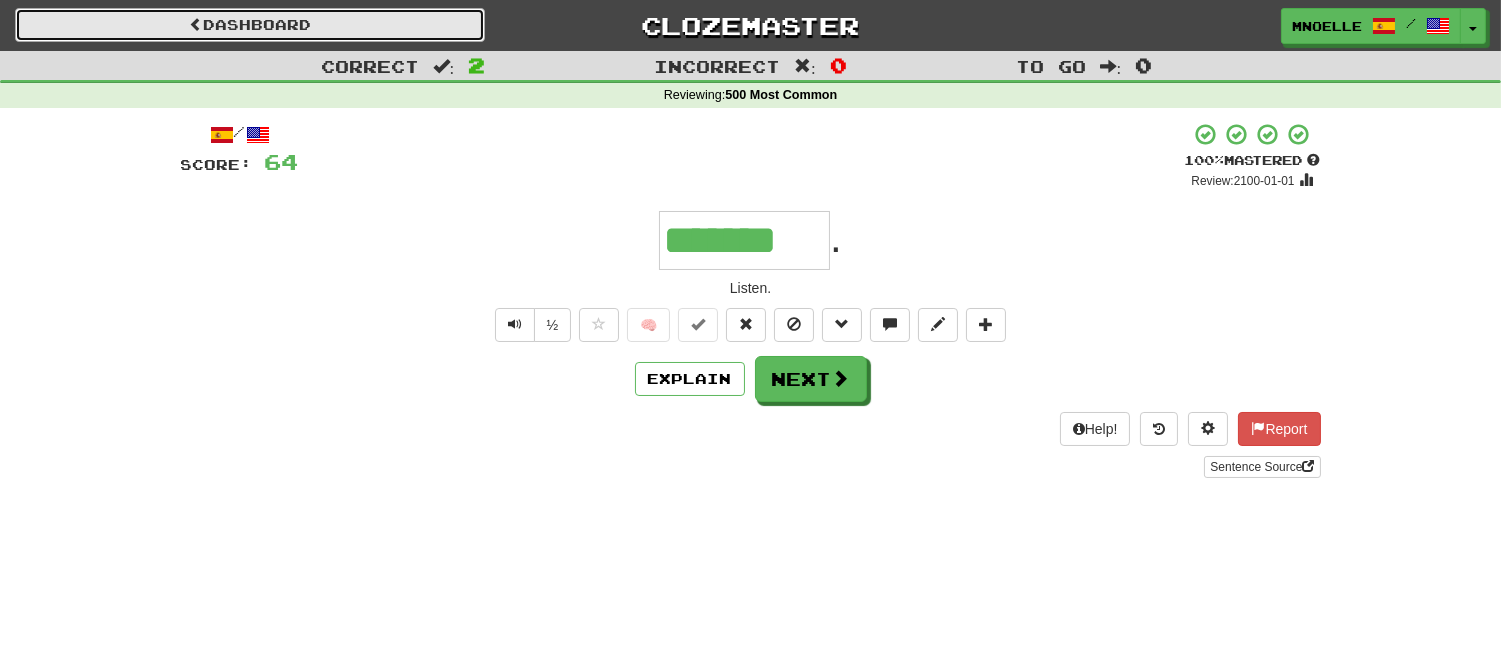 click on "Dashboard" at bounding box center [250, 25] 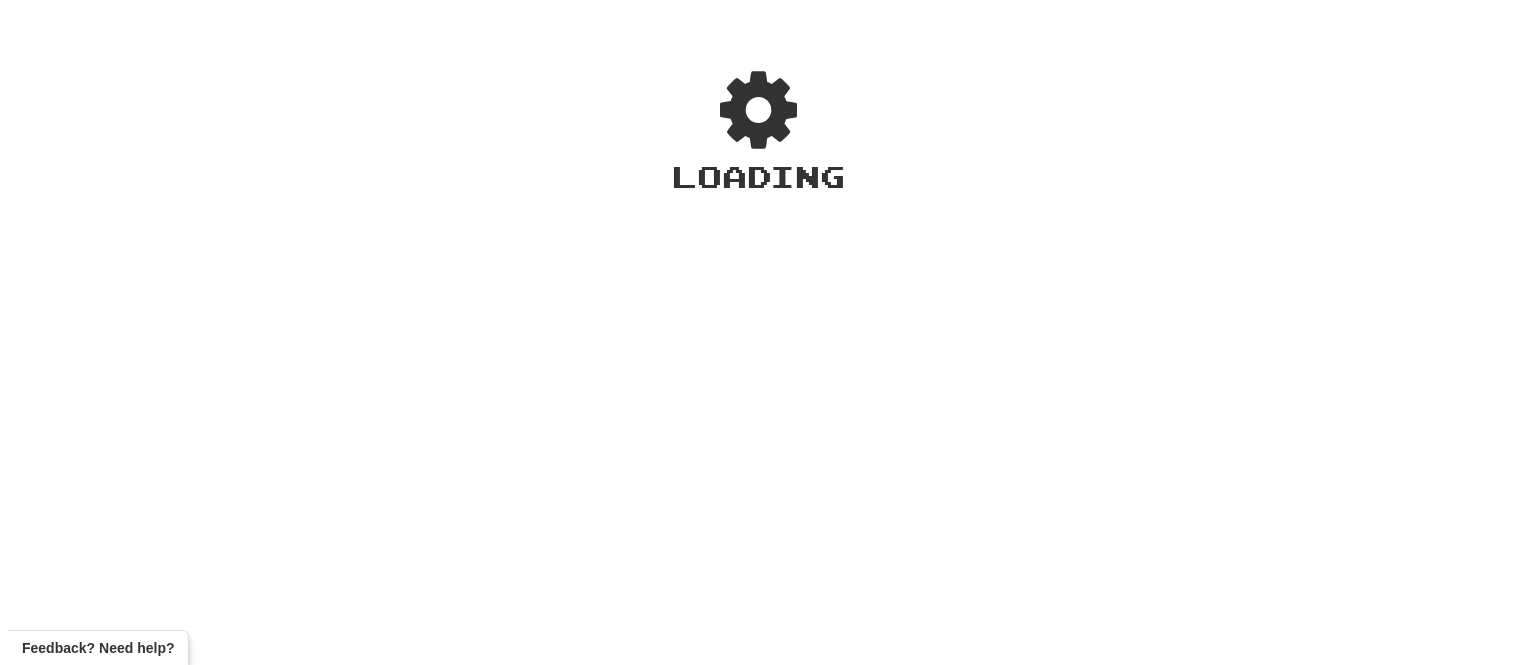 scroll, scrollTop: 0, scrollLeft: 0, axis: both 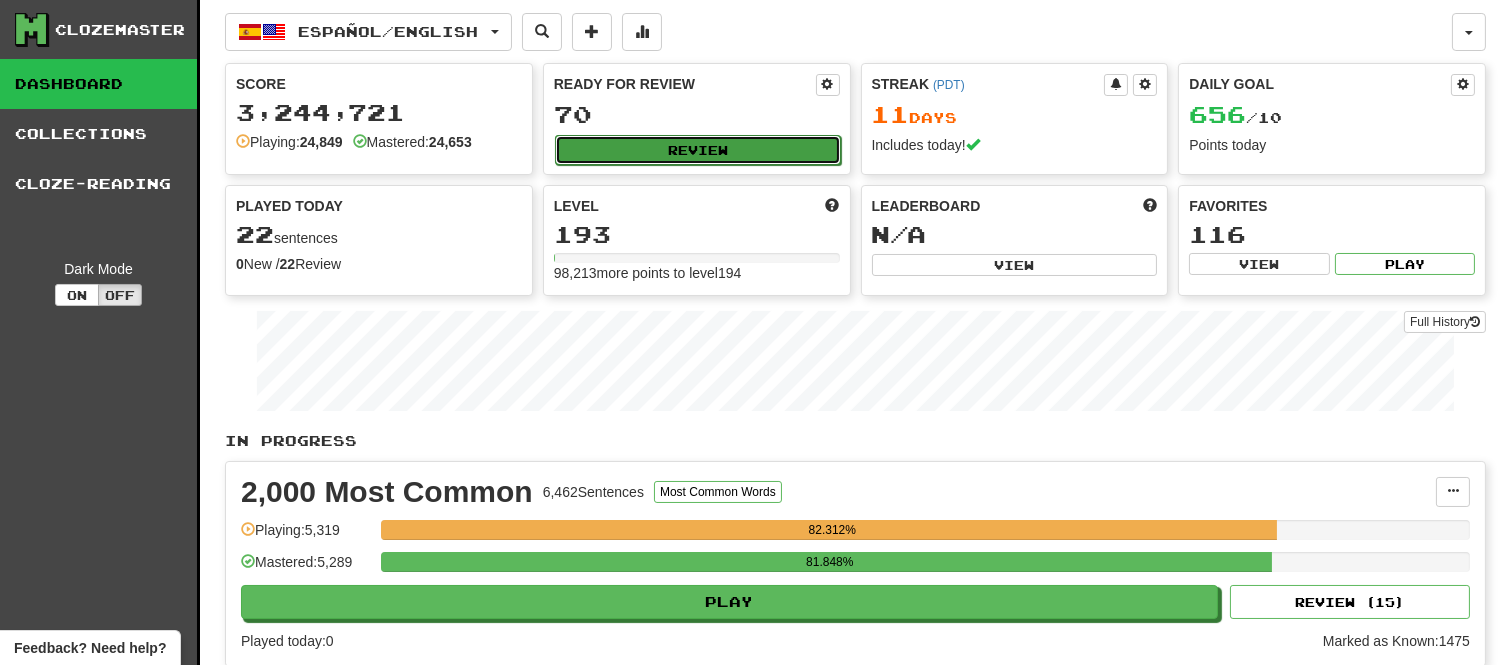 click on "Review" at bounding box center [698, 150] 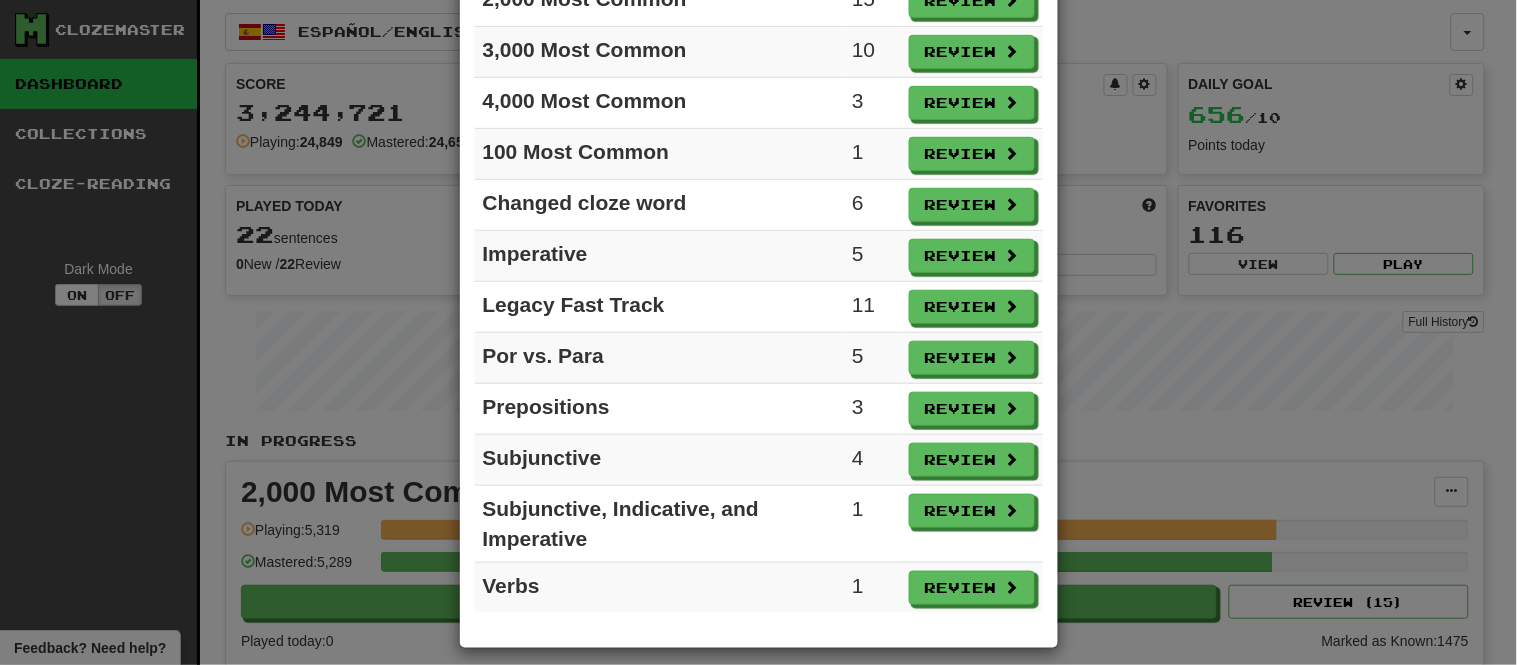 scroll, scrollTop: 257, scrollLeft: 0, axis: vertical 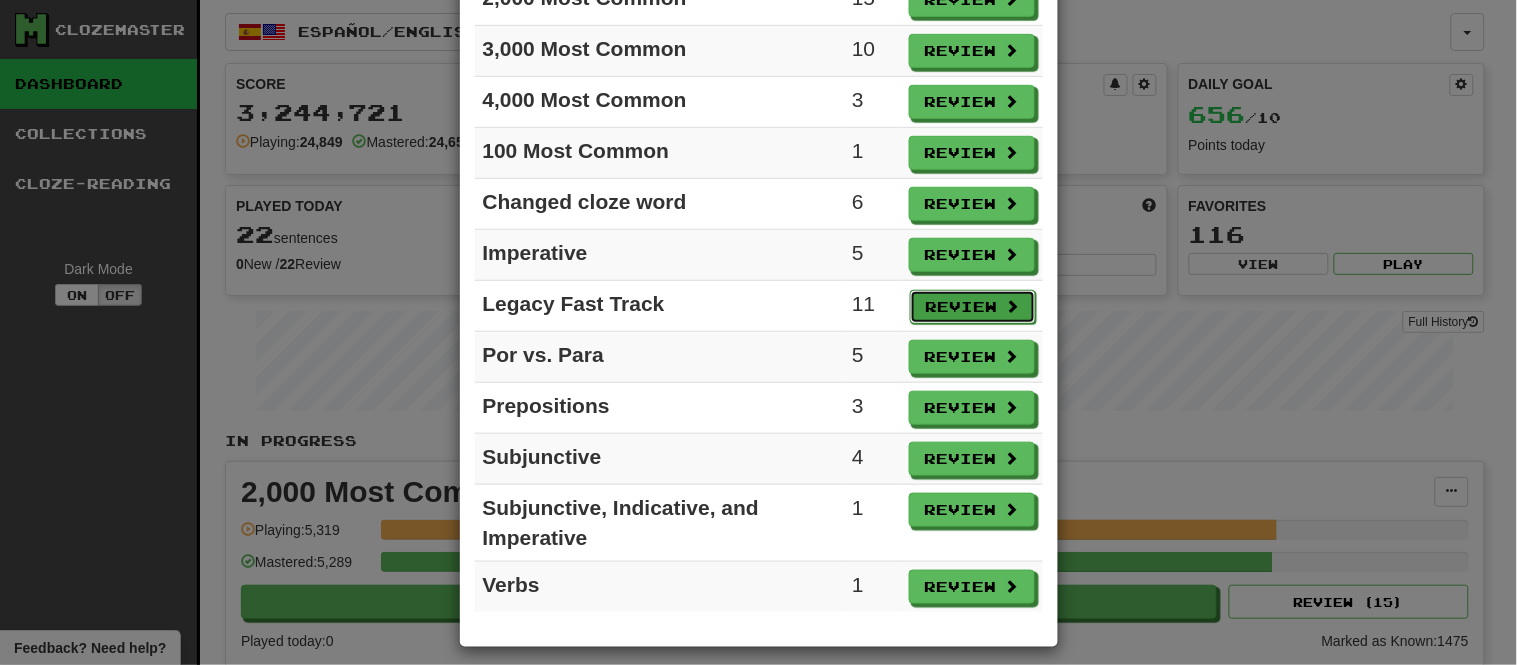 click on "Review" at bounding box center (973, 307) 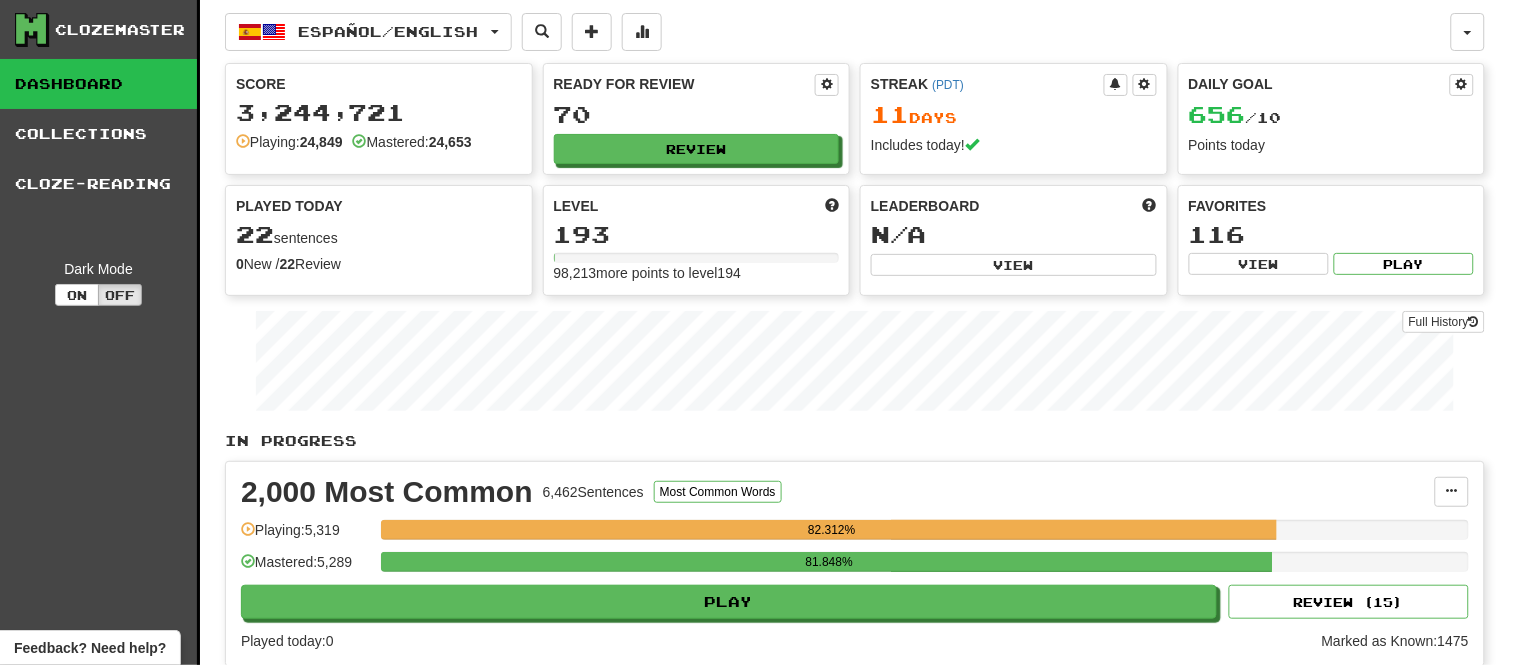 select on "**" 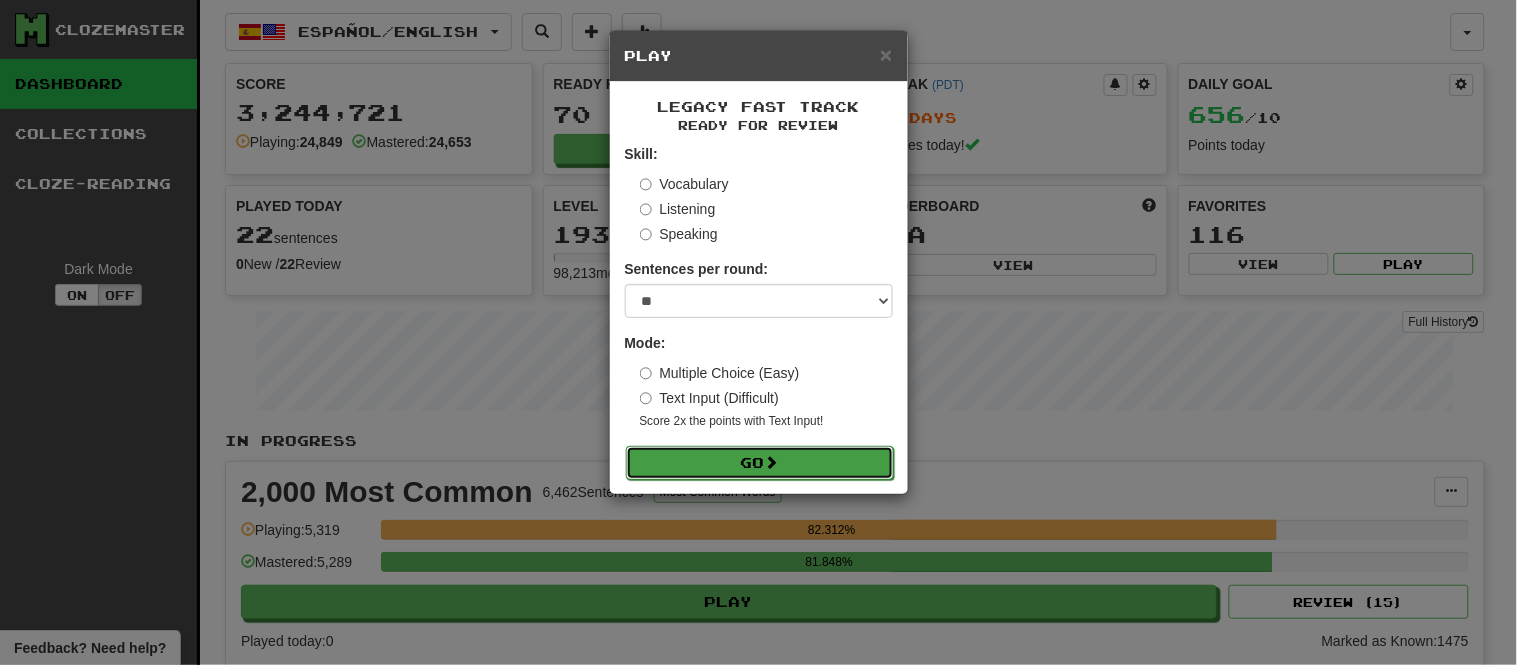 click on "Go" at bounding box center [760, 463] 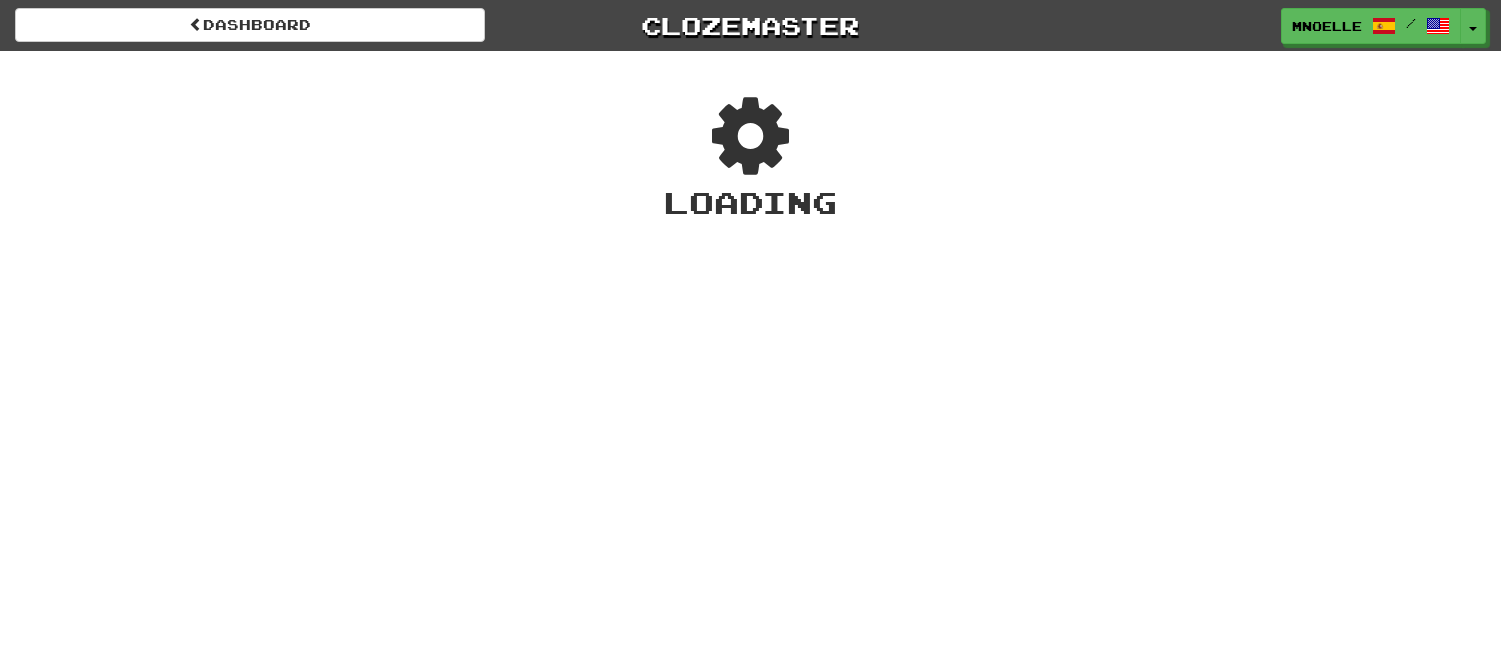 scroll, scrollTop: 0, scrollLeft: 0, axis: both 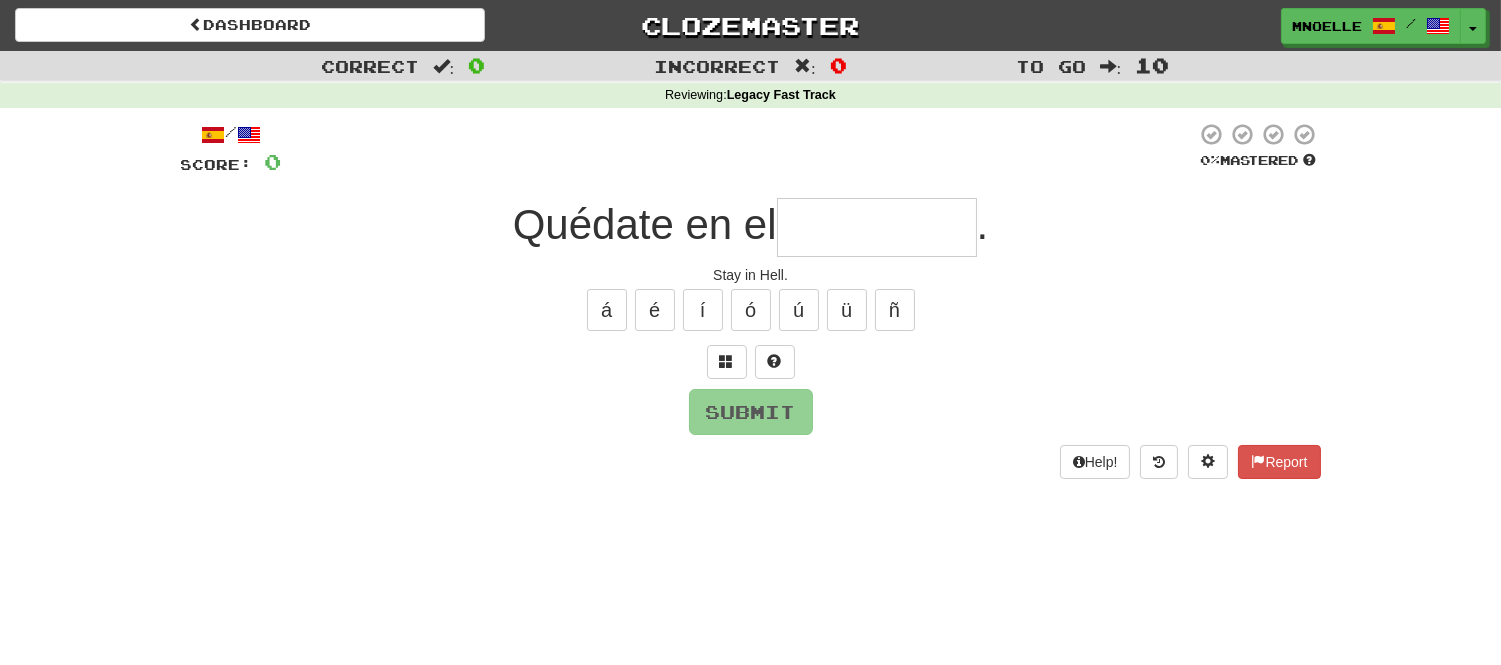 click at bounding box center [877, 227] 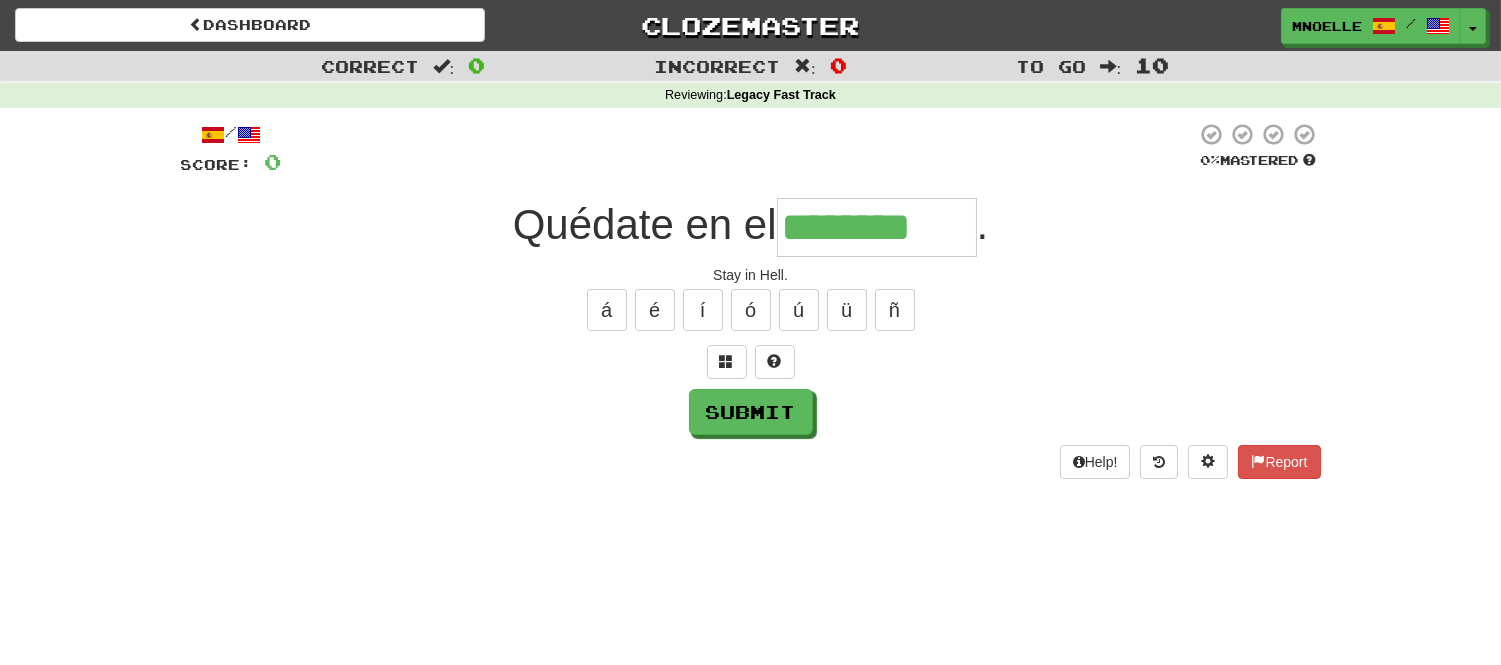 type on "********" 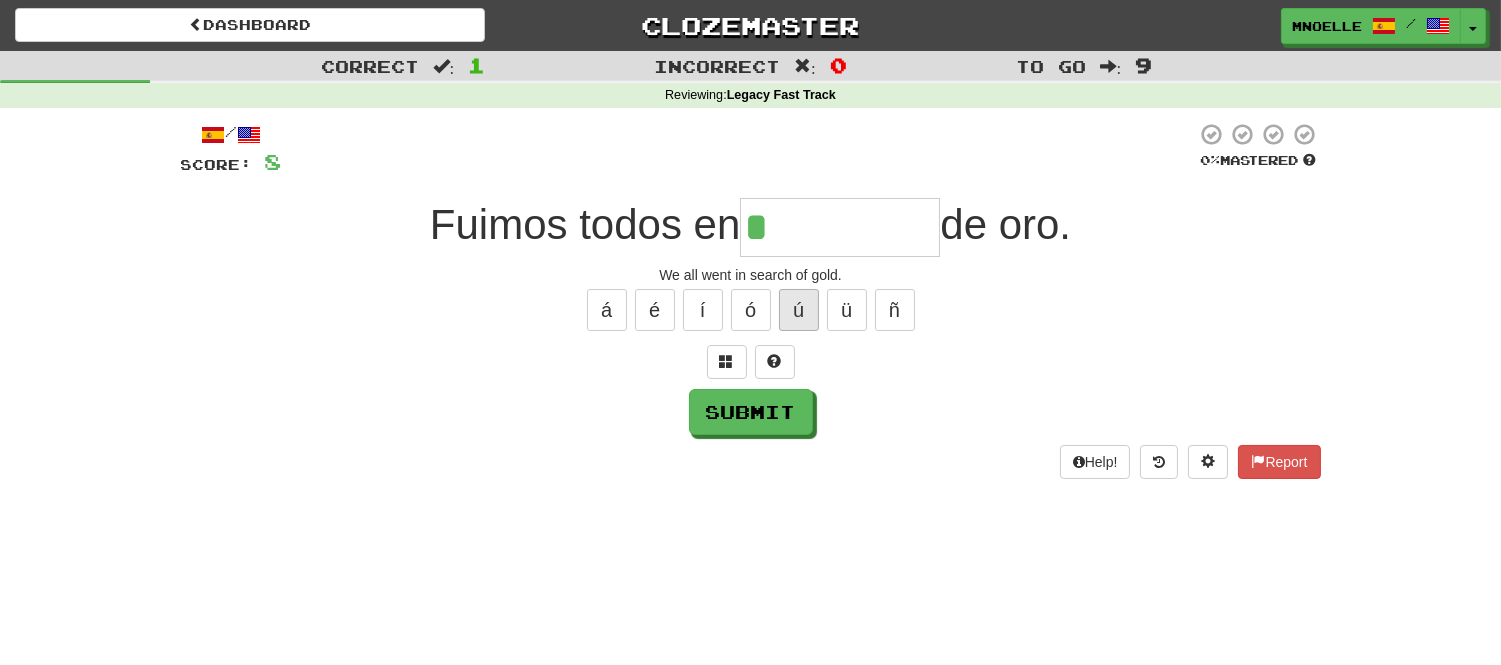 type on "*" 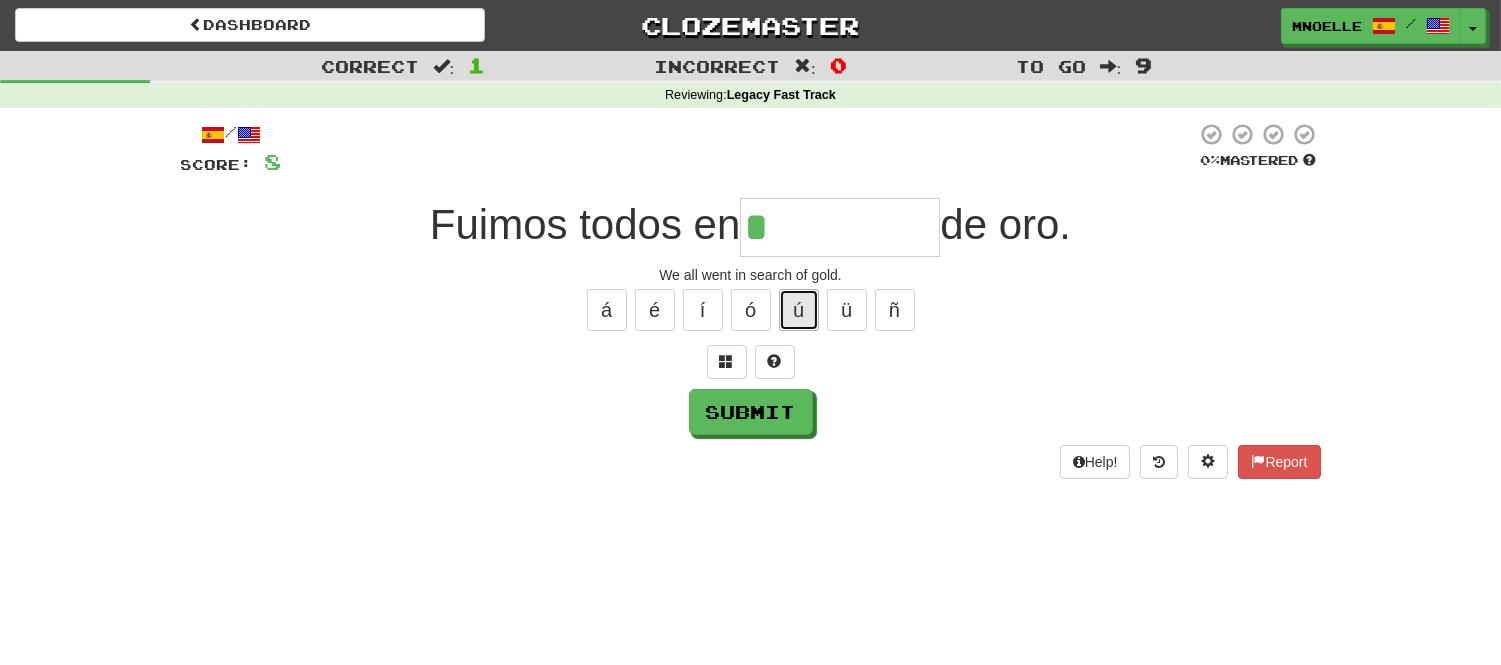 type 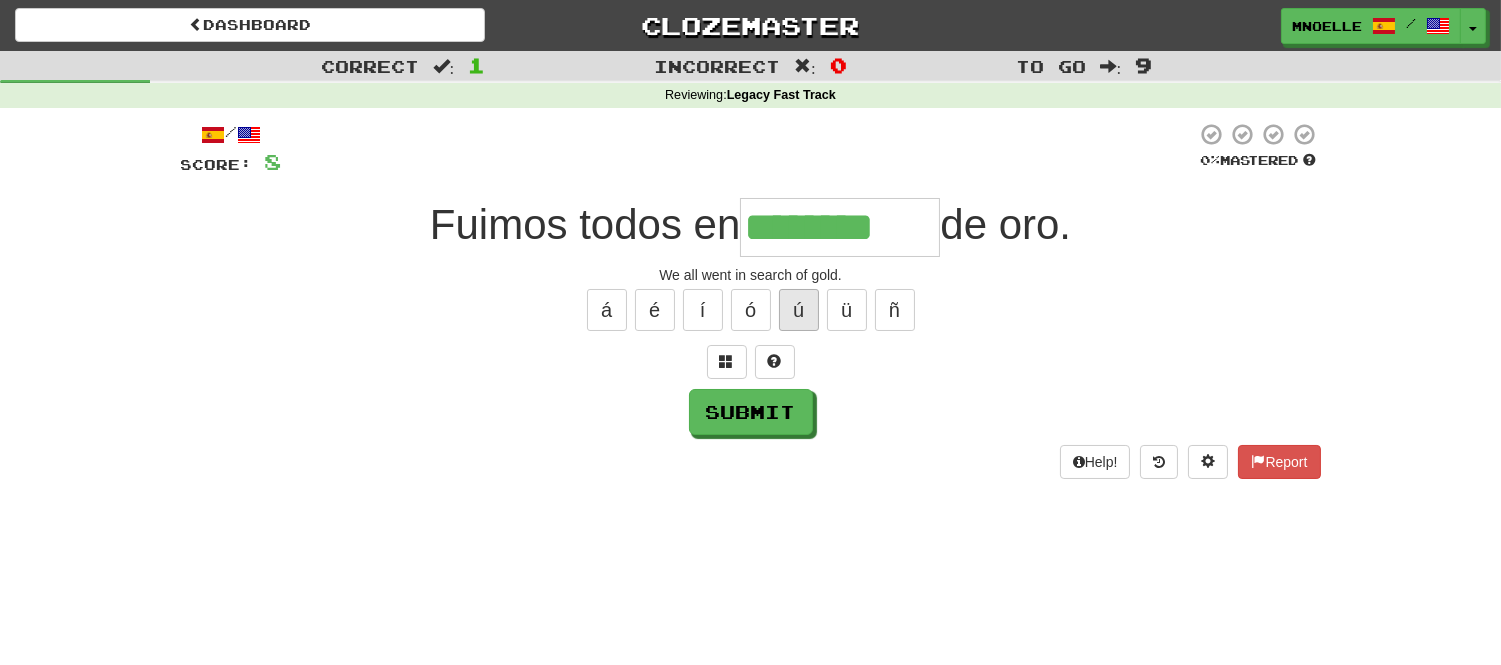 type on "********" 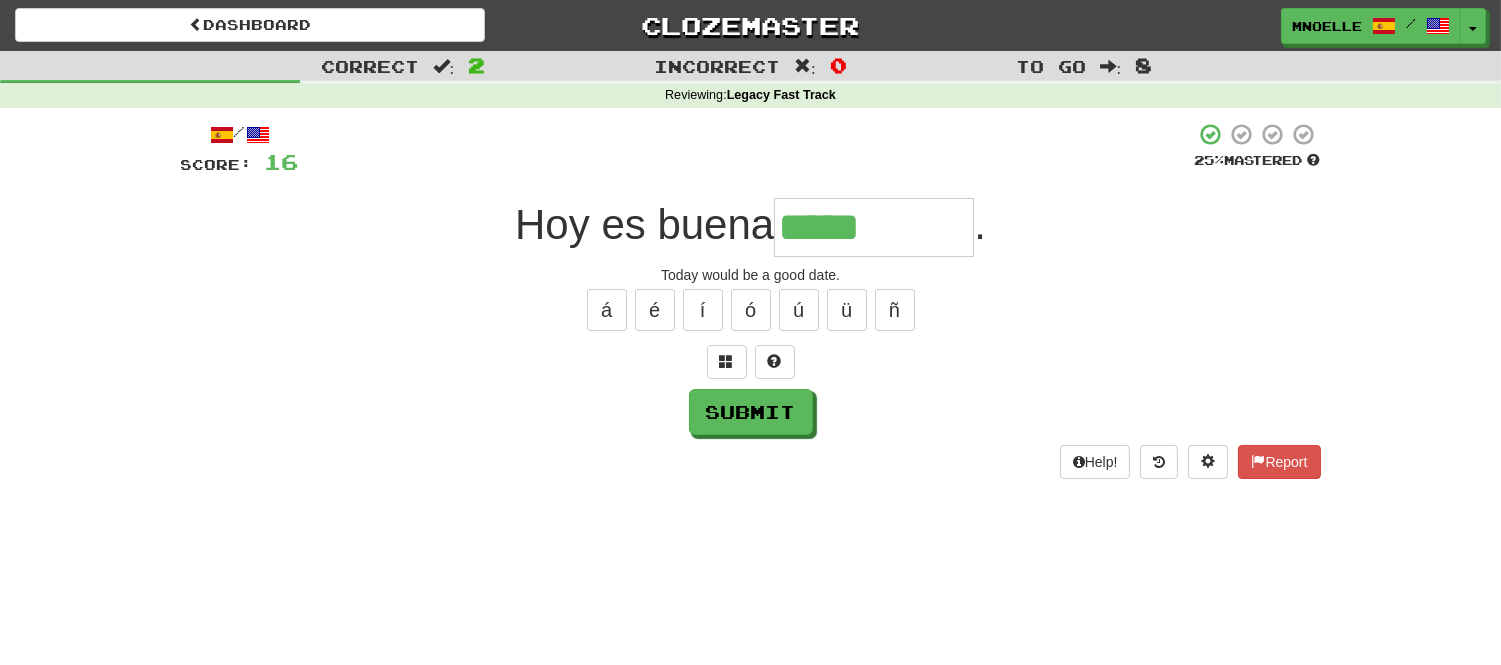 type on "*****" 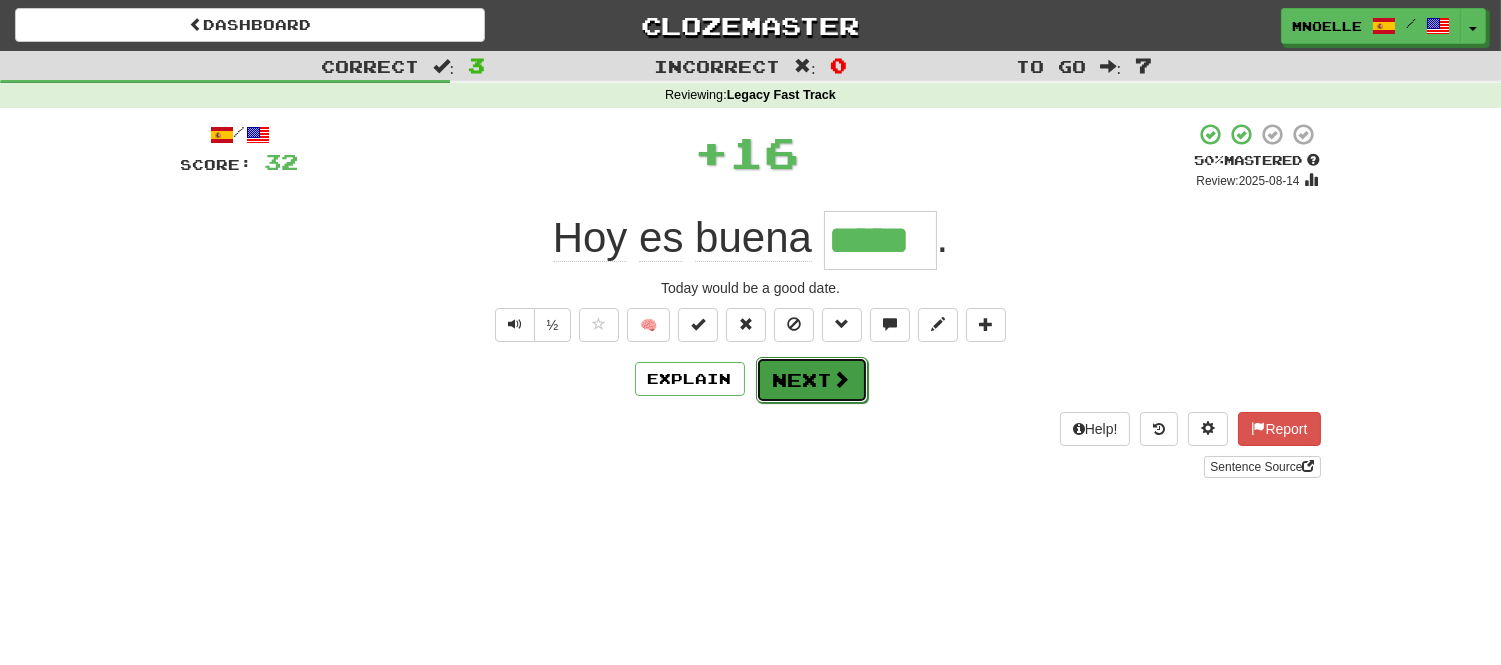 click at bounding box center (842, 379) 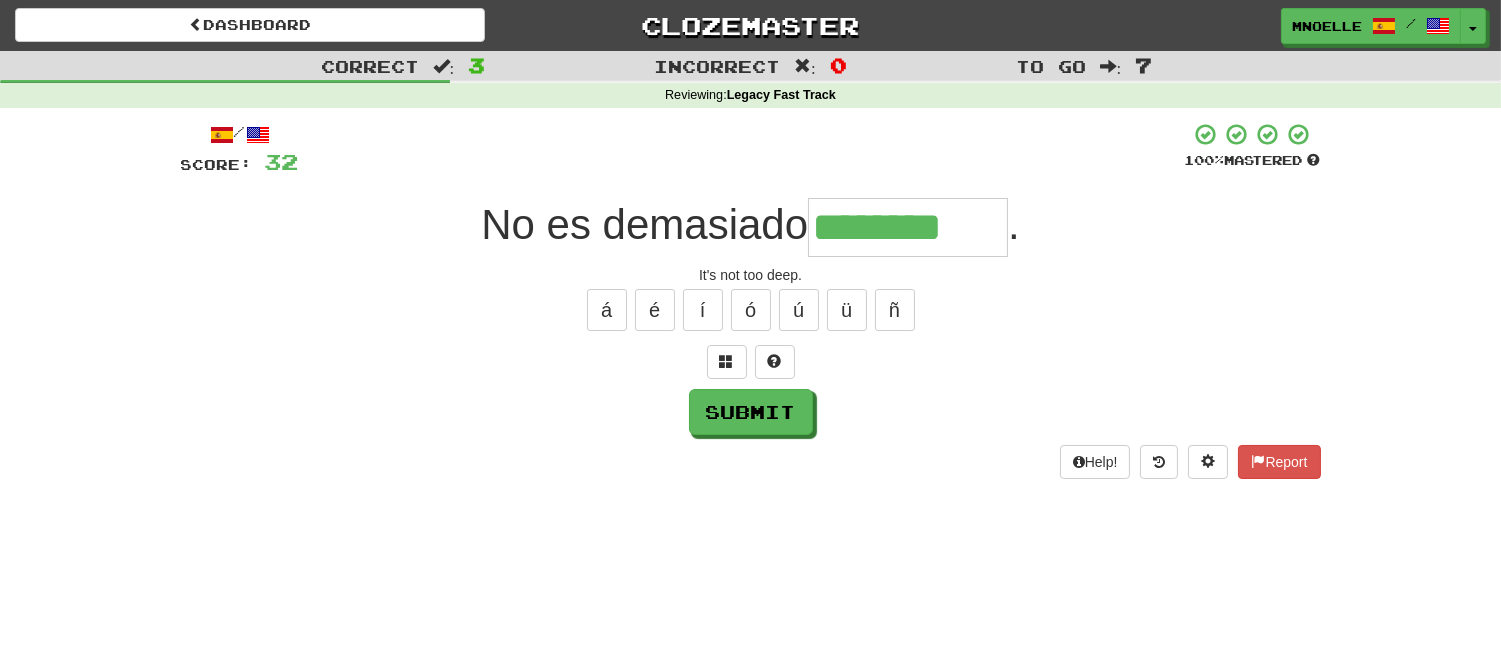 type on "********" 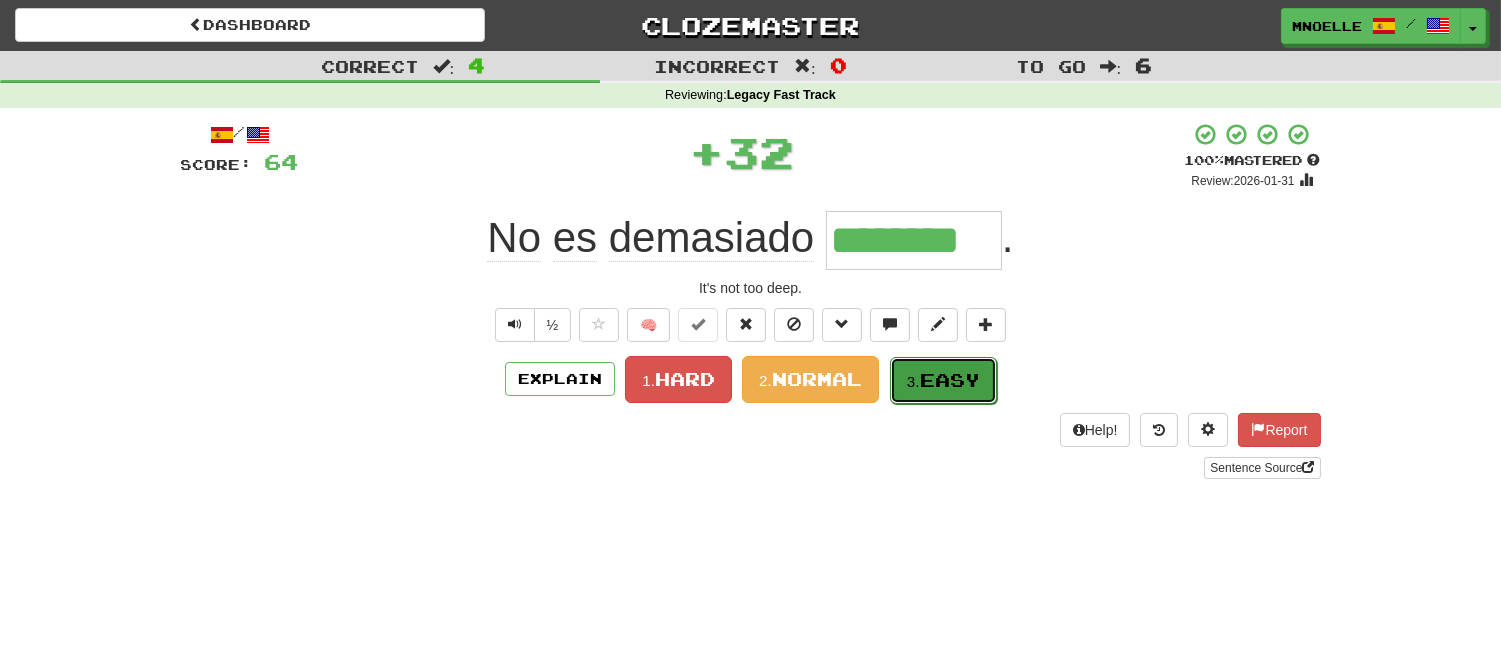 click on "Easy" at bounding box center (950, 380) 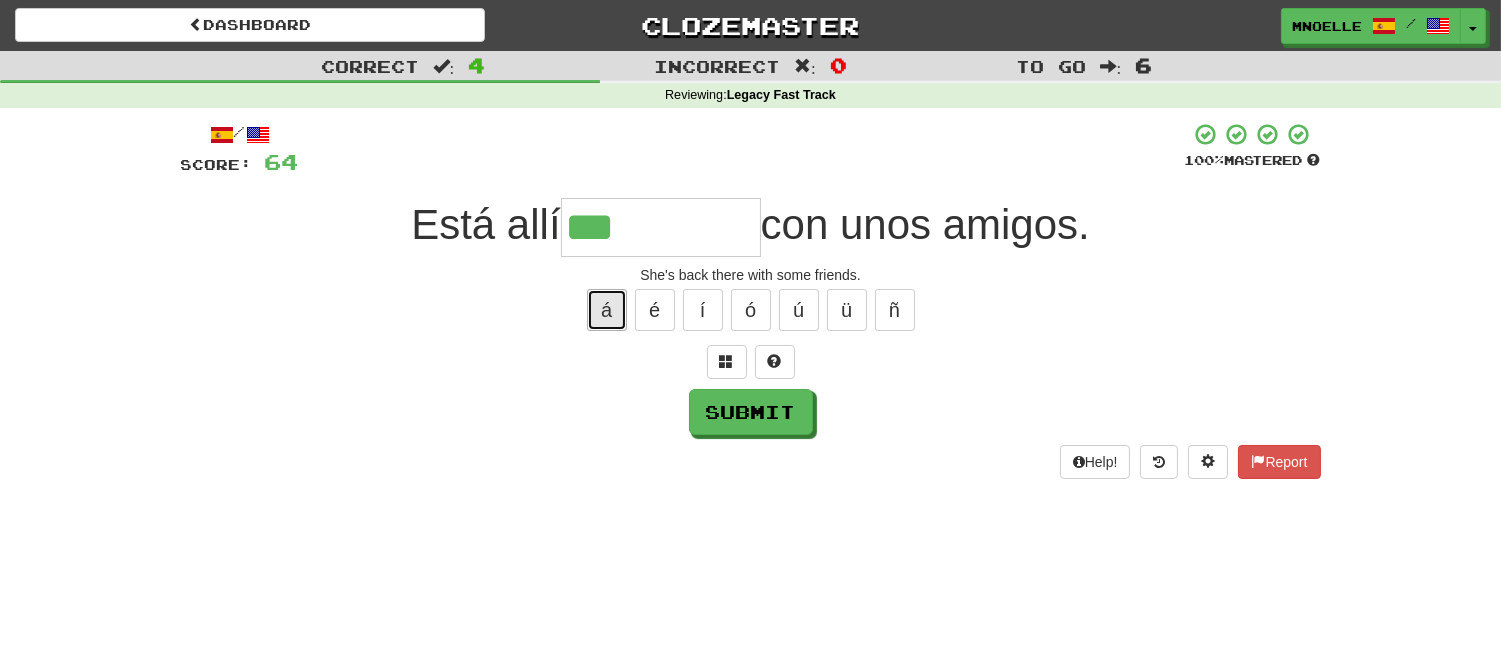 click on "á" at bounding box center (607, 310) 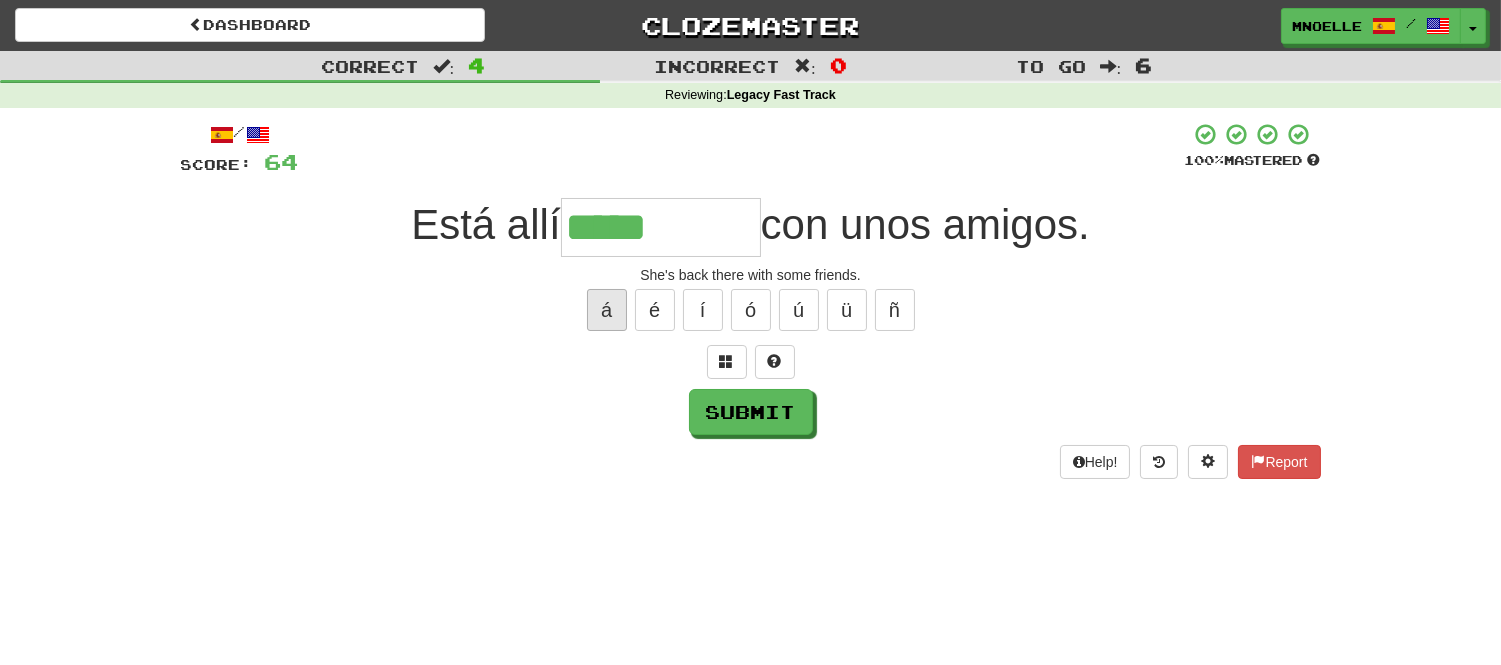 type on "*****" 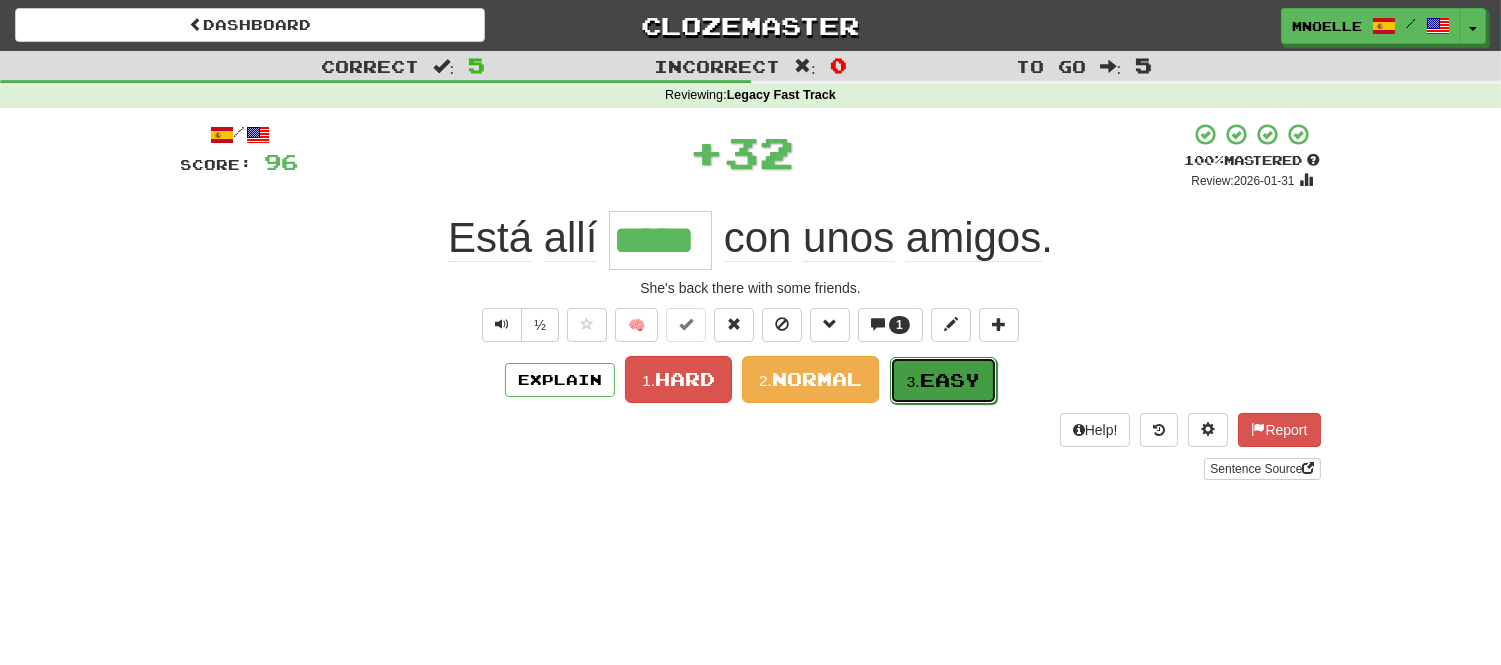 click on "Easy" at bounding box center (950, 380) 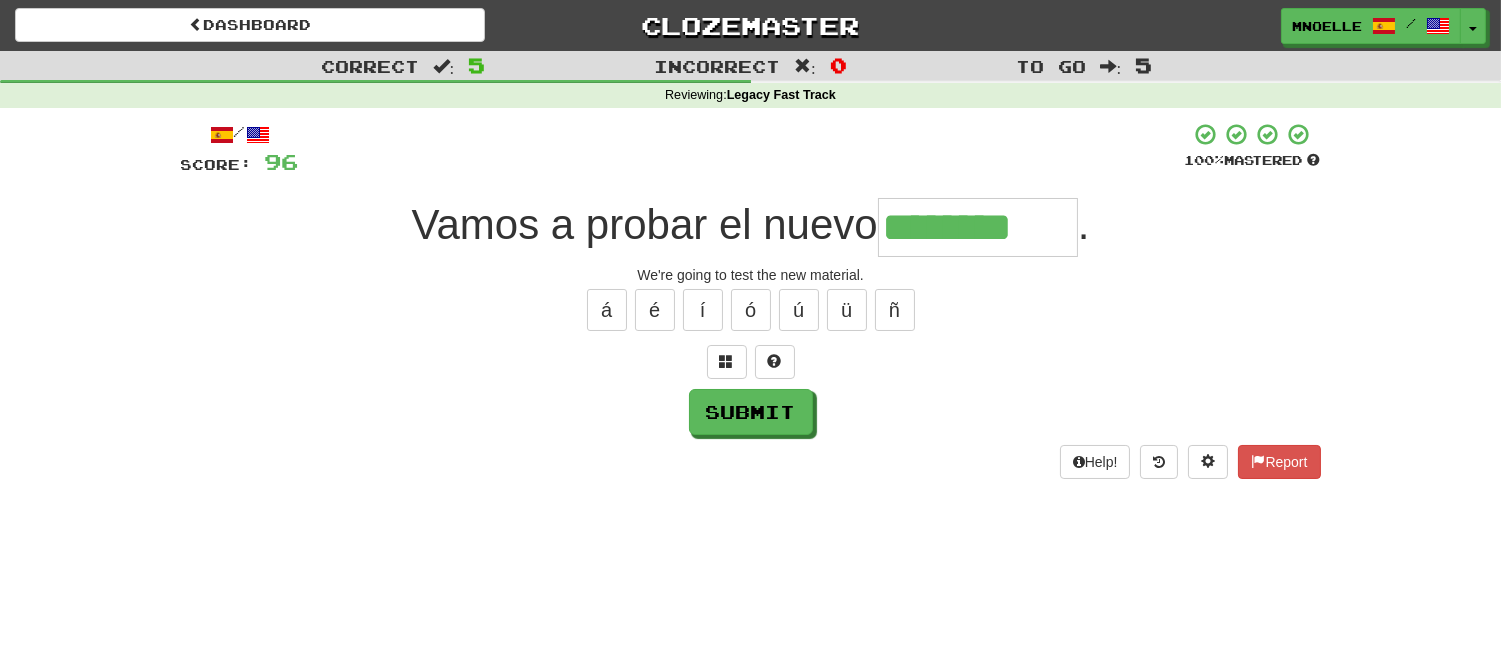 type on "********" 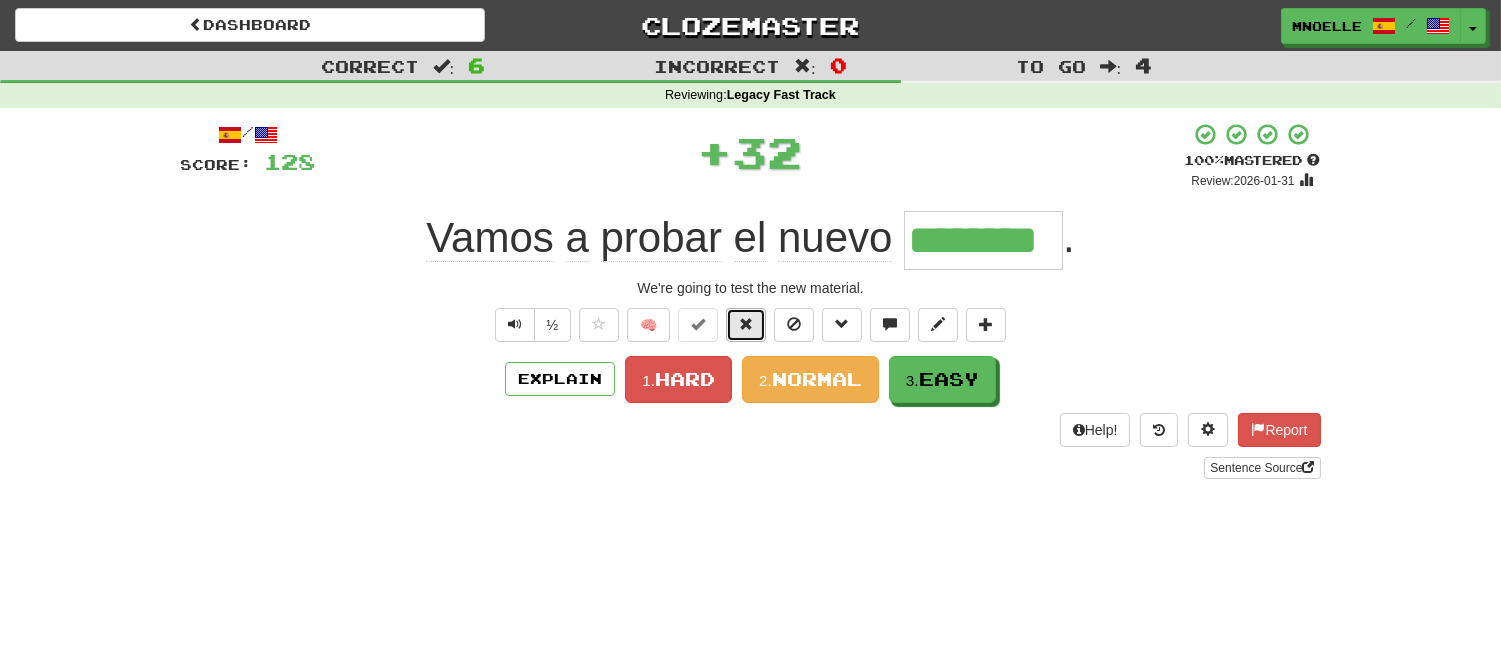 click at bounding box center (746, 324) 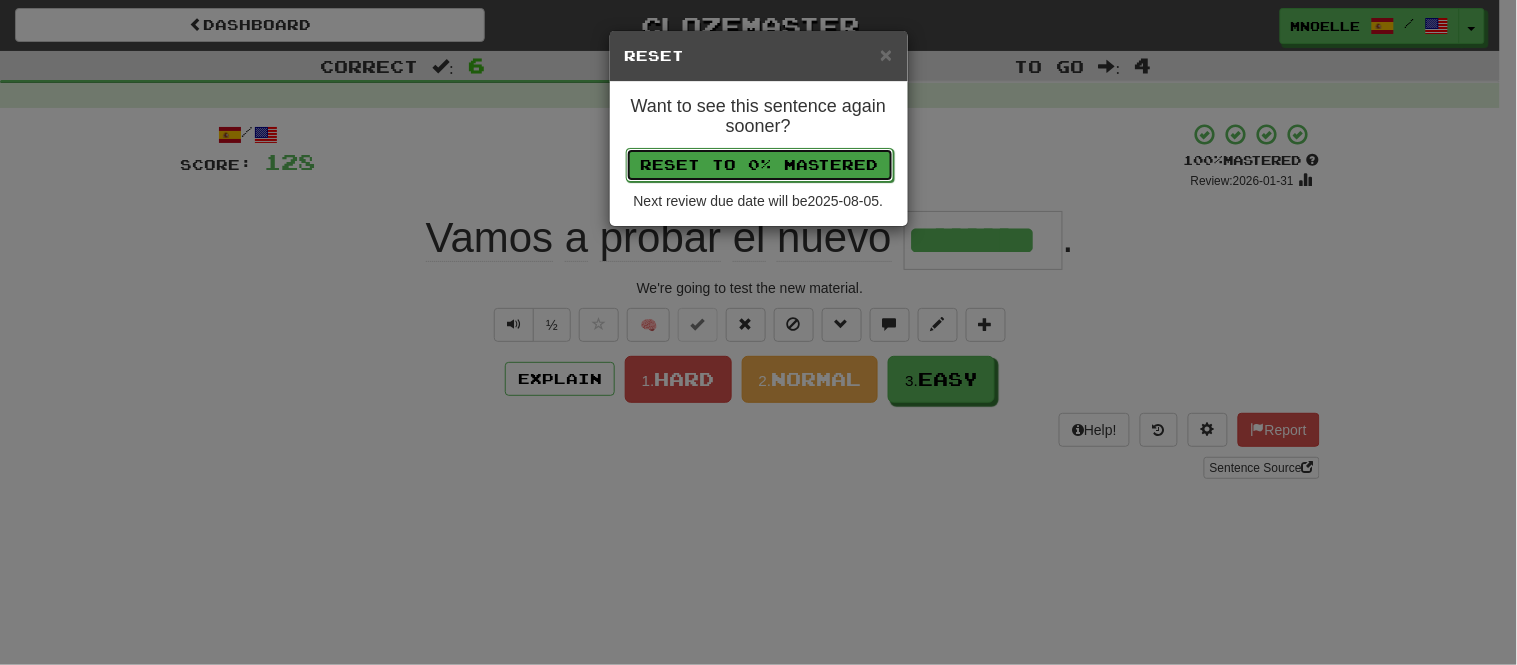 click on "Reset to 0% Mastered" at bounding box center [760, 165] 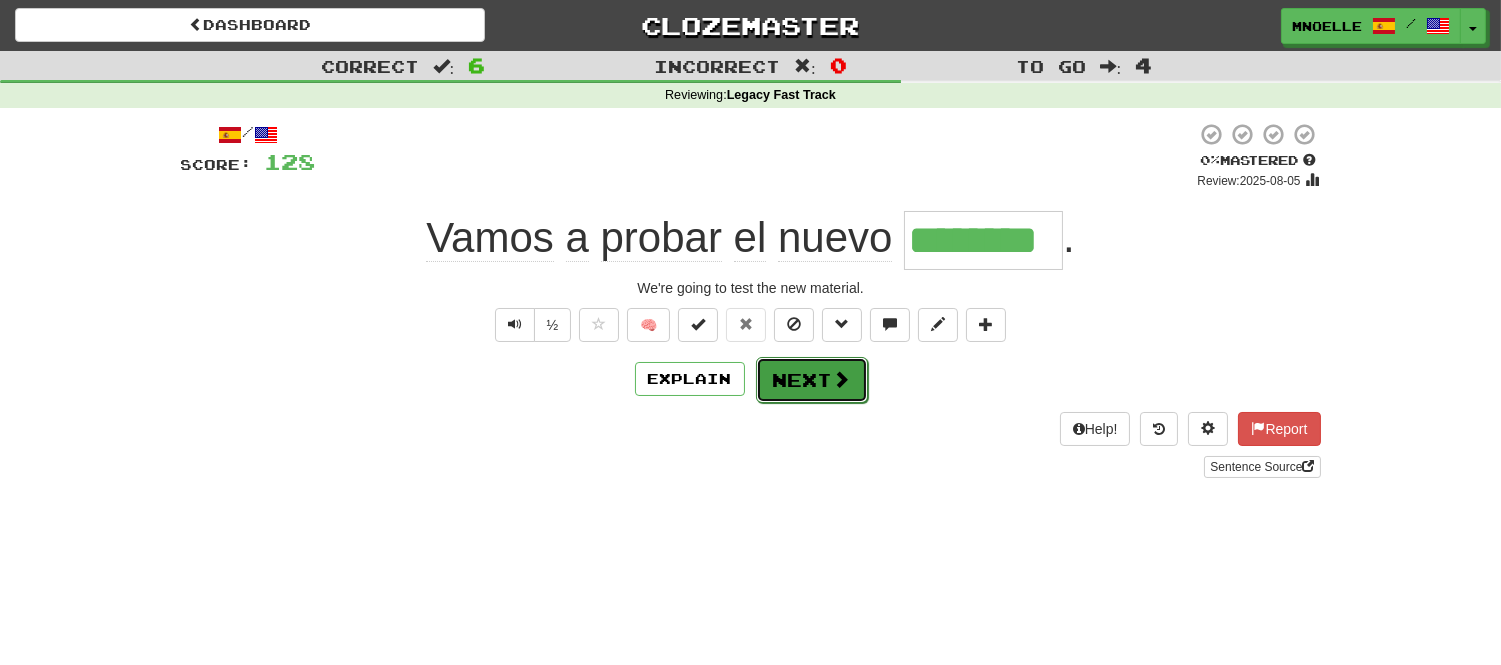click on "Next" at bounding box center [812, 380] 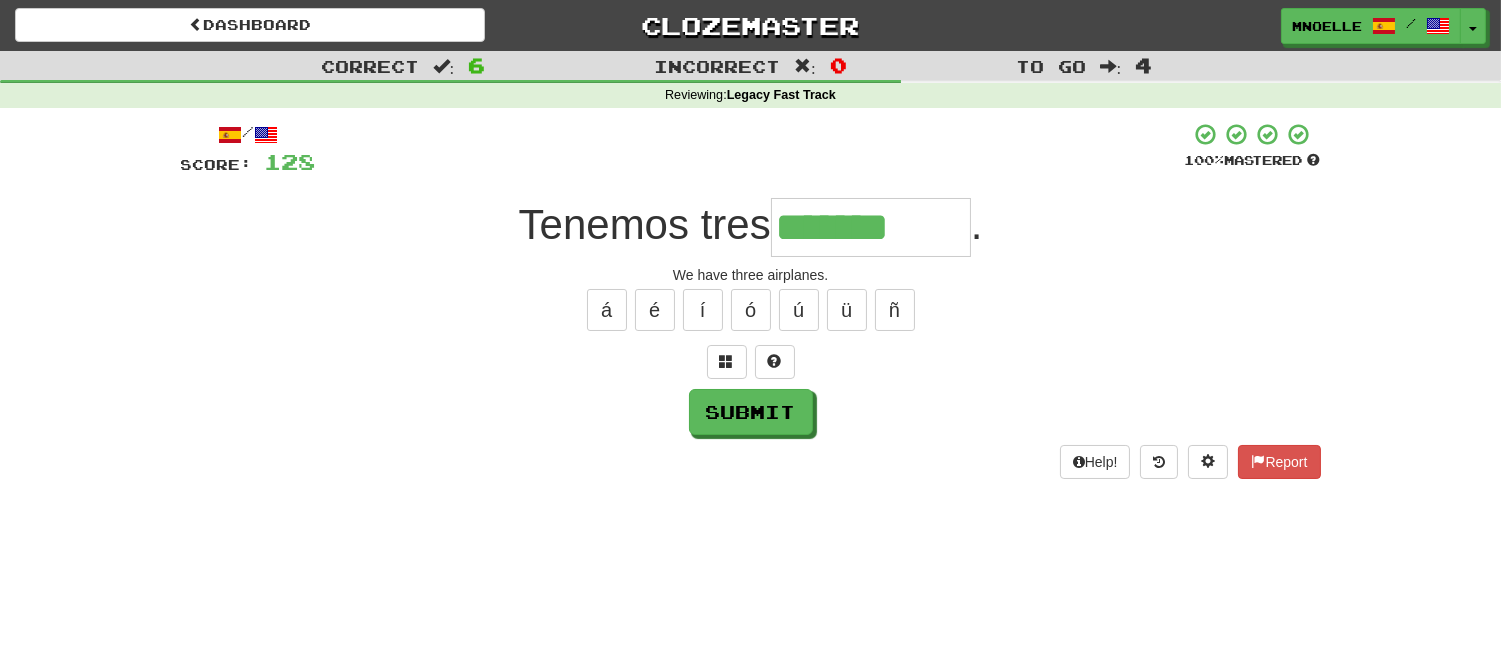 type on "*******" 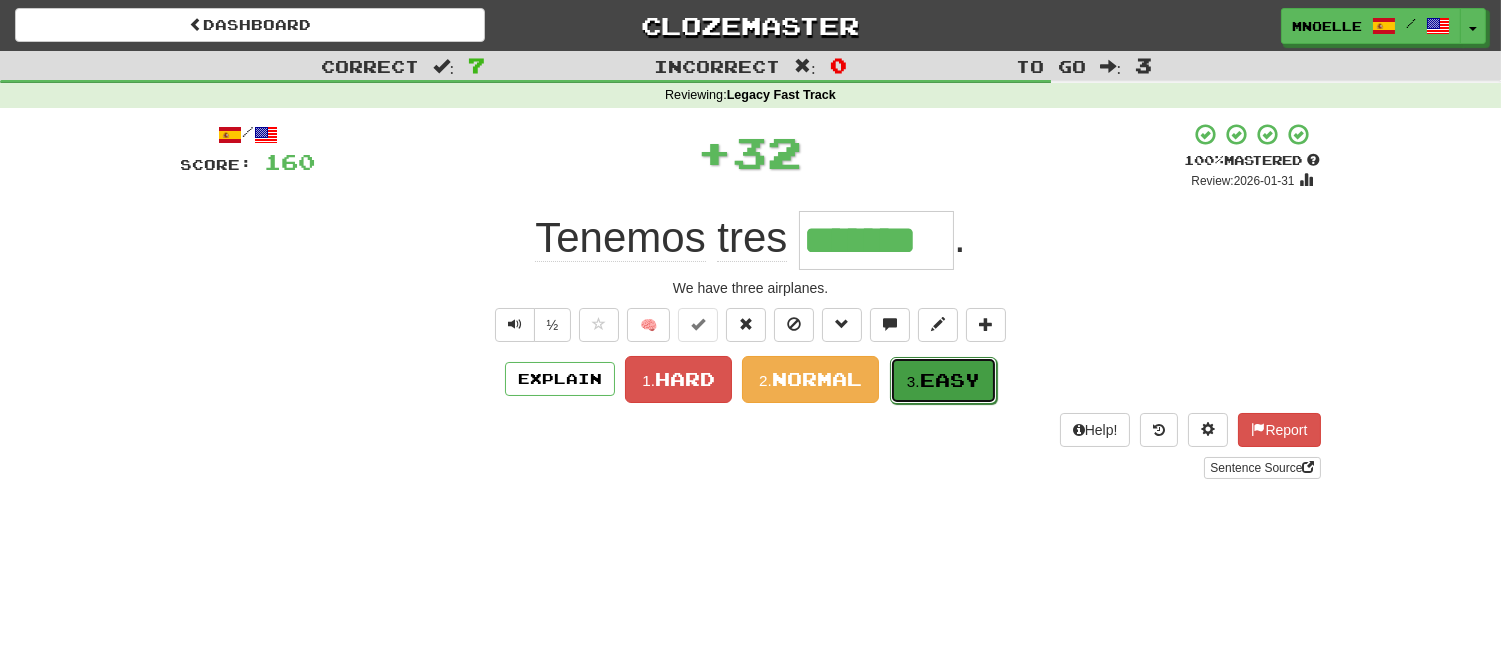click on "Easy" at bounding box center (950, 380) 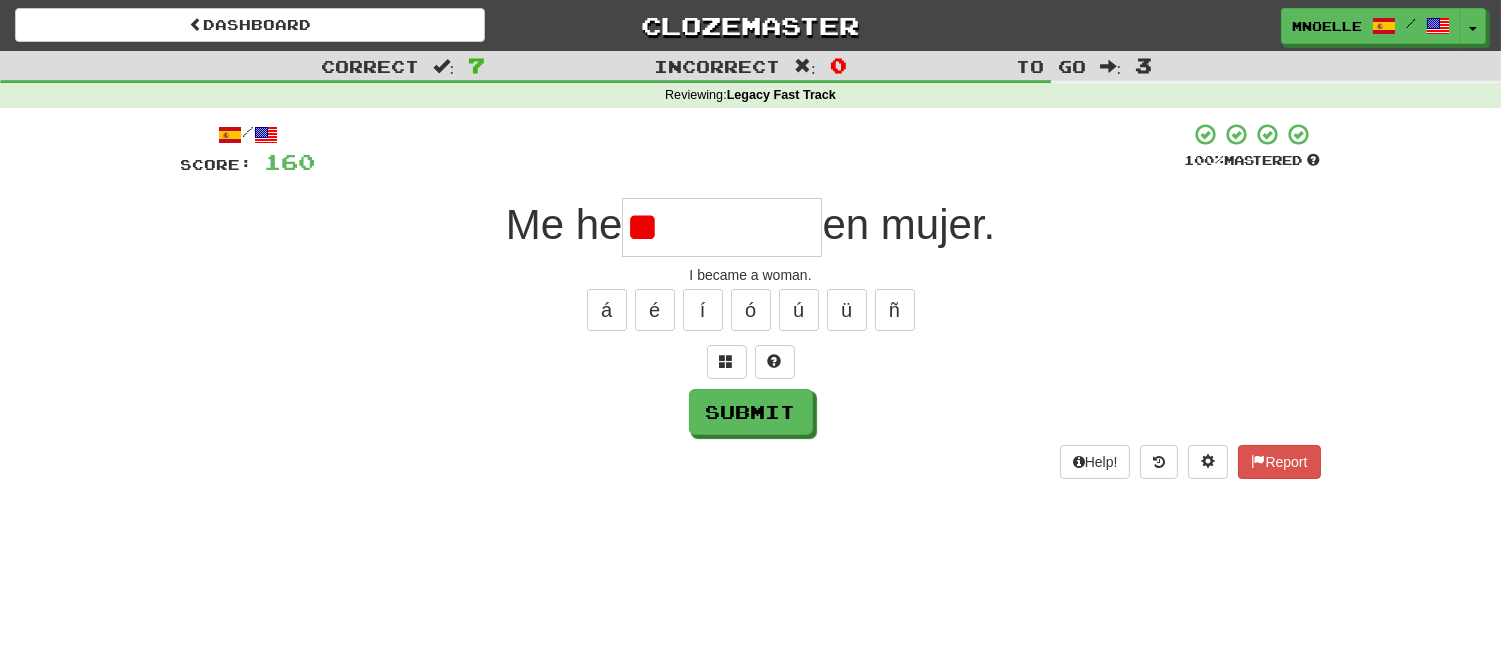 type on "*" 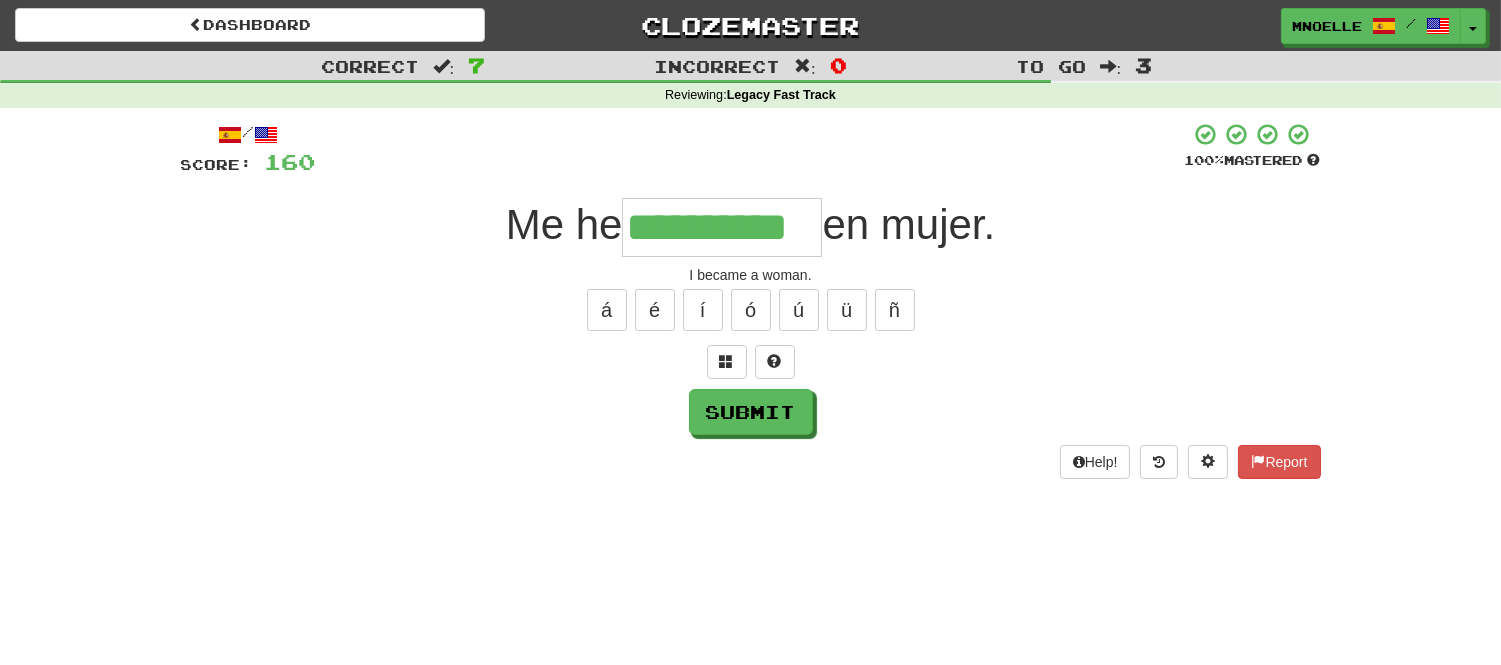 scroll, scrollTop: 0, scrollLeft: 1, axis: horizontal 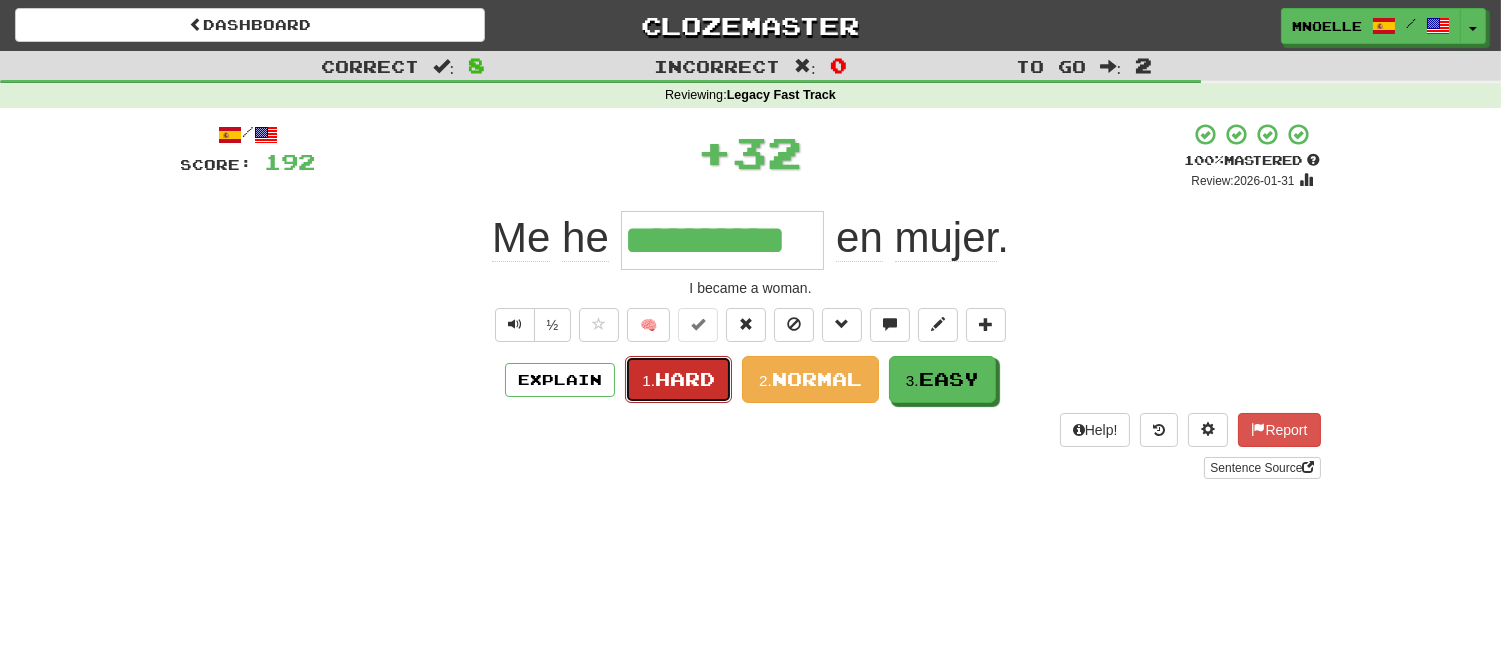 click on "Hard" at bounding box center (685, 379) 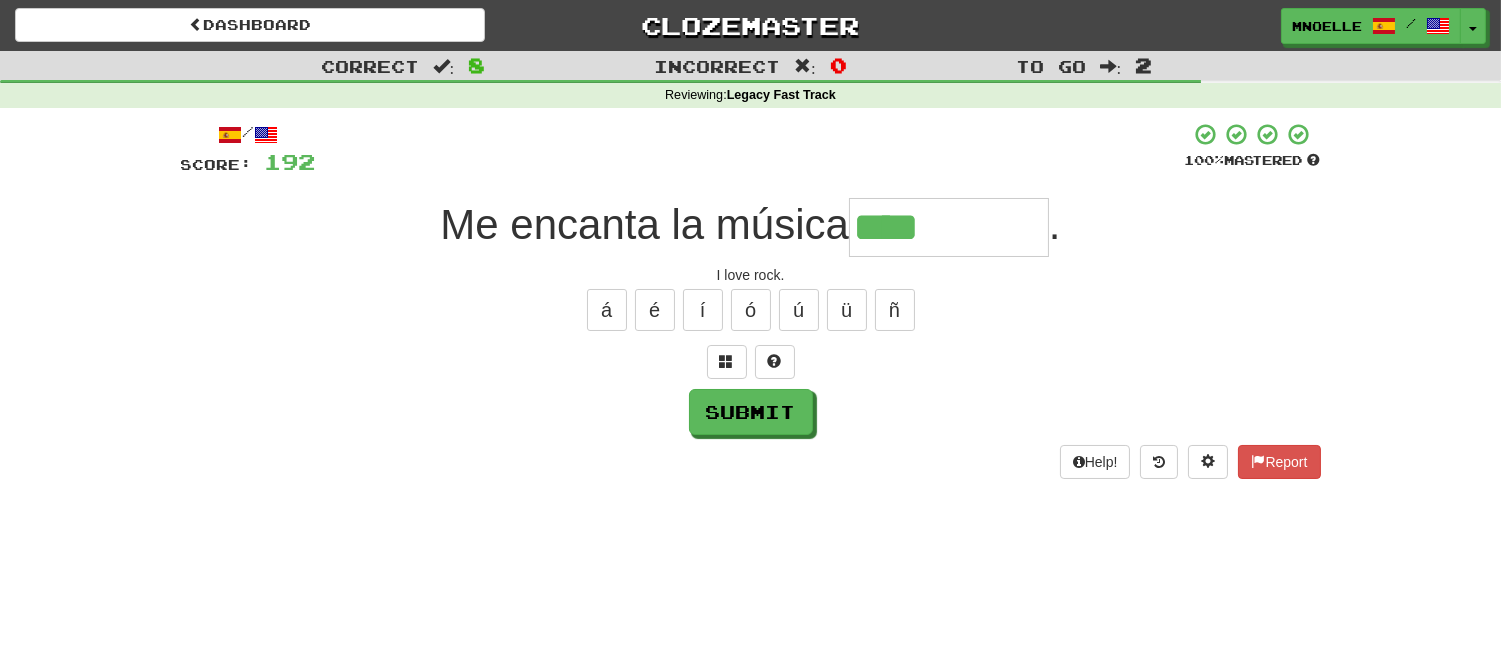 type on "****" 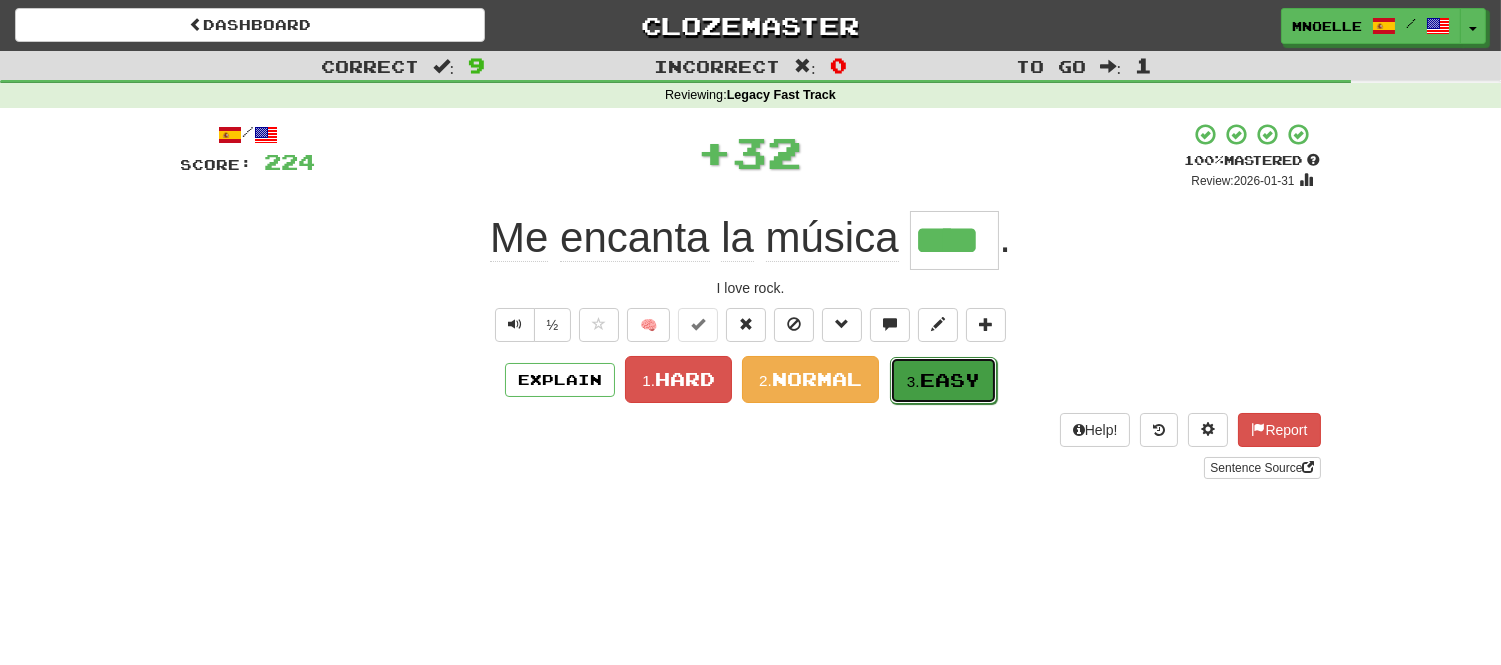 click on "Easy" at bounding box center (950, 380) 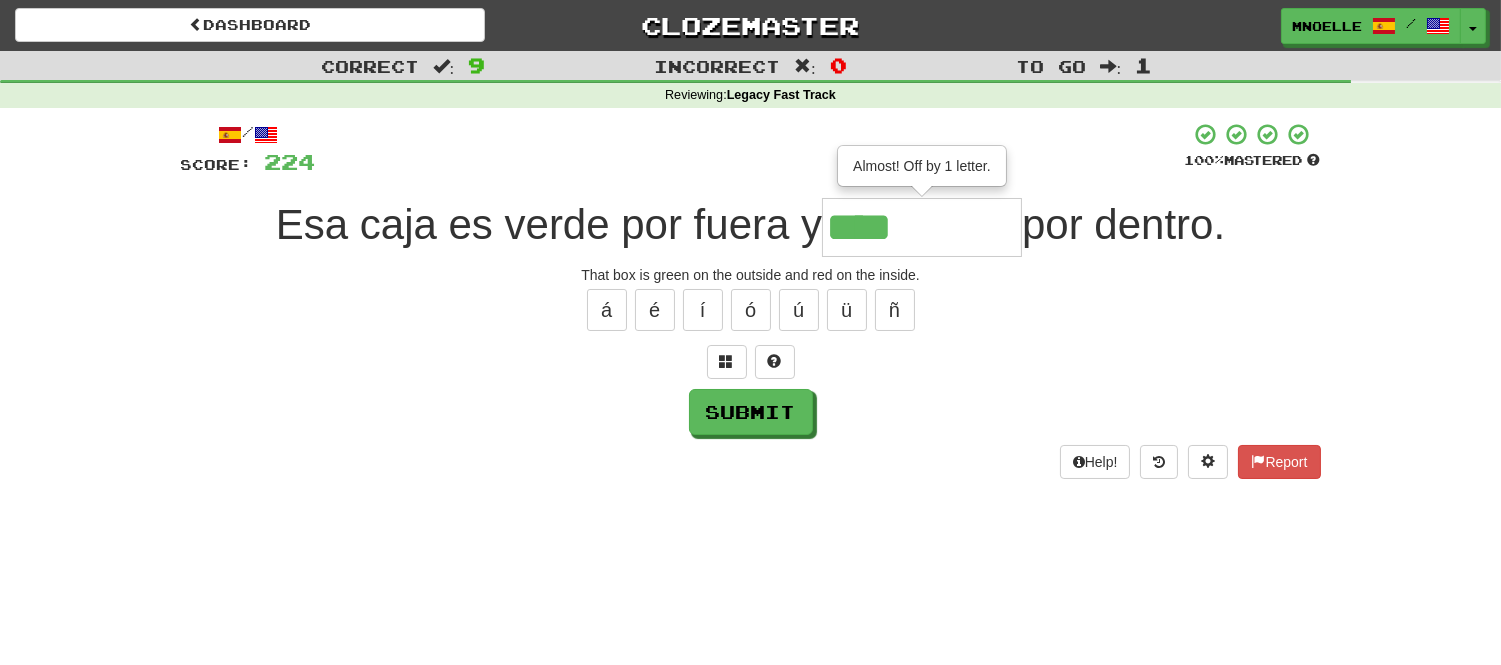 type on "****" 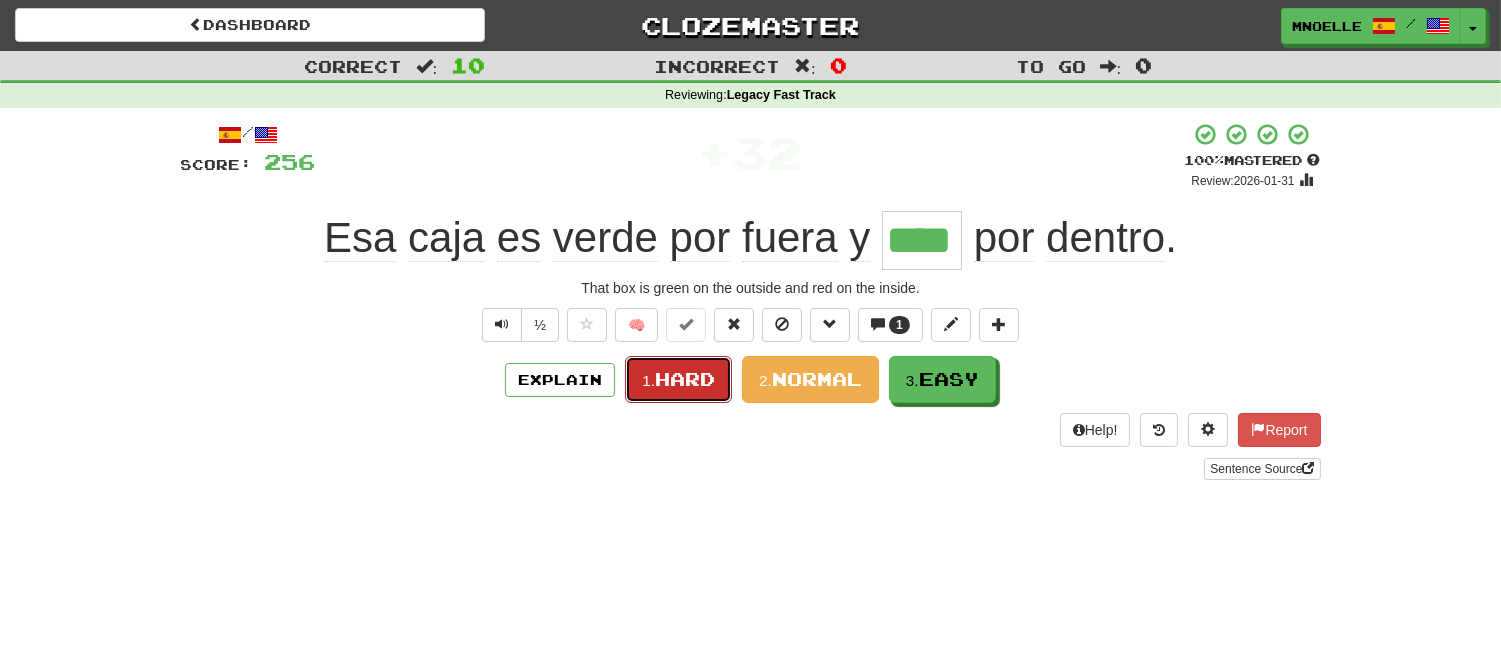 click on "1." at bounding box center [648, 380] 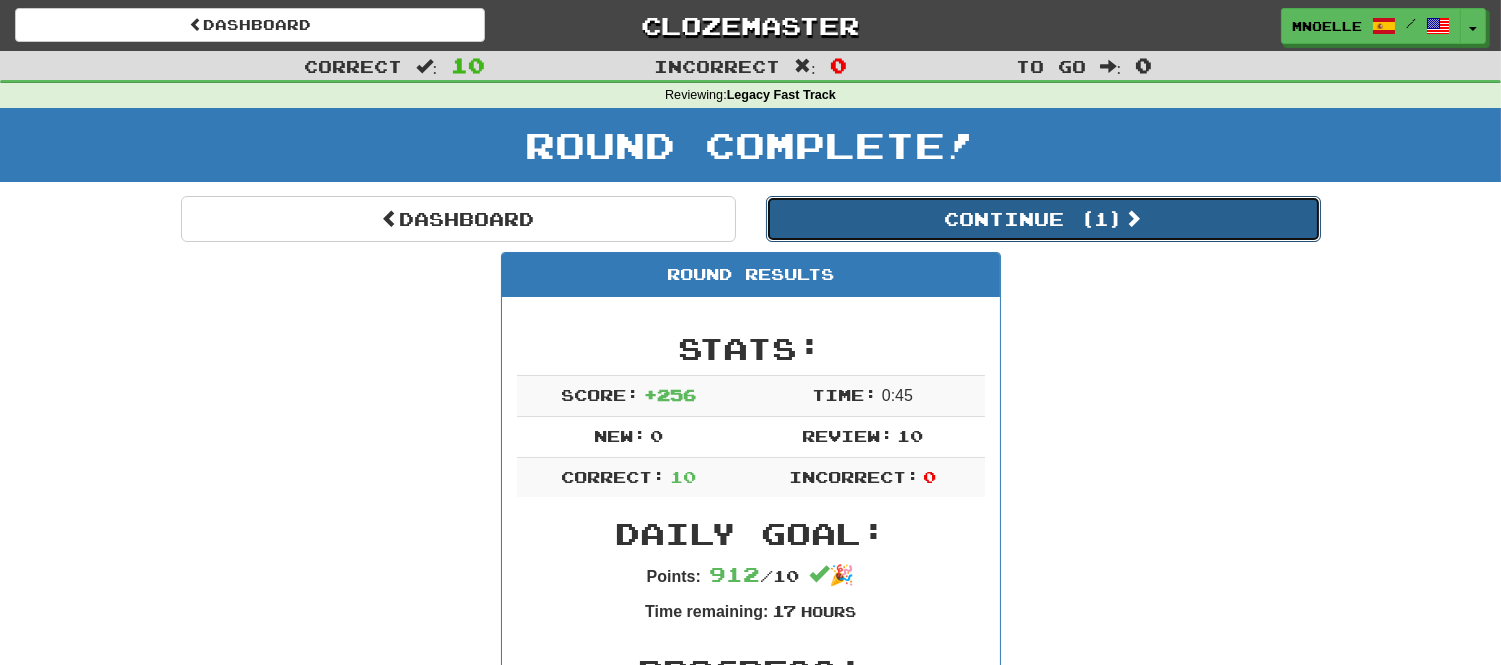 click on "Continue ( 1 )" at bounding box center [1043, 219] 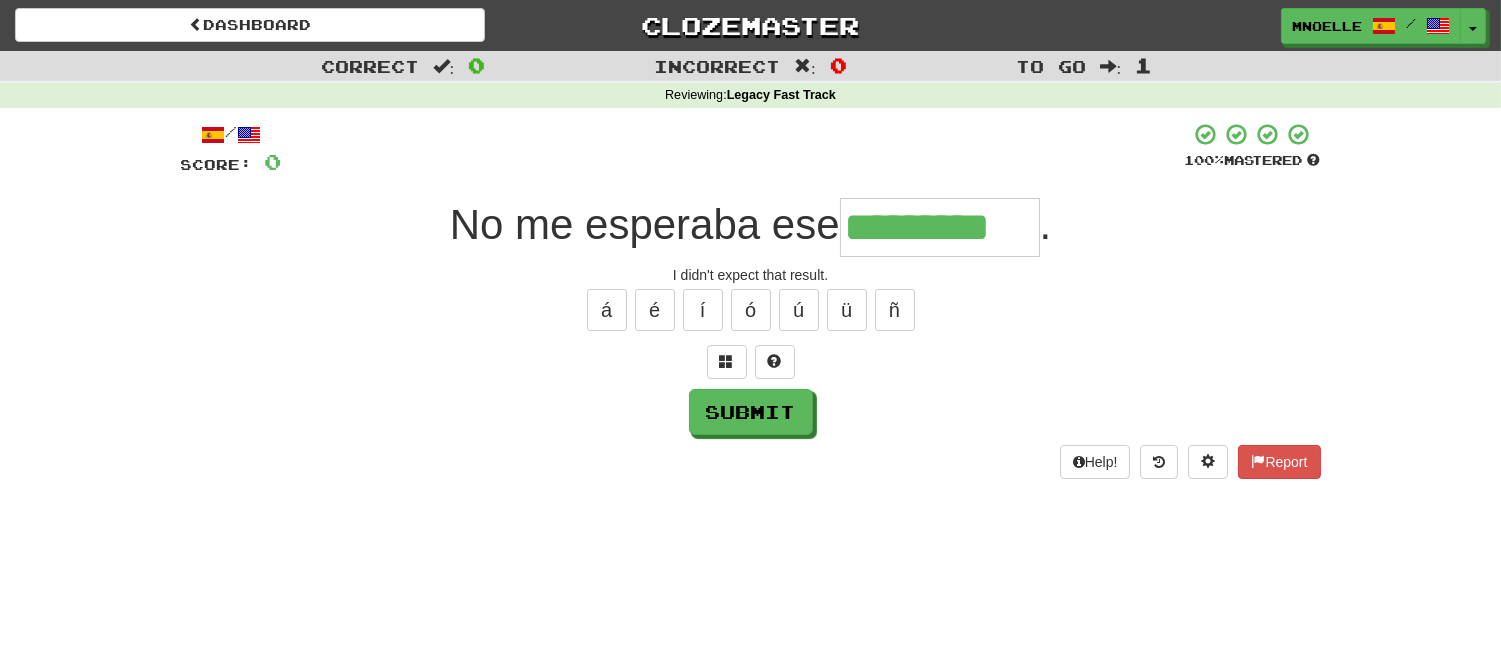 type on "*********" 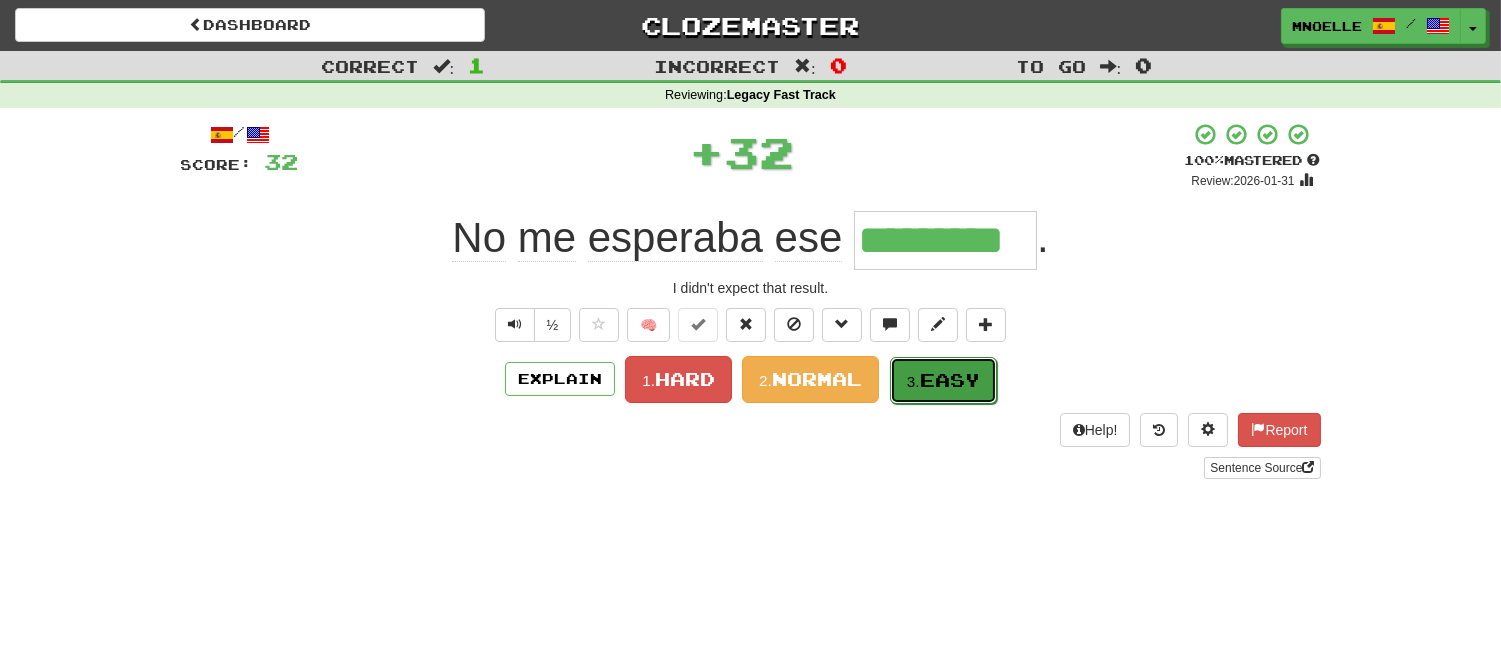 click on "Easy" at bounding box center (950, 380) 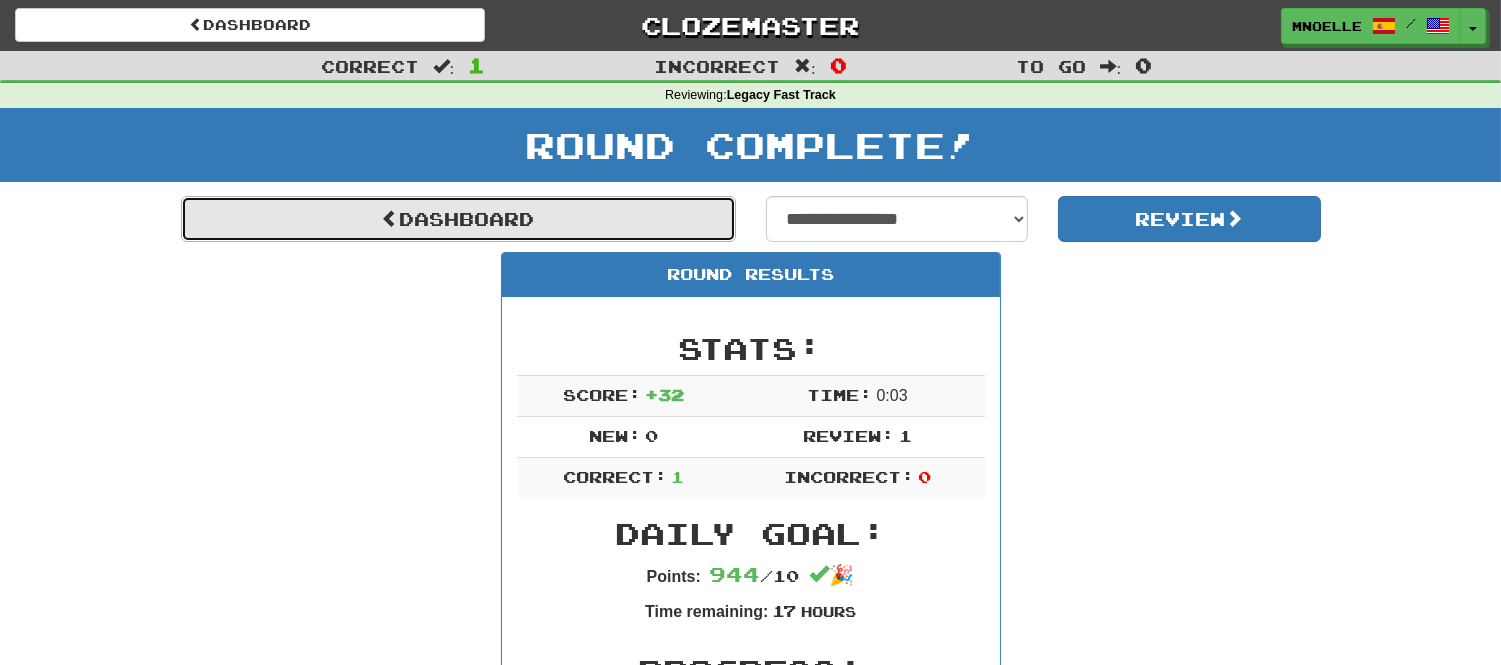 click on "Dashboard" at bounding box center [458, 219] 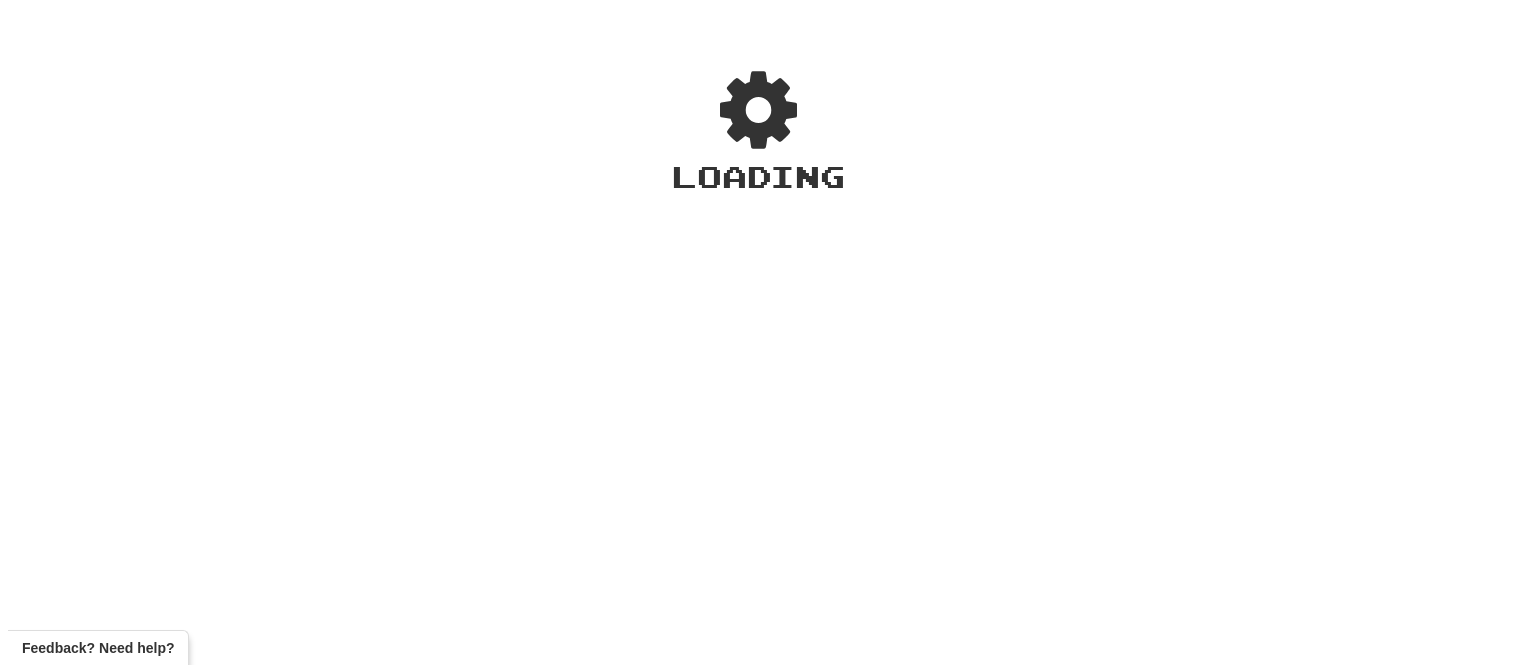 scroll, scrollTop: 0, scrollLeft: 0, axis: both 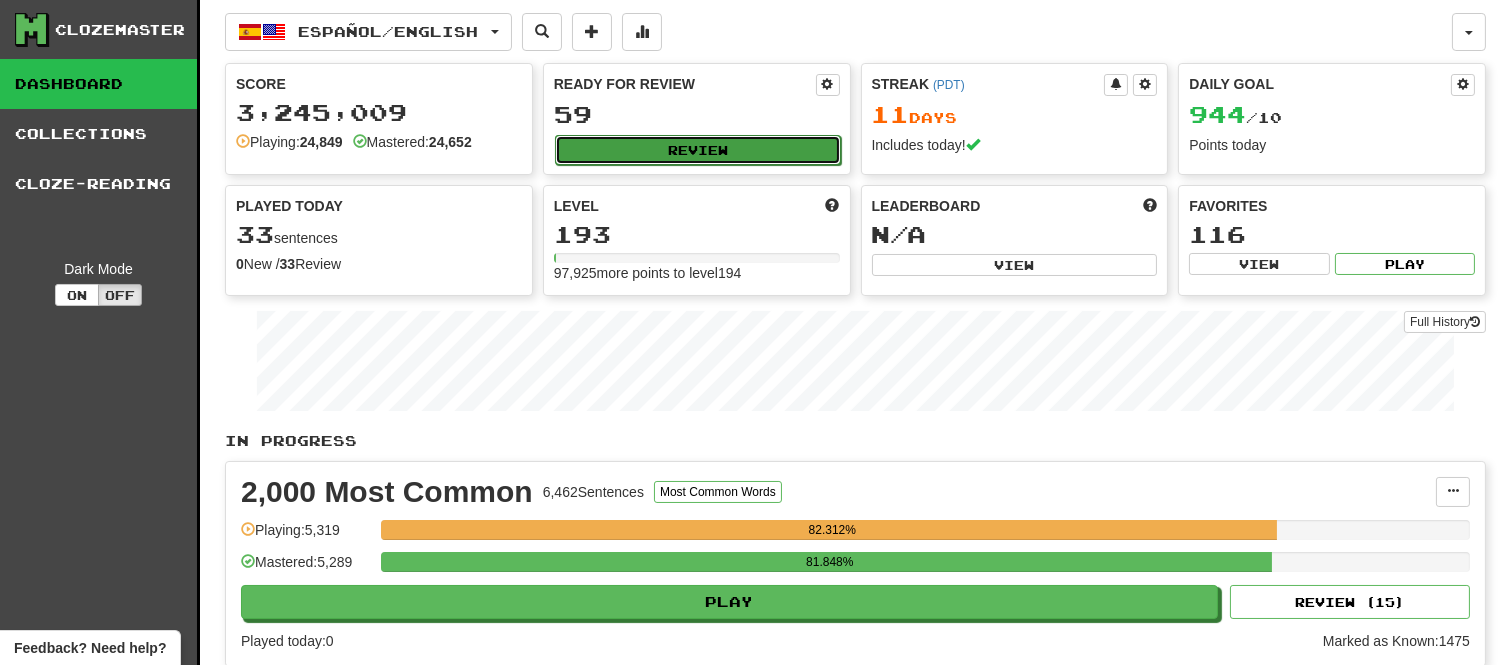 click on "Review" at bounding box center [698, 150] 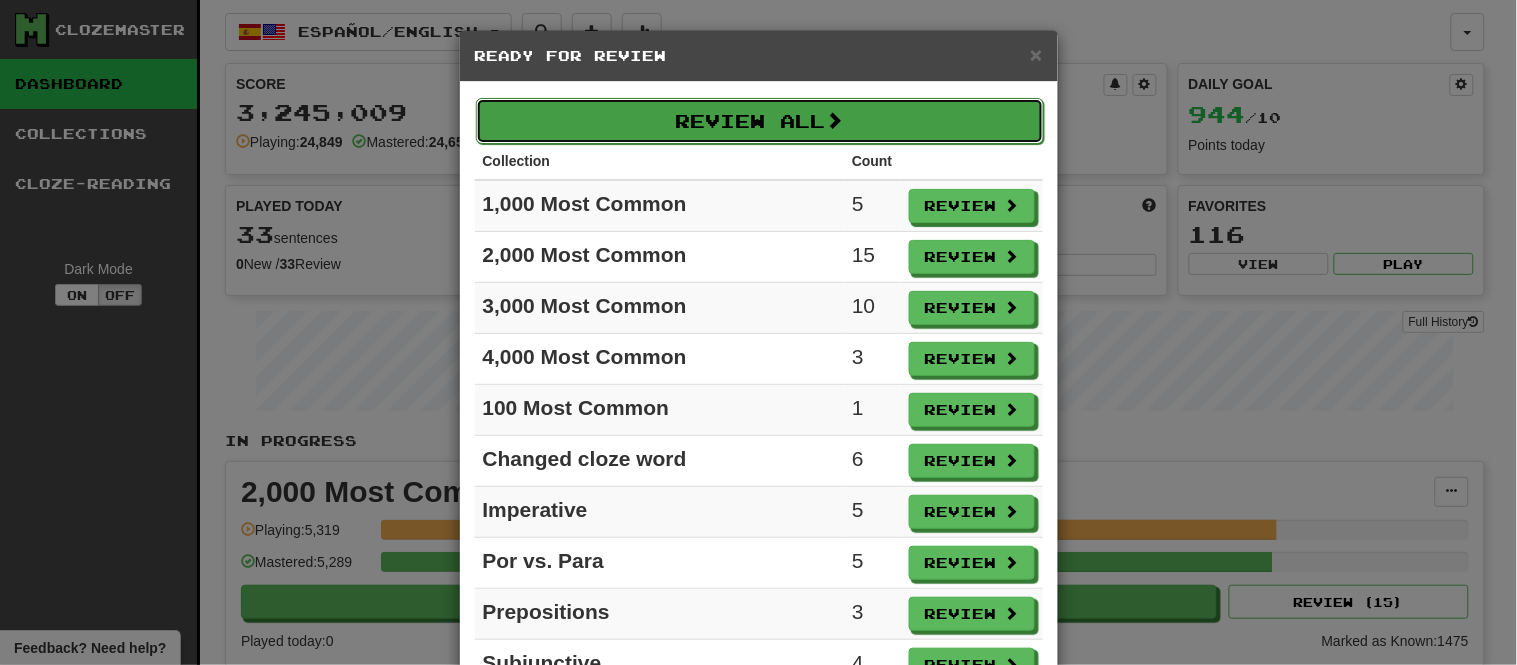 click on "Review All" at bounding box center (760, 121) 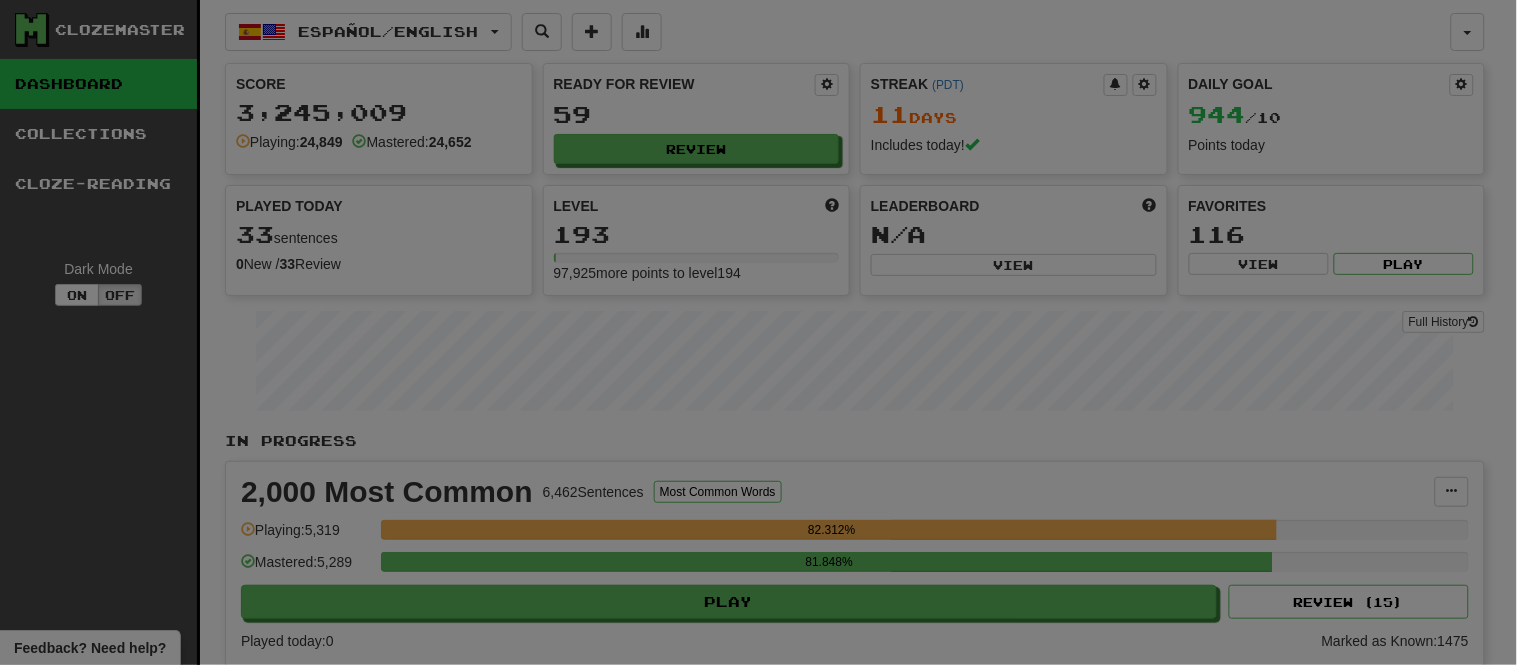 select on "**" 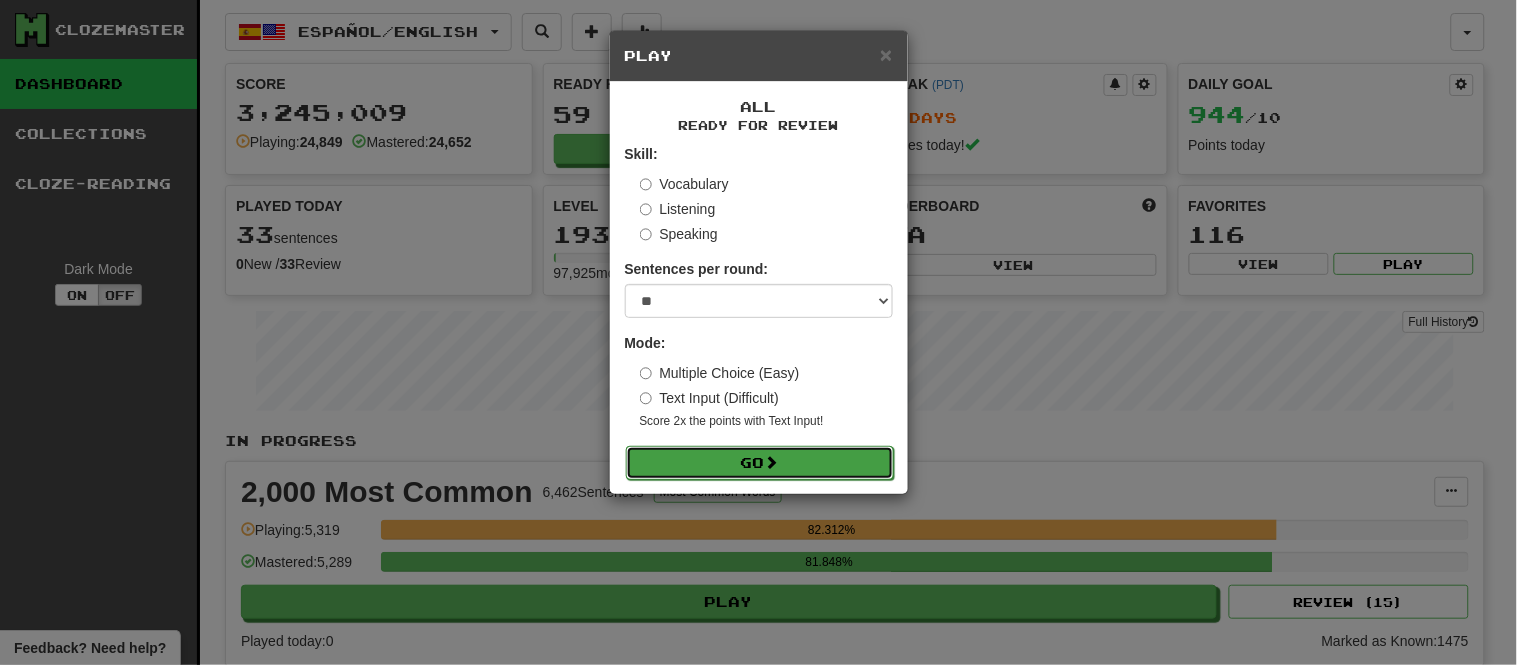click on "Go" at bounding box center [760, 463] 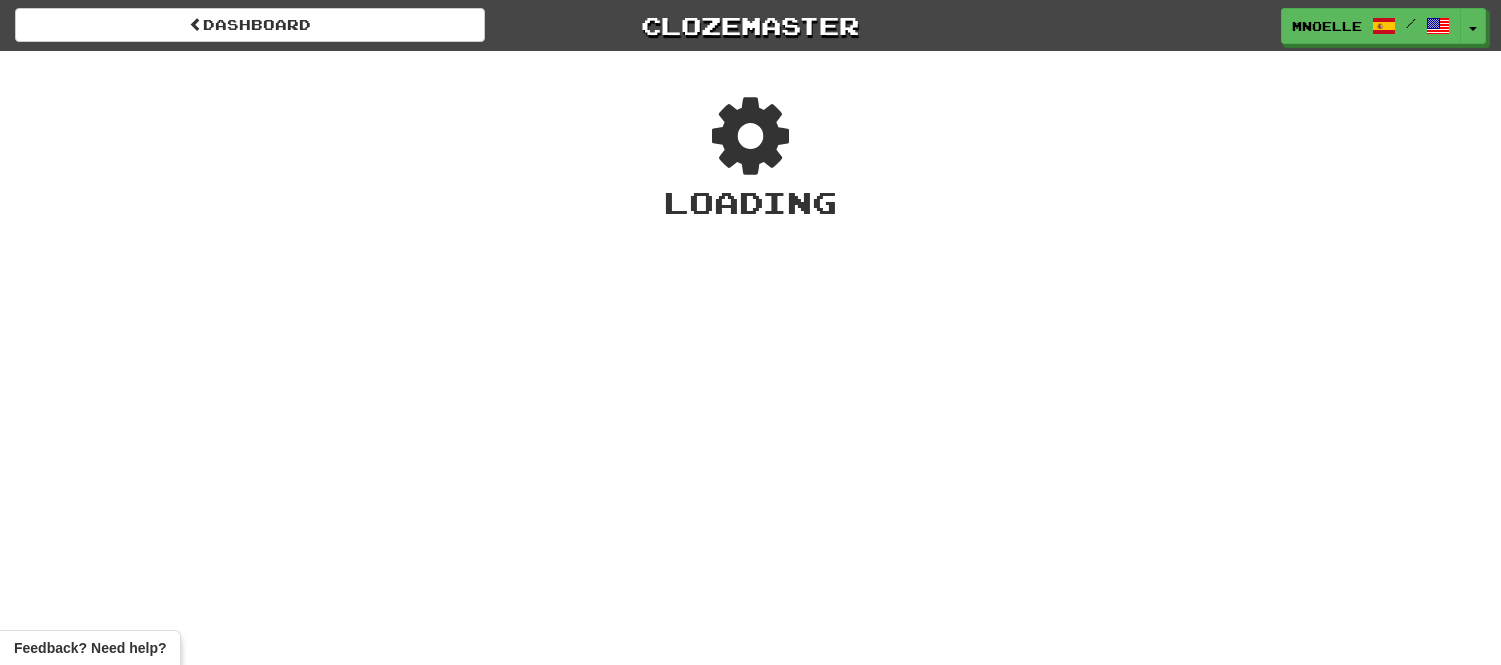 scroll, scrollTop: 0, scrollLeft: 0, axis: both 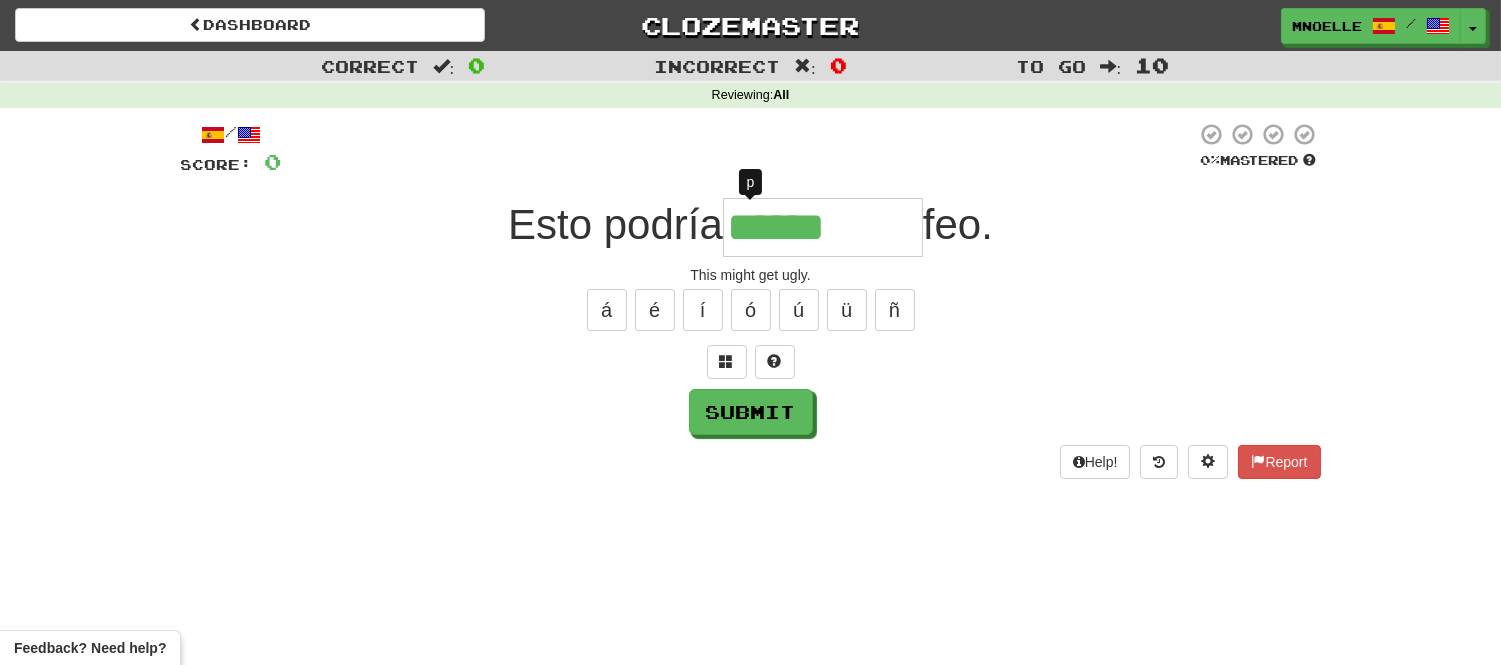 type on "*******" 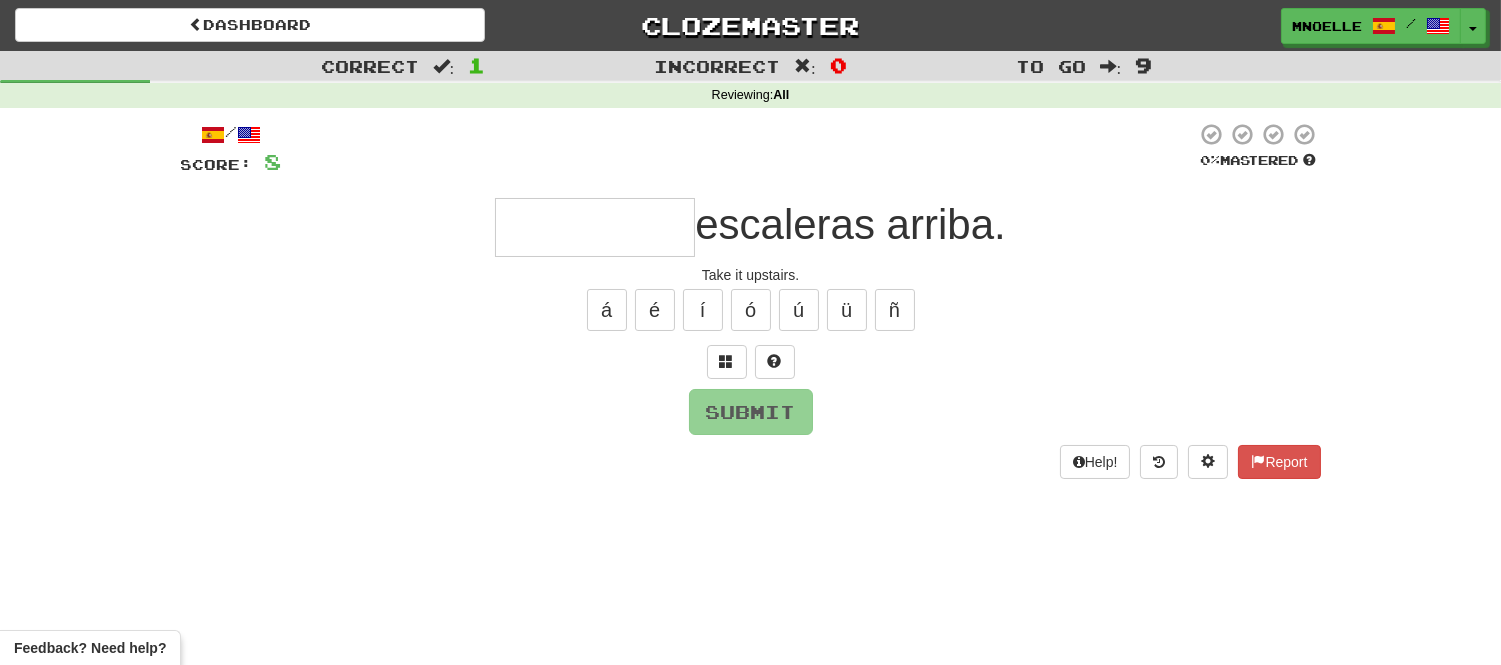 type on "*" 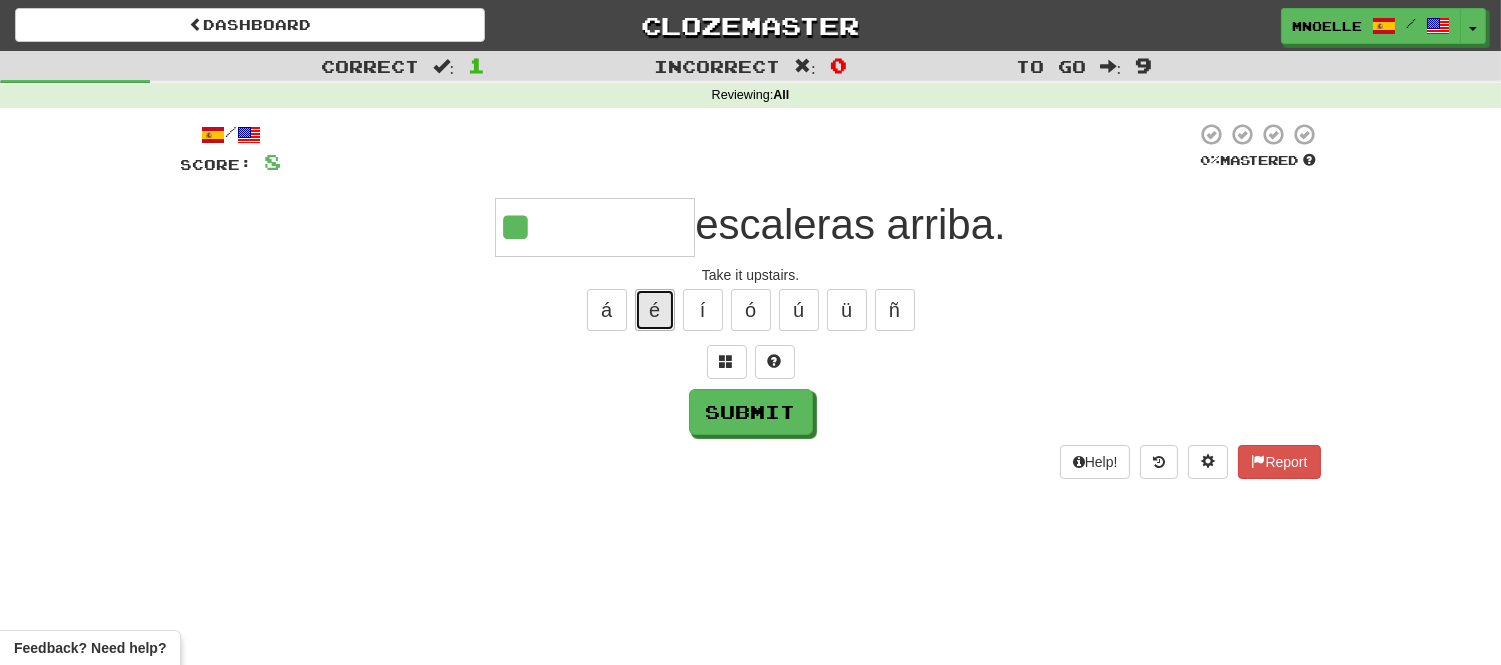 click on "é" at bounding box center [655, 310] 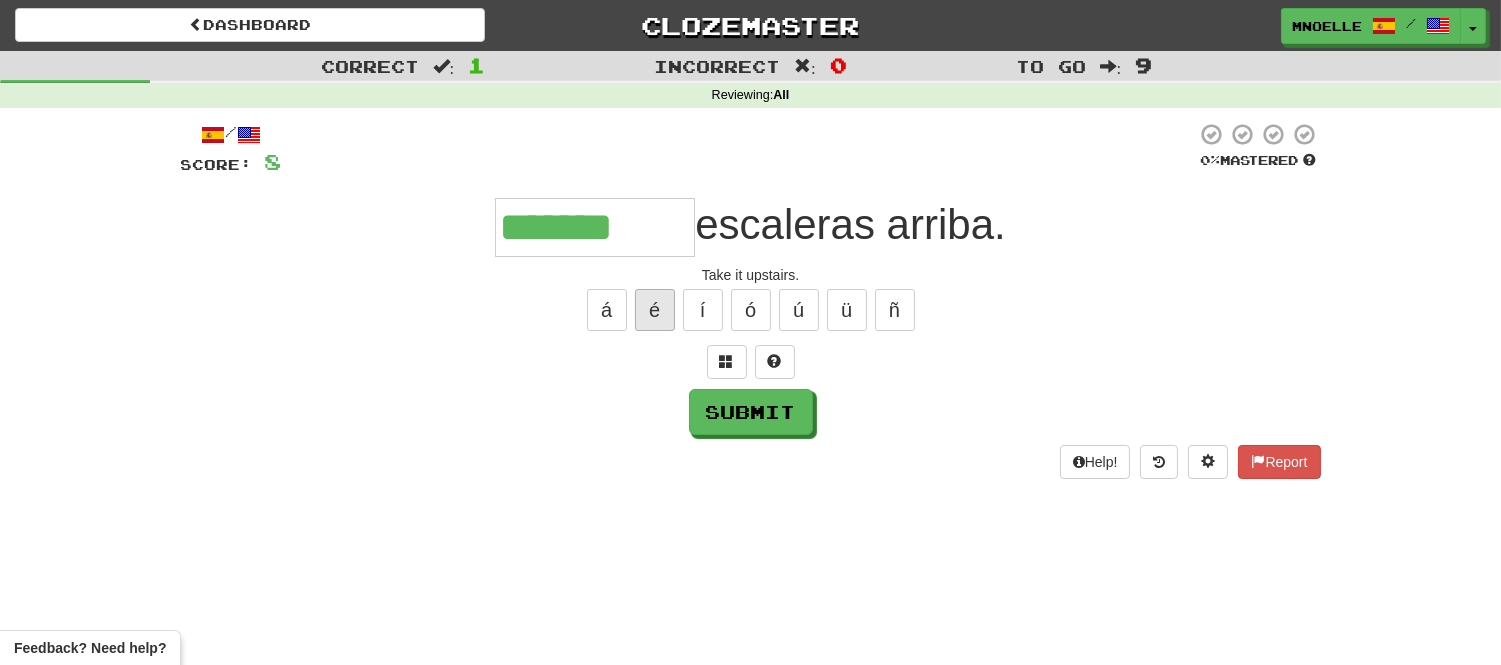 type on "*******" 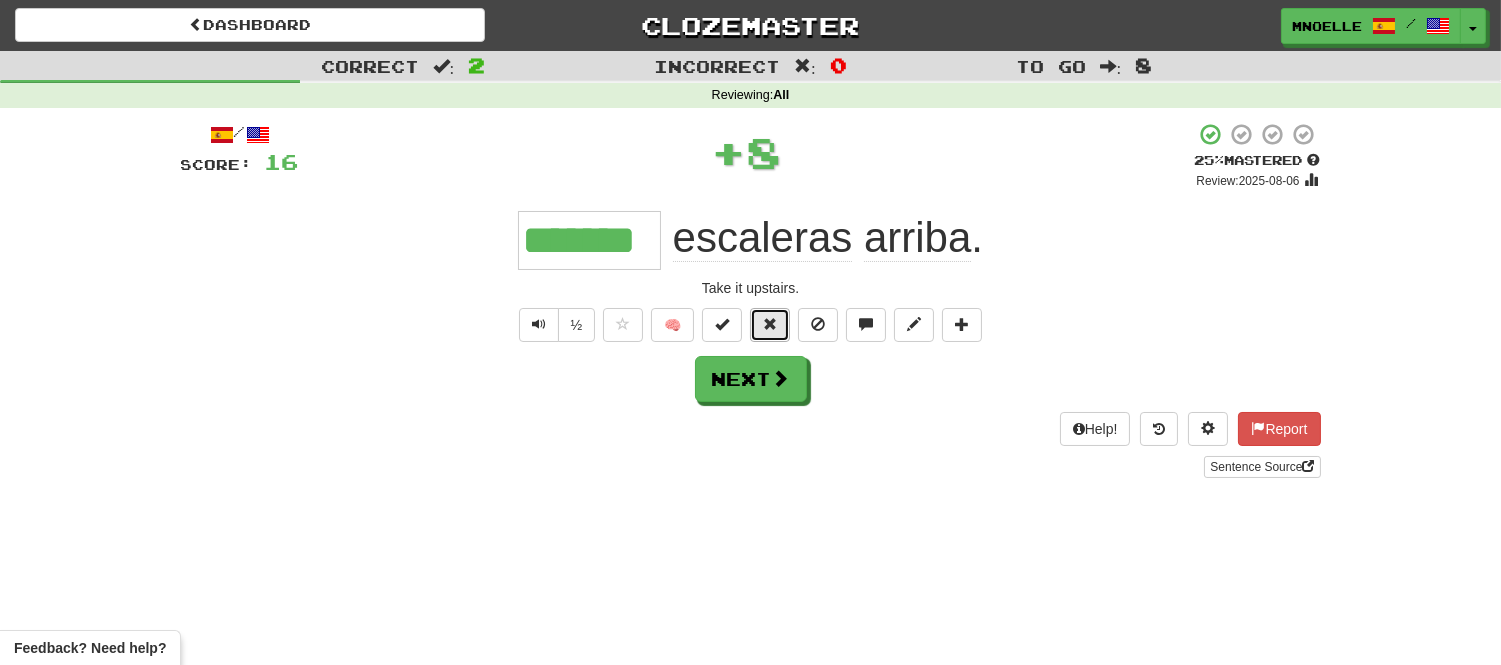 click at bounding box center (770, 324) 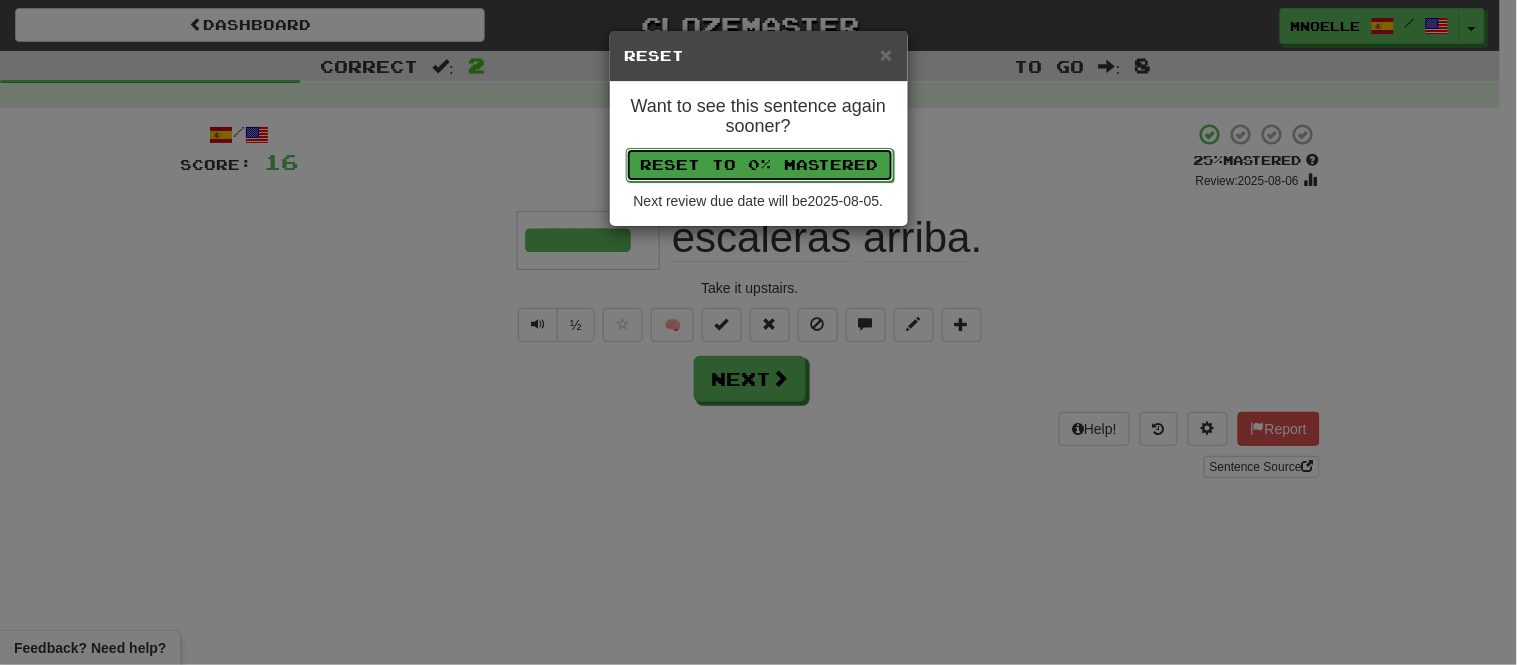 click on "Reset to 0% Mastered" at bounding box center [760, 165] 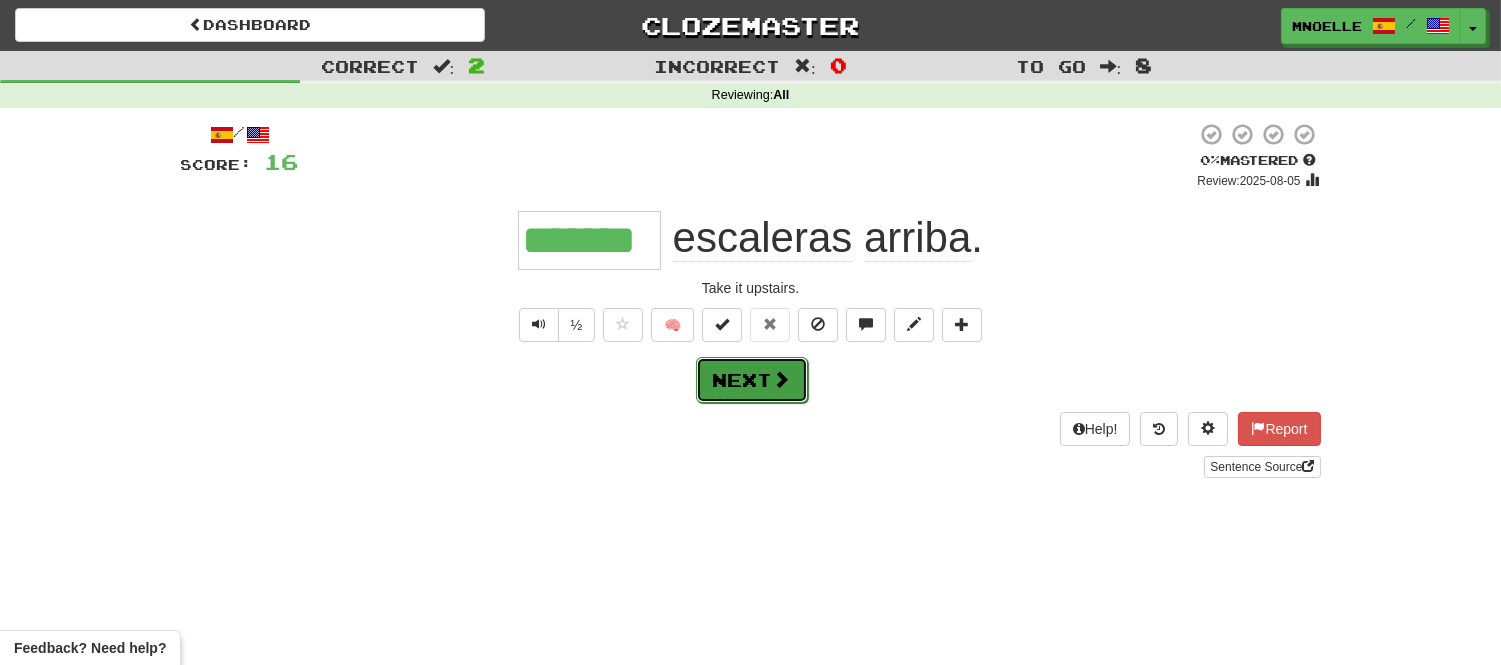 click on "Next" at bounding box center [752, 380] 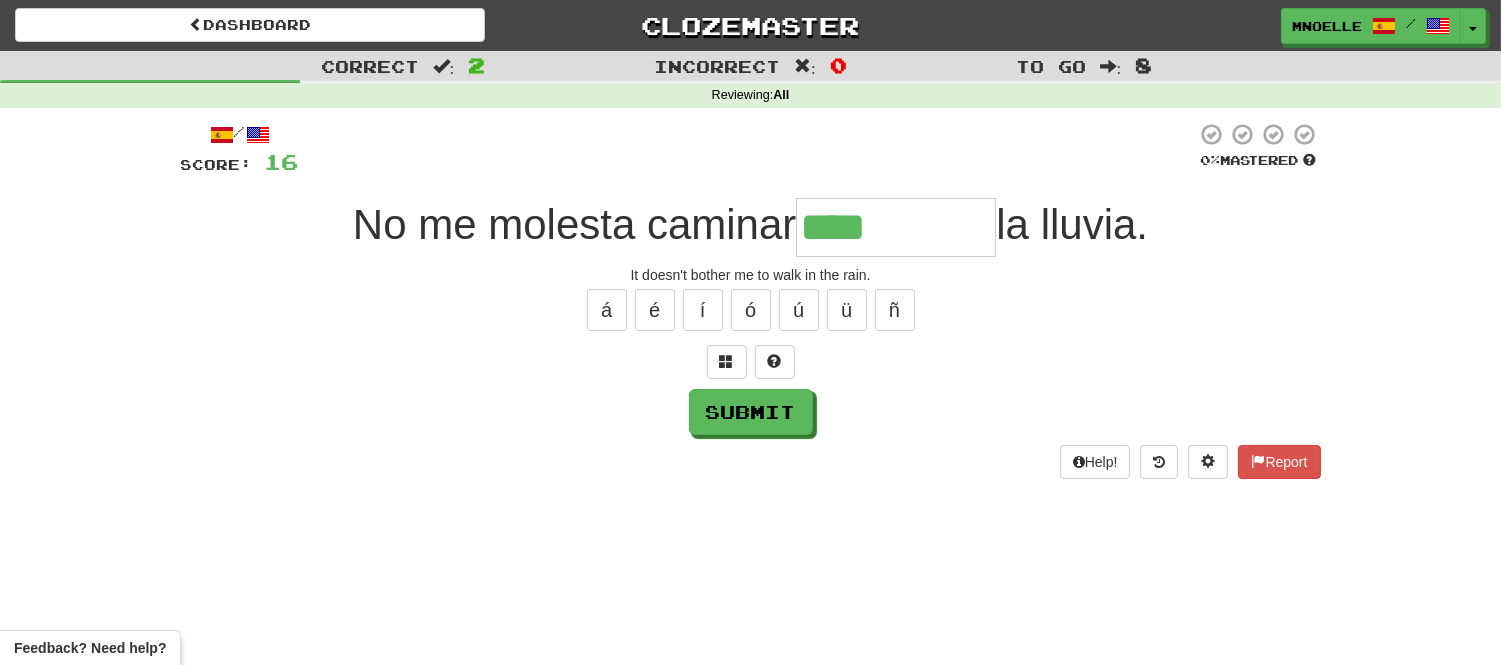 type on "****" 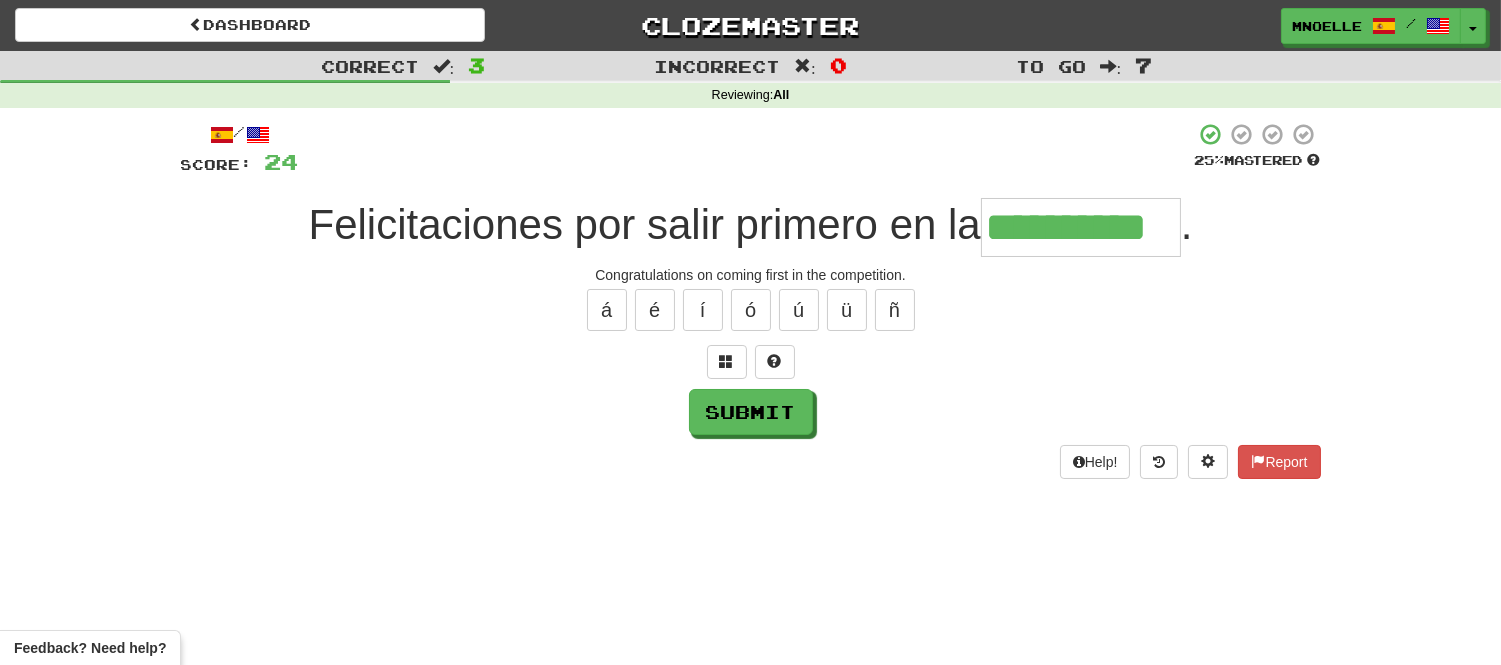 scroll, scrollTop: 0, scrollLeft: 22, axis: horizontal 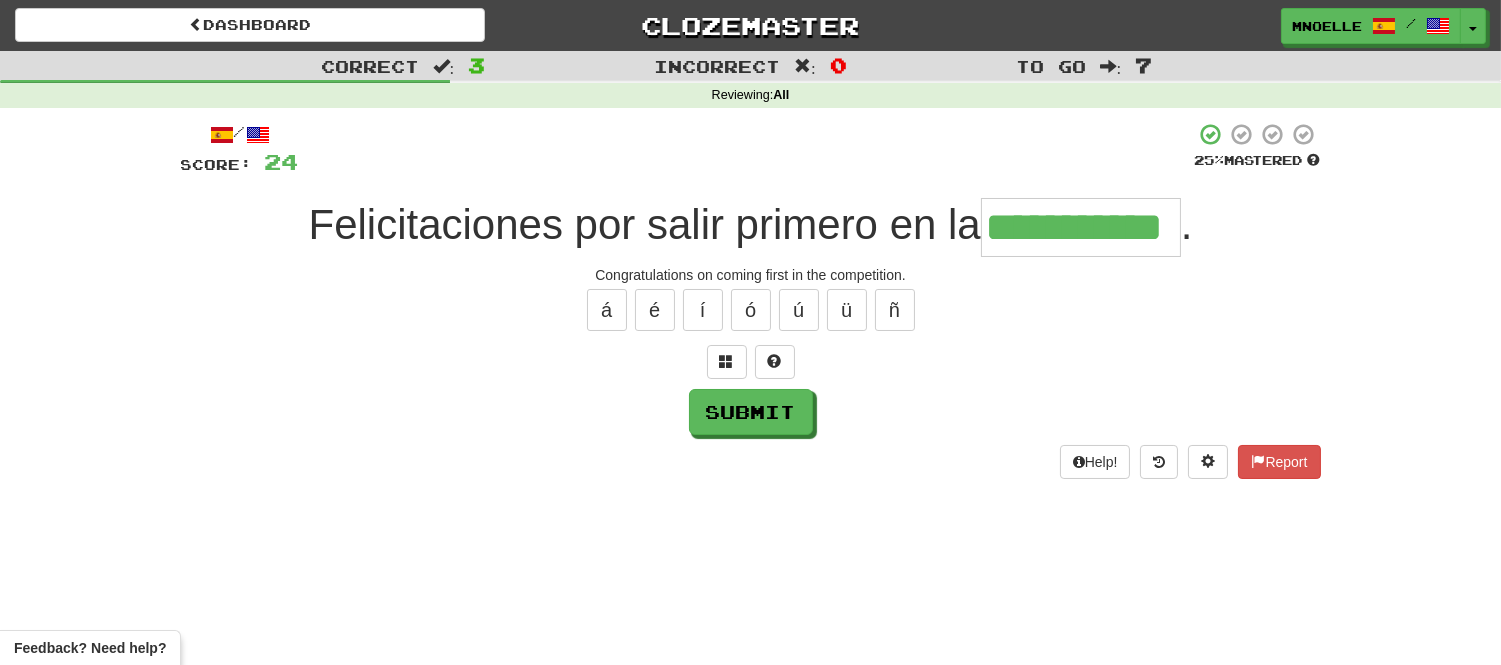 type on "**********" 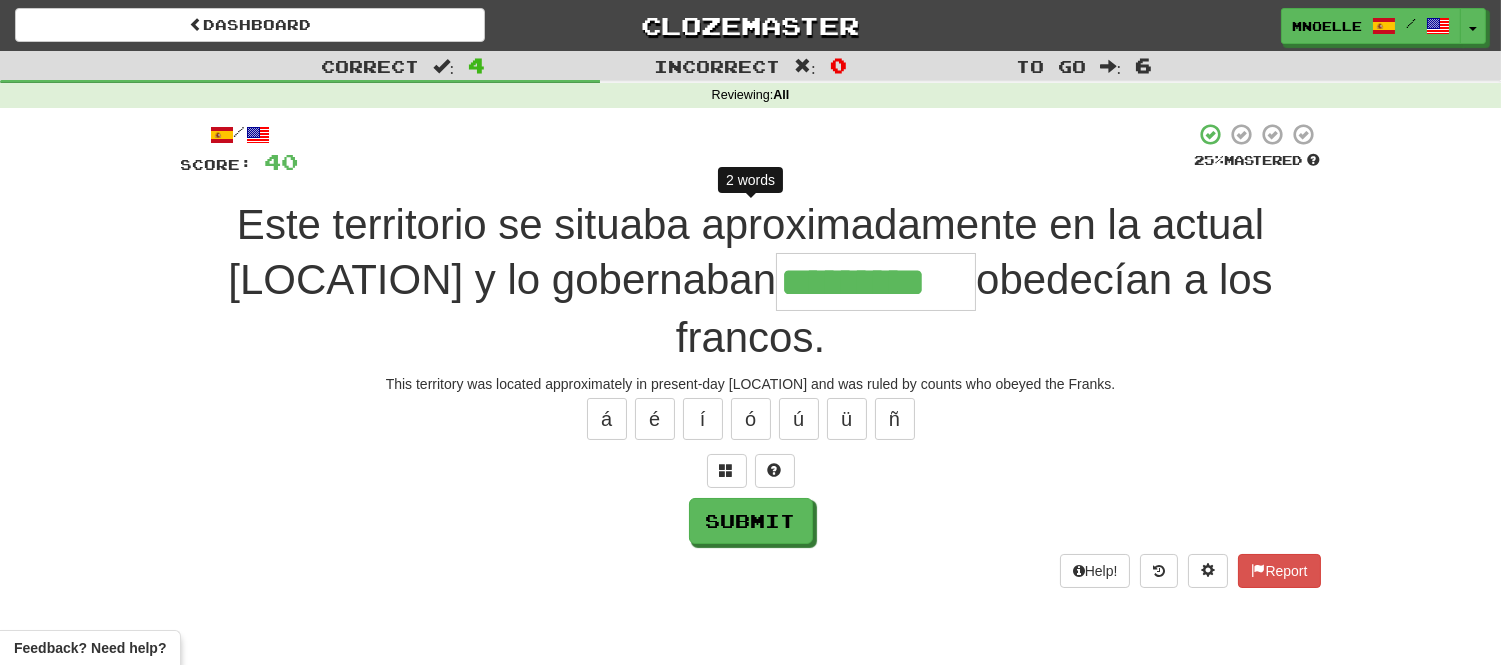 type on "**********" 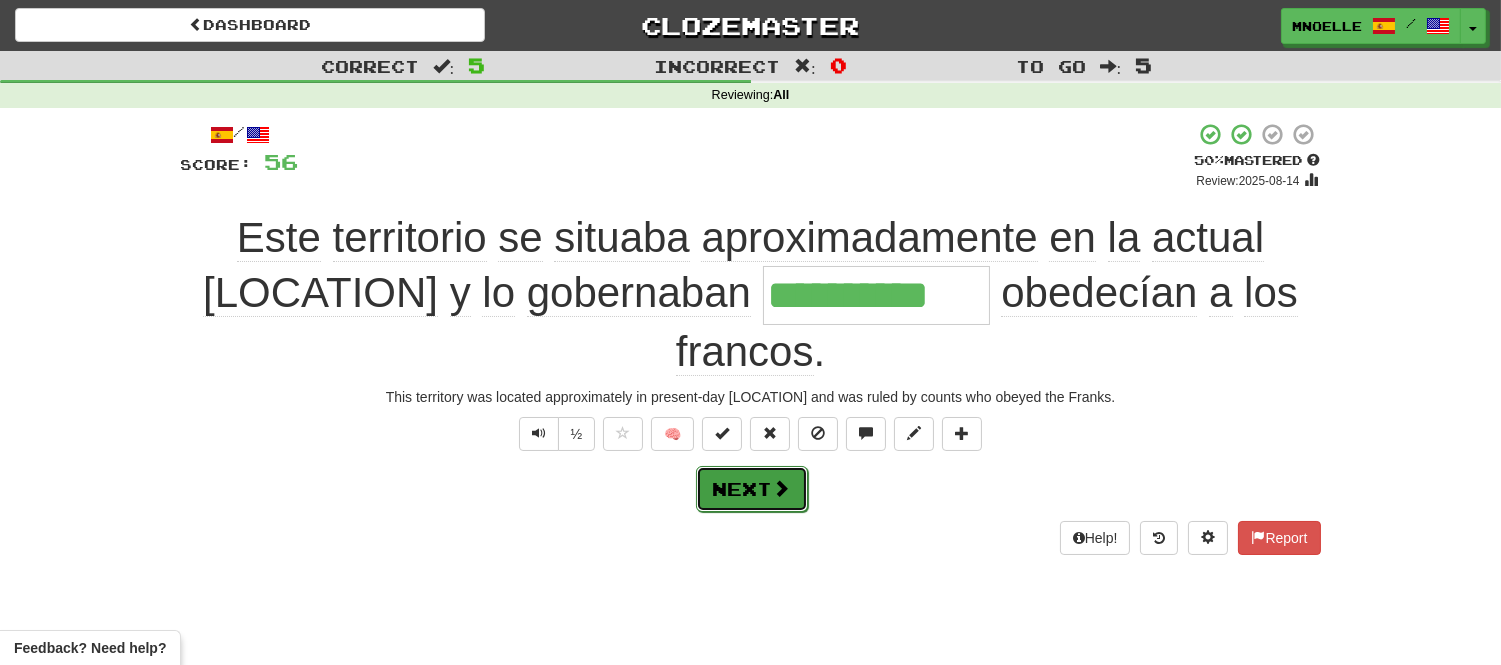 click on "Next" at bounding box center (752, 489) 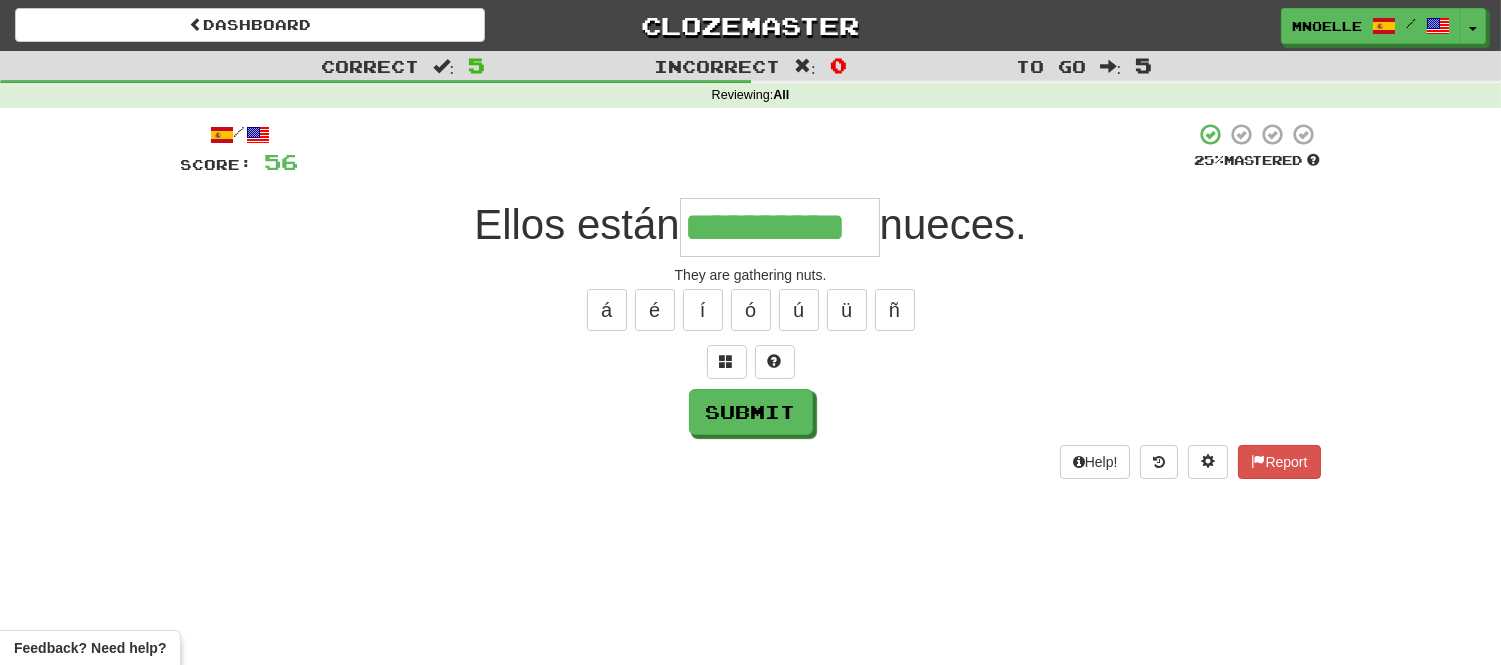 scroll, scrollTop: 0, scrollLeft: 15, axis: horizontal 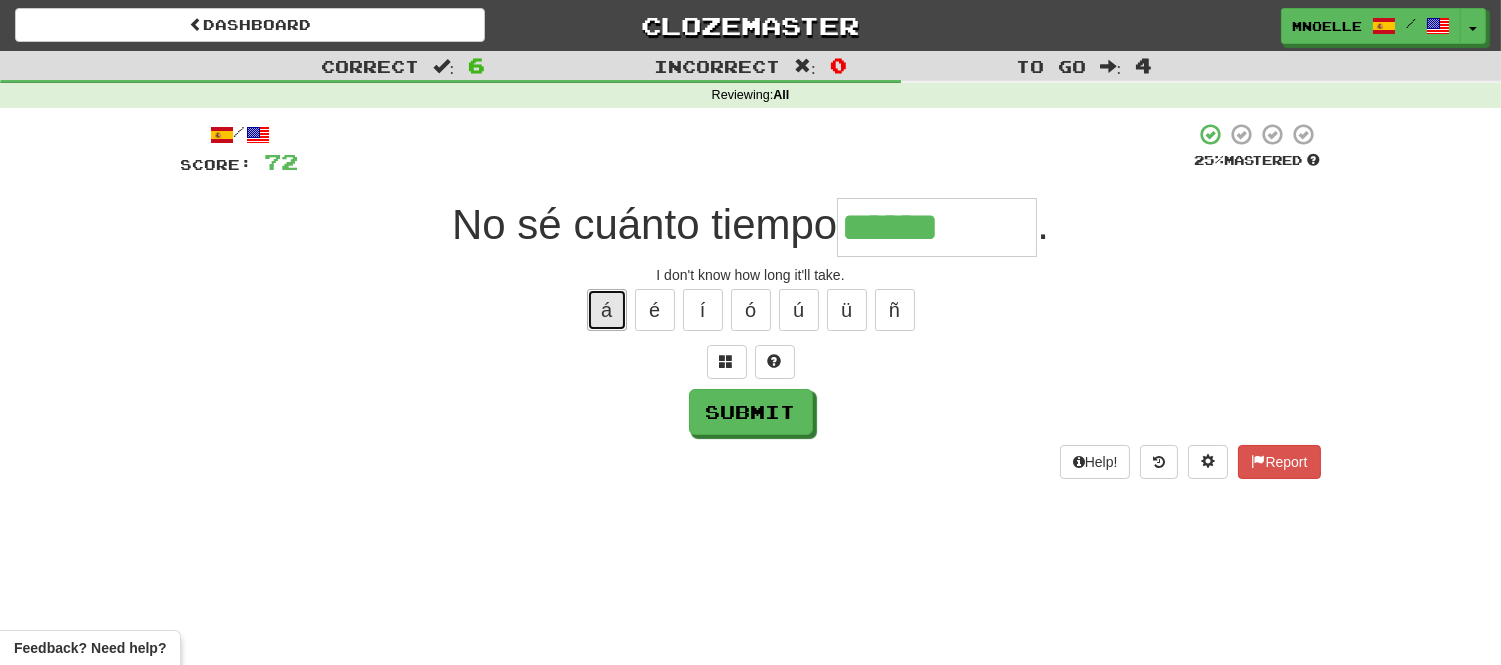 click on "á" at bounding box center (607, 310) 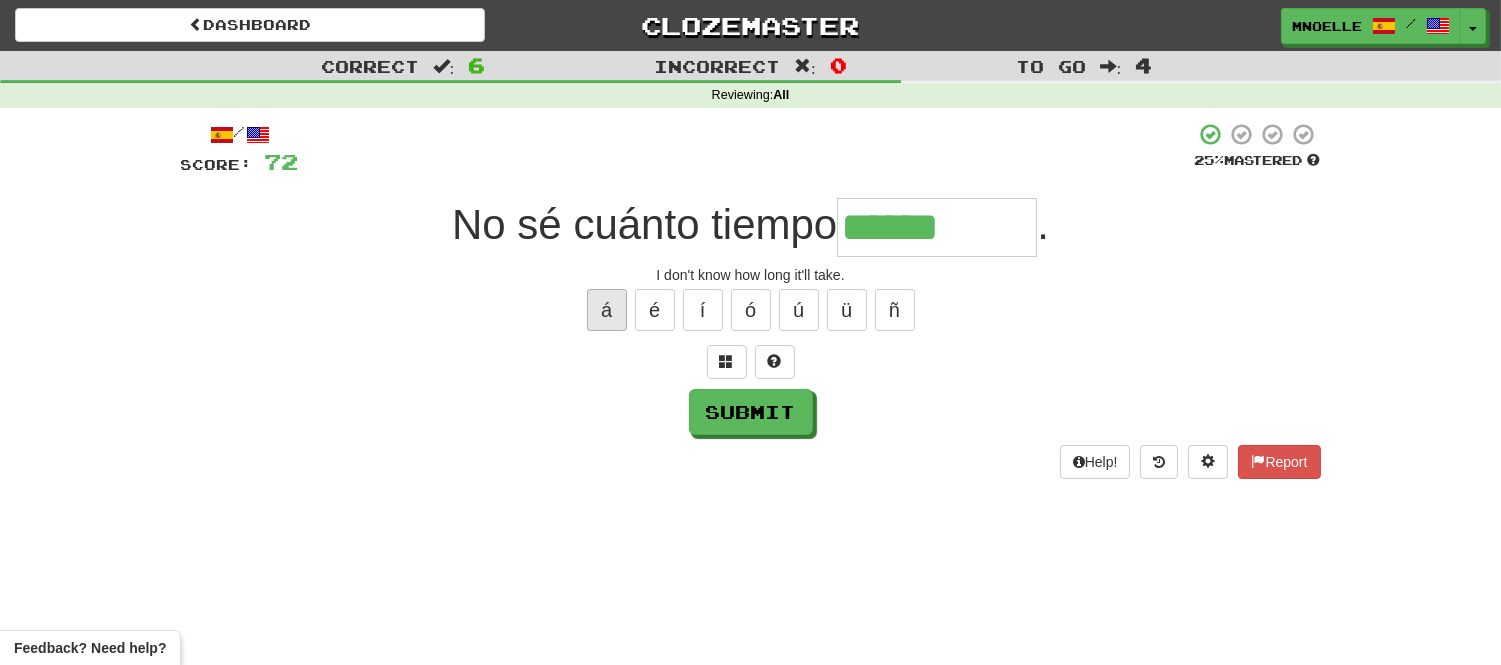 type on "*******" 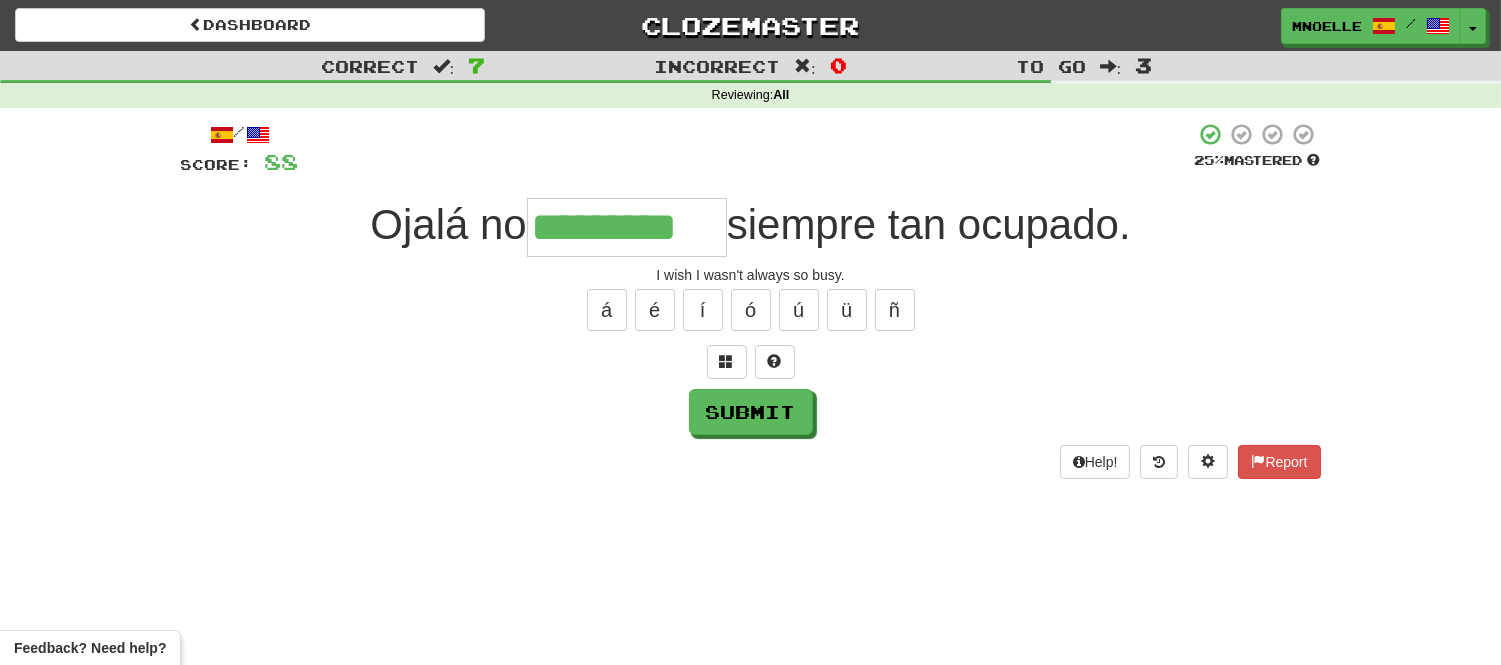 type on "*********" 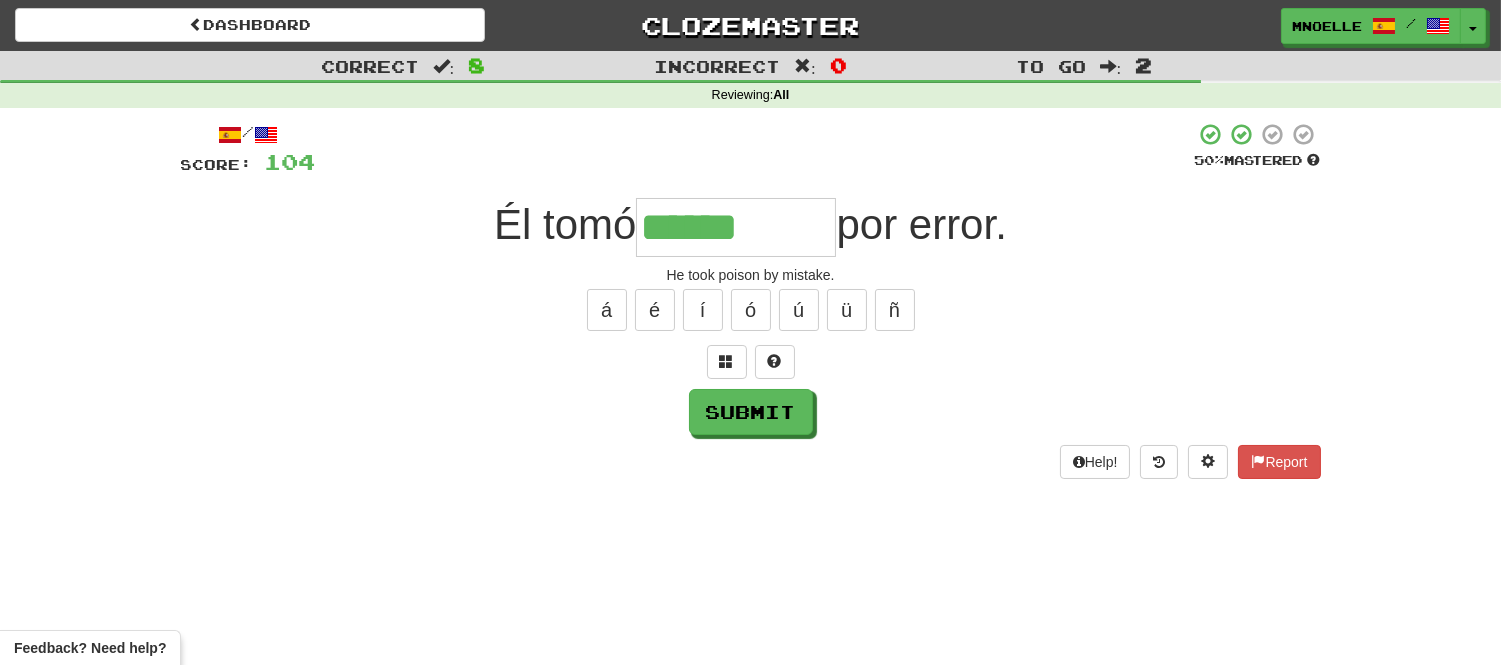 type on "******" 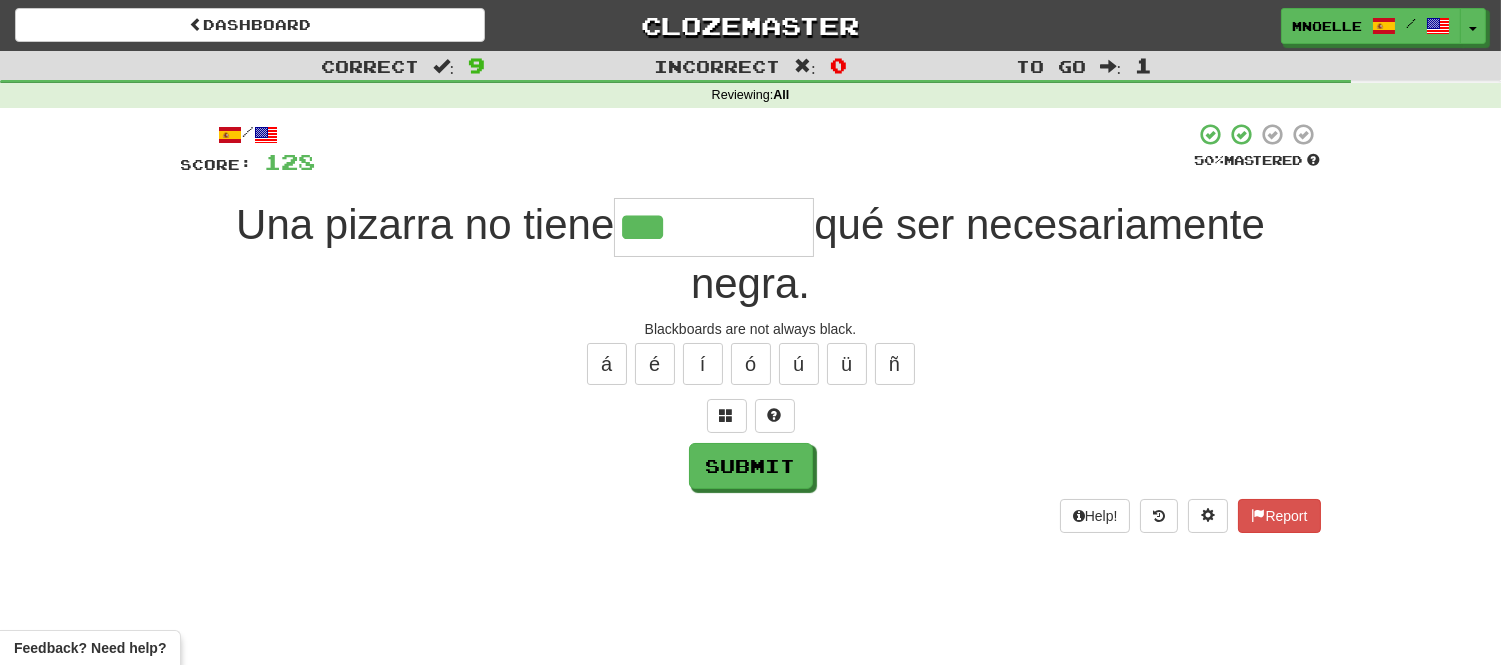 type on "***" 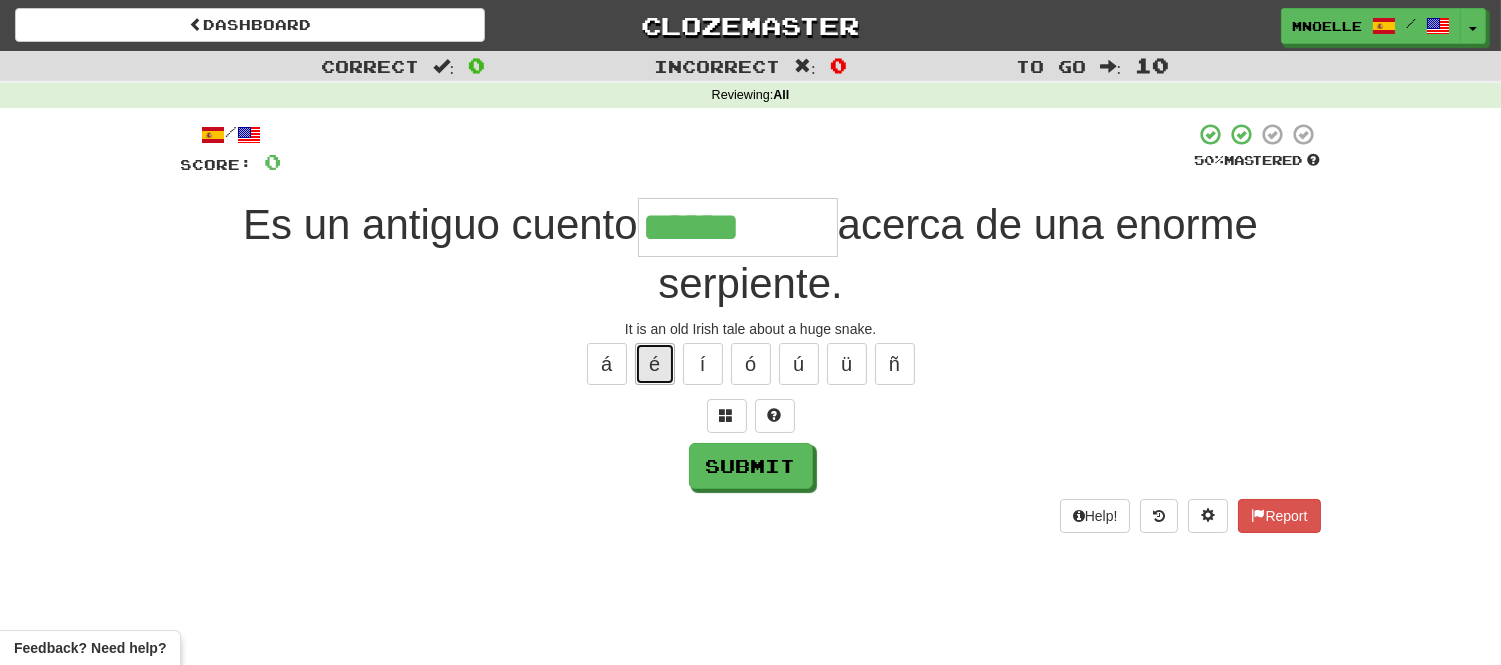 click on "é" at bounding box center [655, 364] 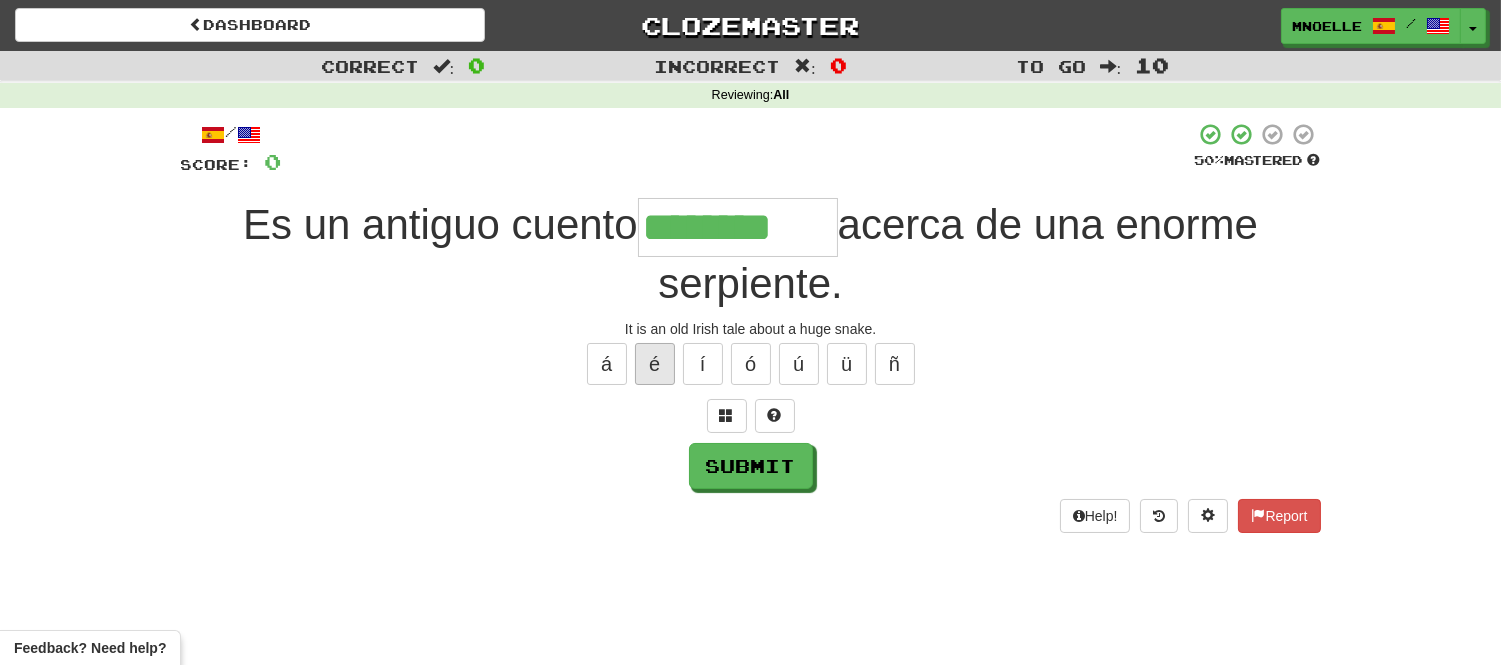 type on "********" 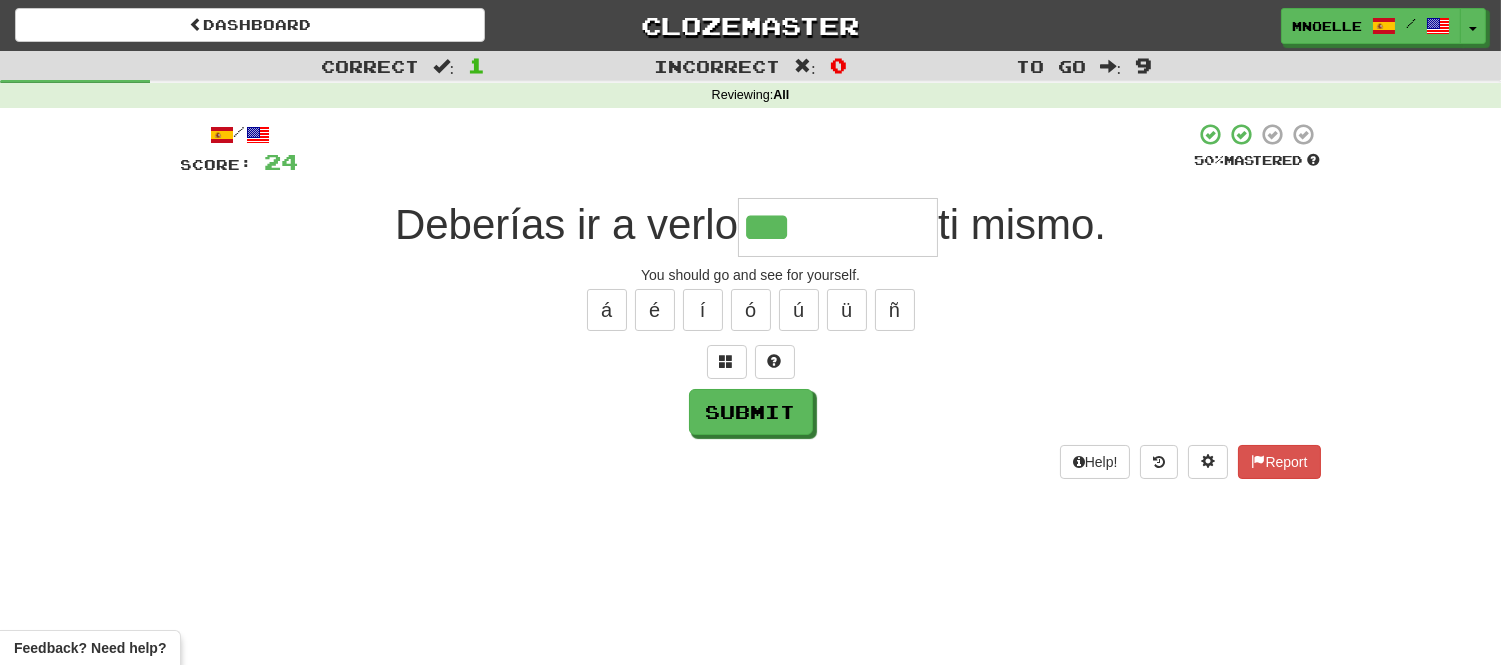 type on "***" 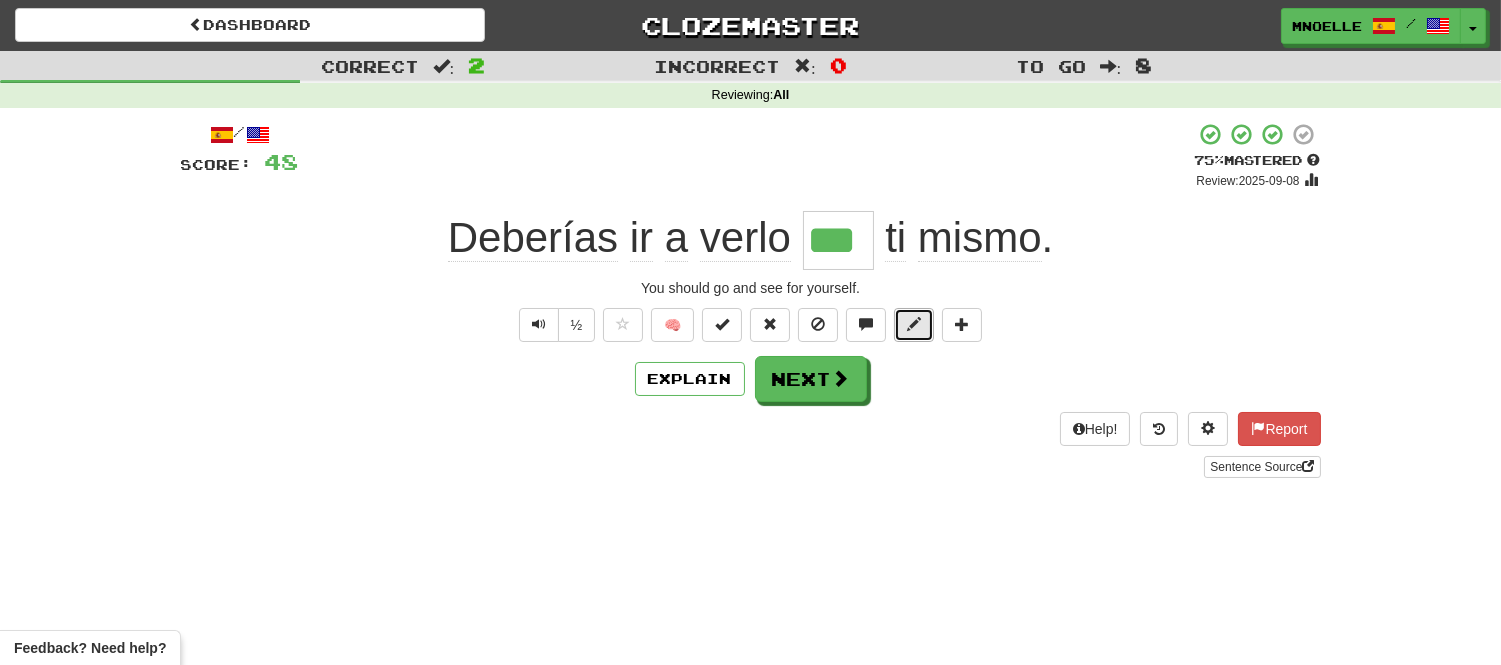 click at bounding box center (914, 325) 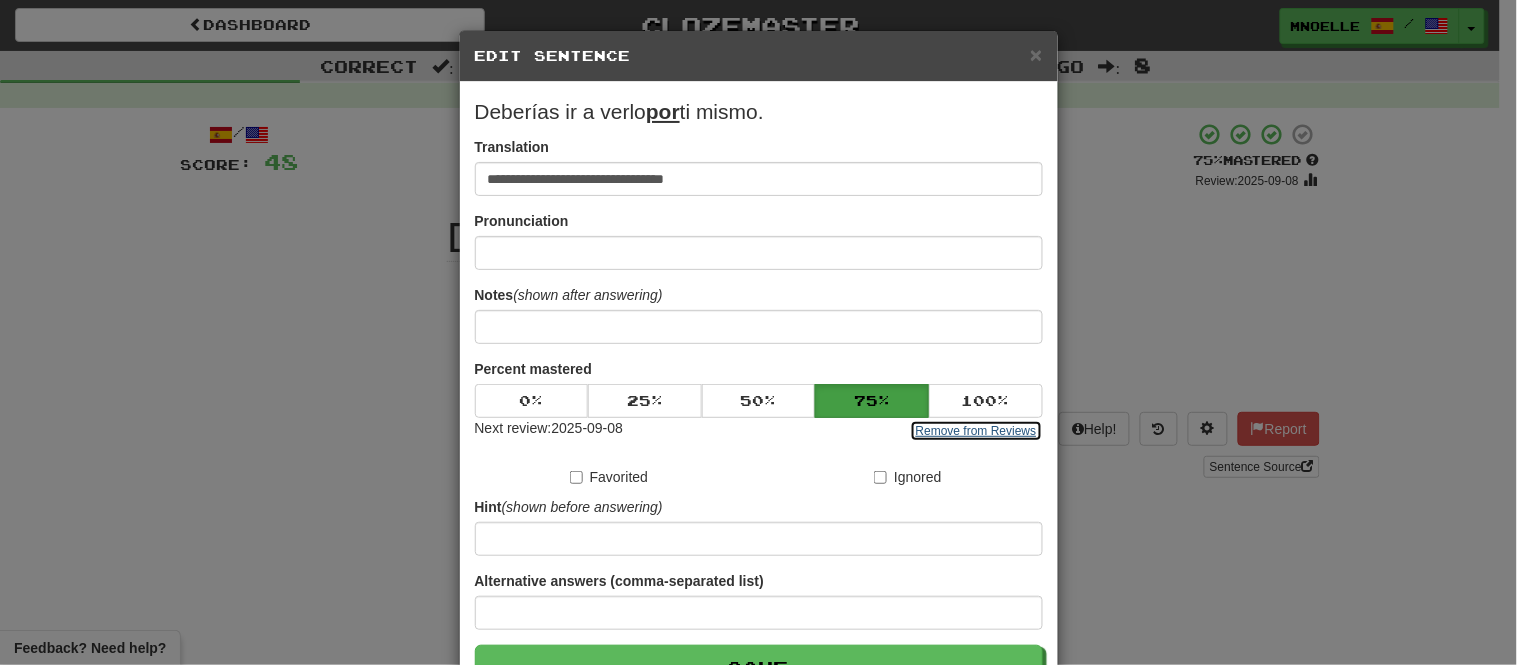 click on "Remove from Reviews" at bounding box center (976, 431) 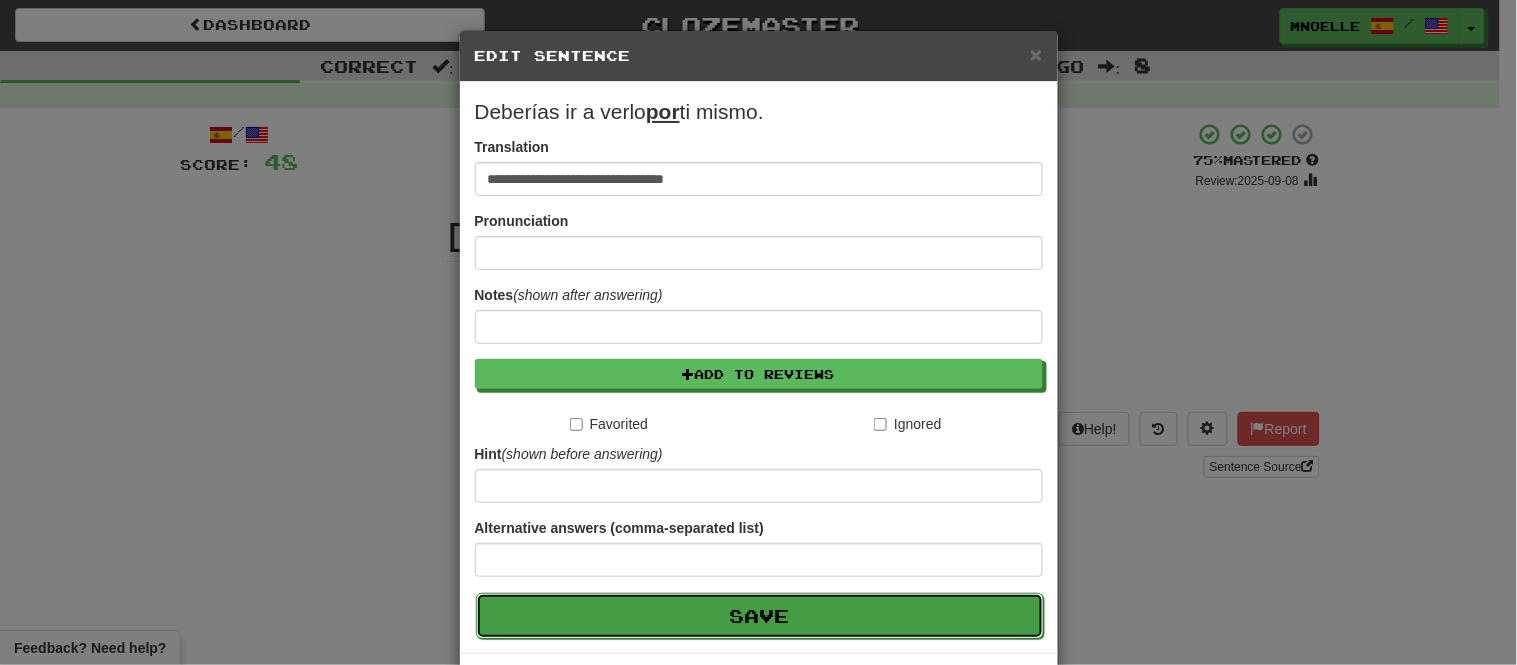 click on "Save" at bounding box center (760, 616) 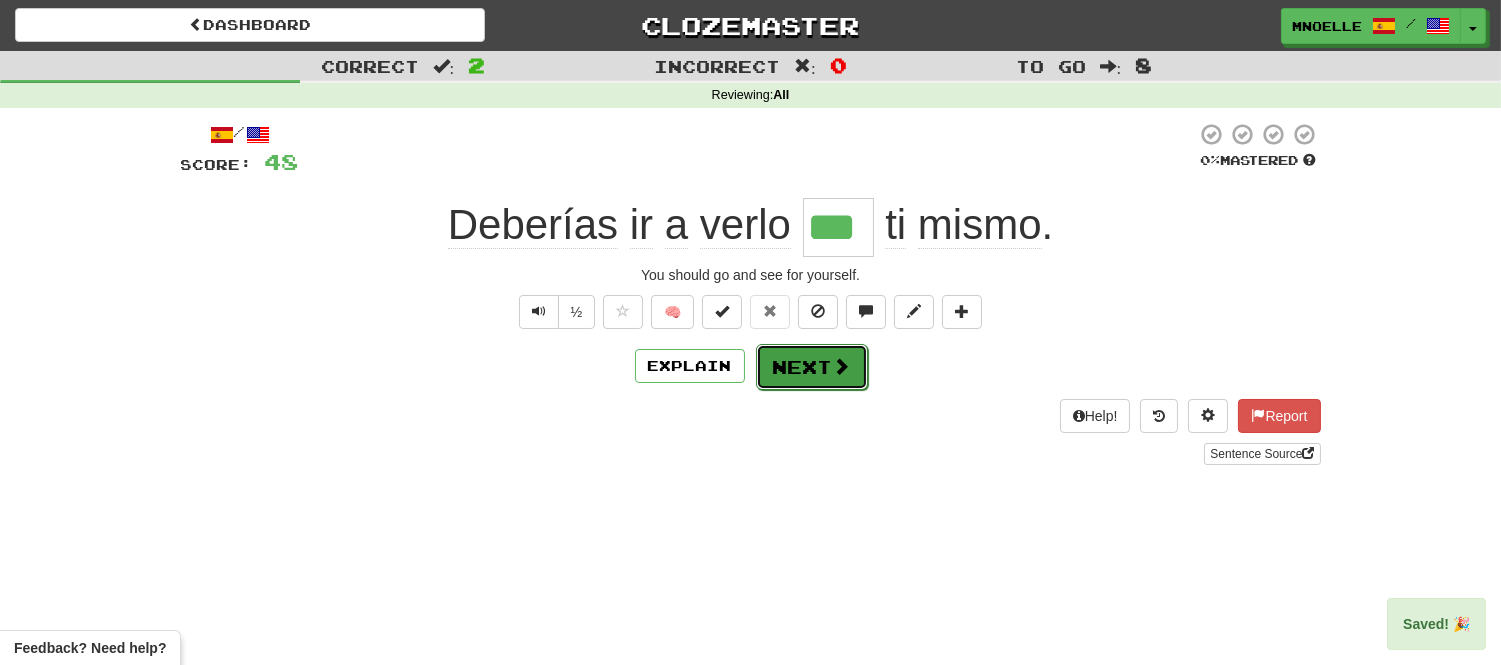 click on "Next" at bounding box center (812, 367) 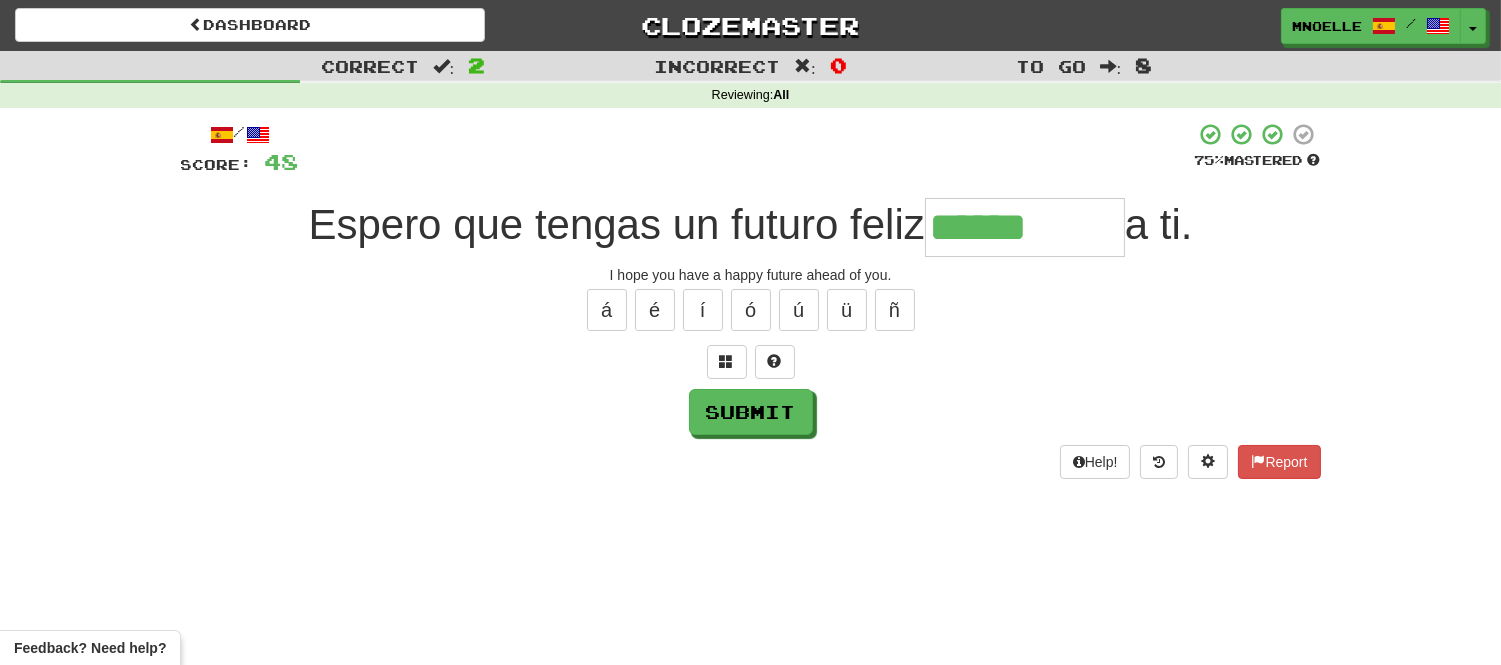 type on "******" 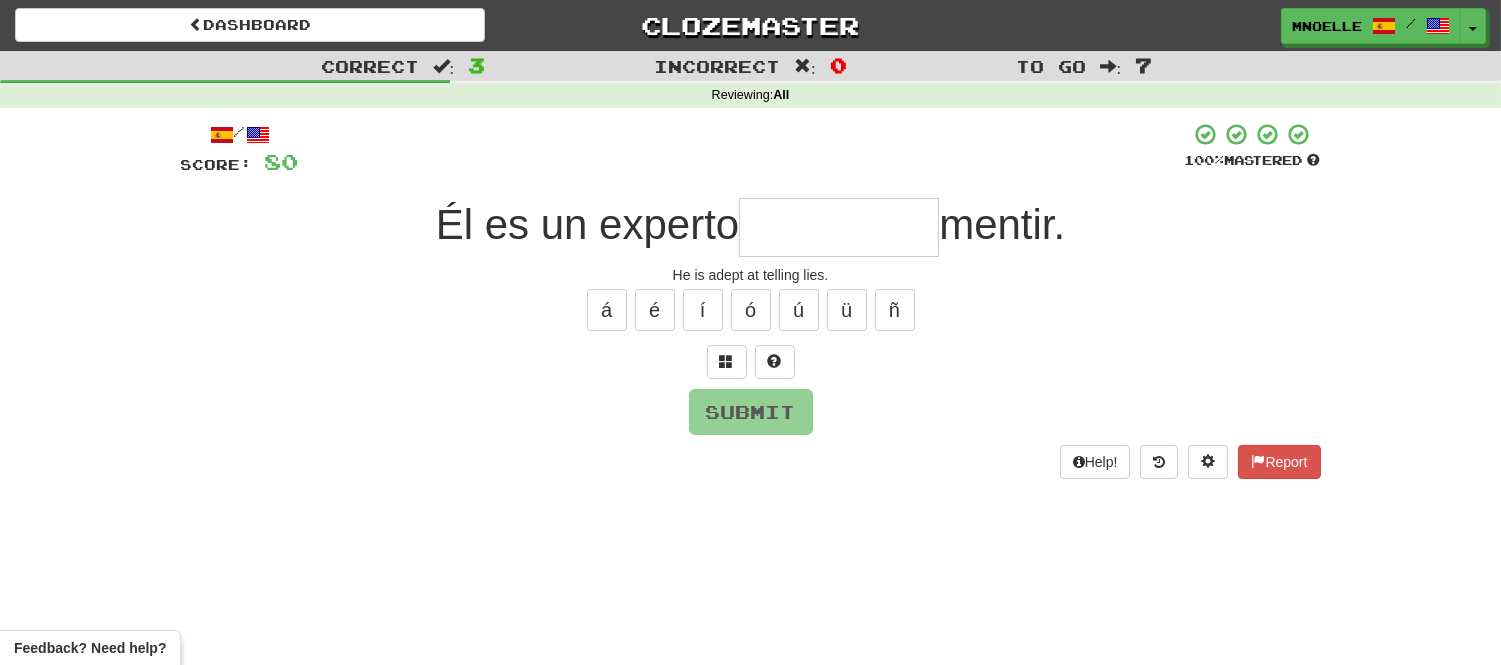 type on "*" 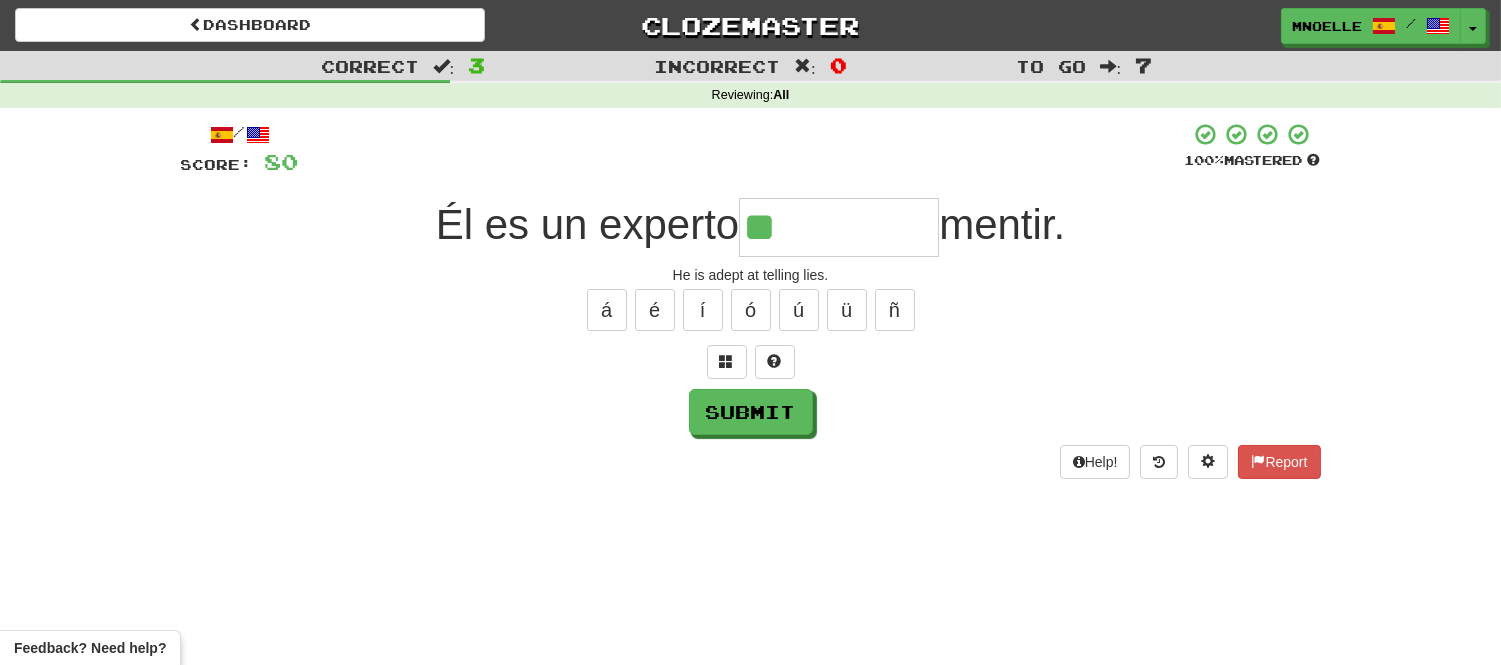 type on "**" 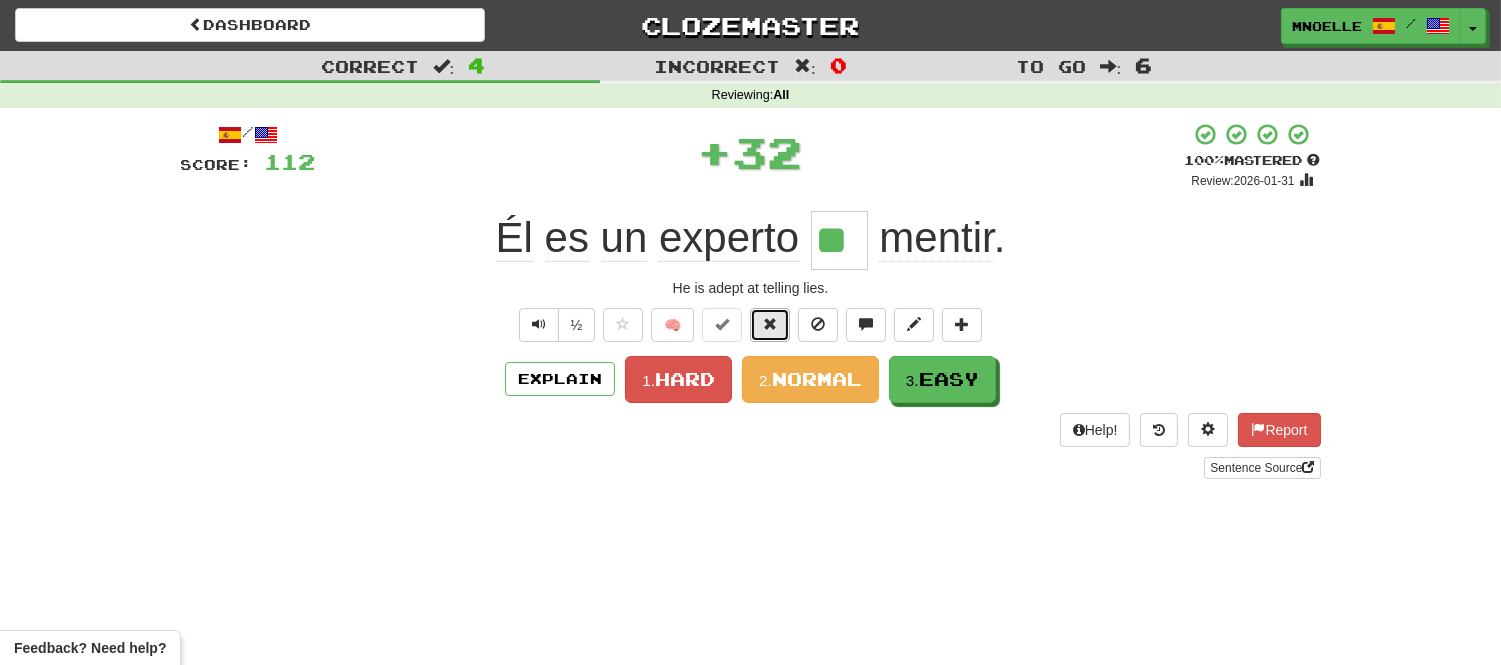 click at bounding box center [770, 324] 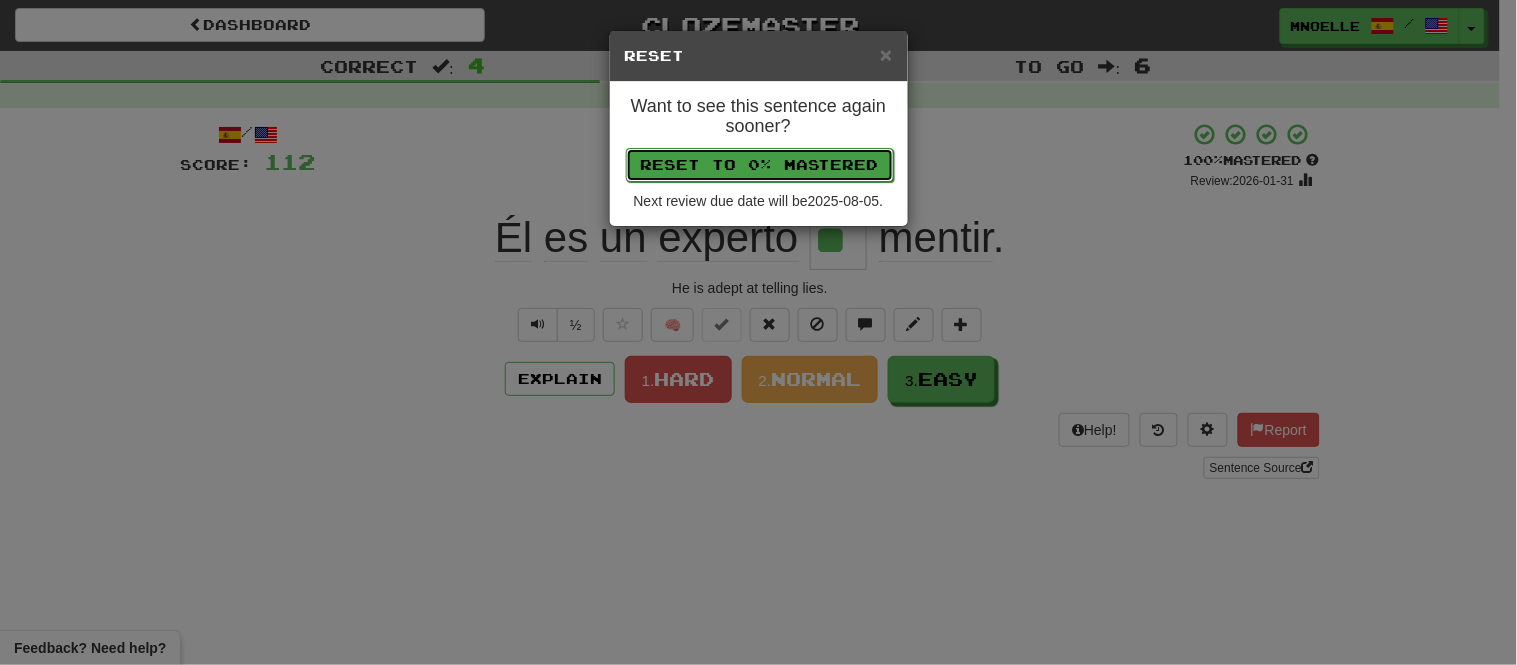click on "Reset to 0% Mastered" at bounding box center (760, 165) 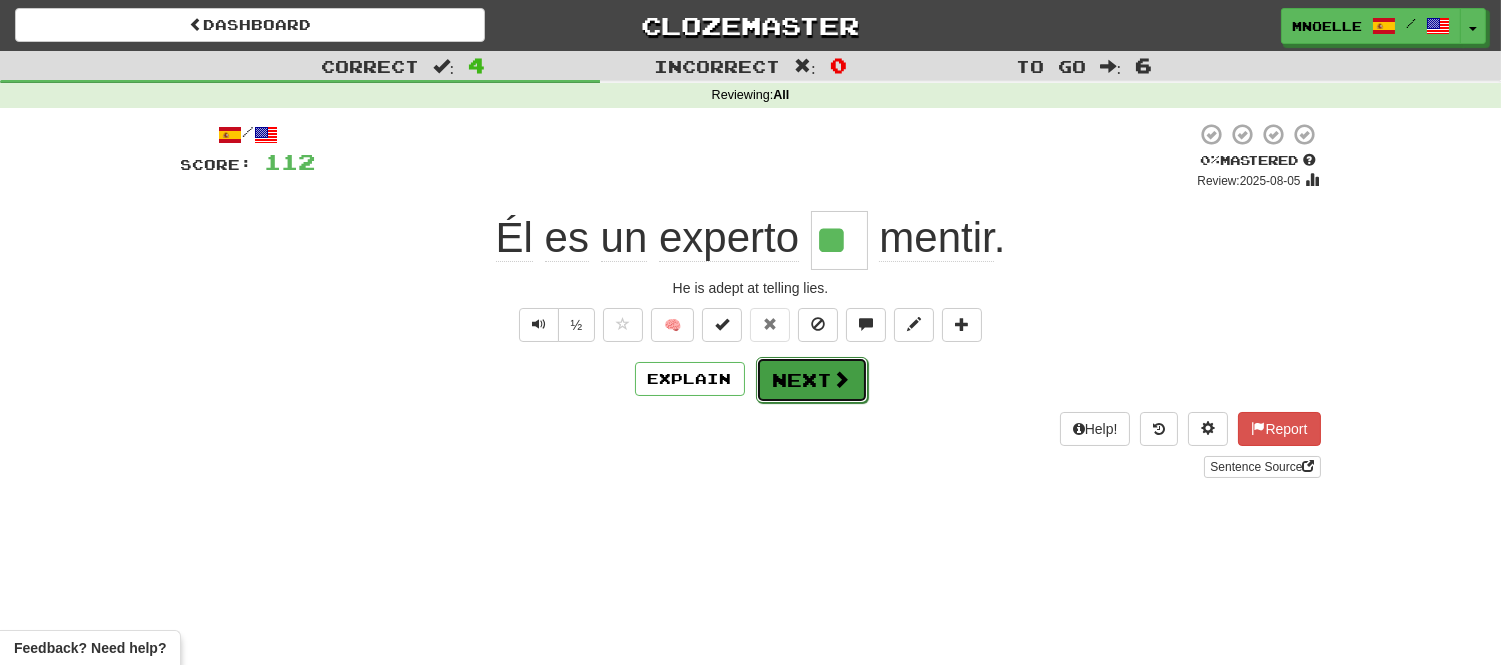 click on "Next" at bounding box center (812, 380) 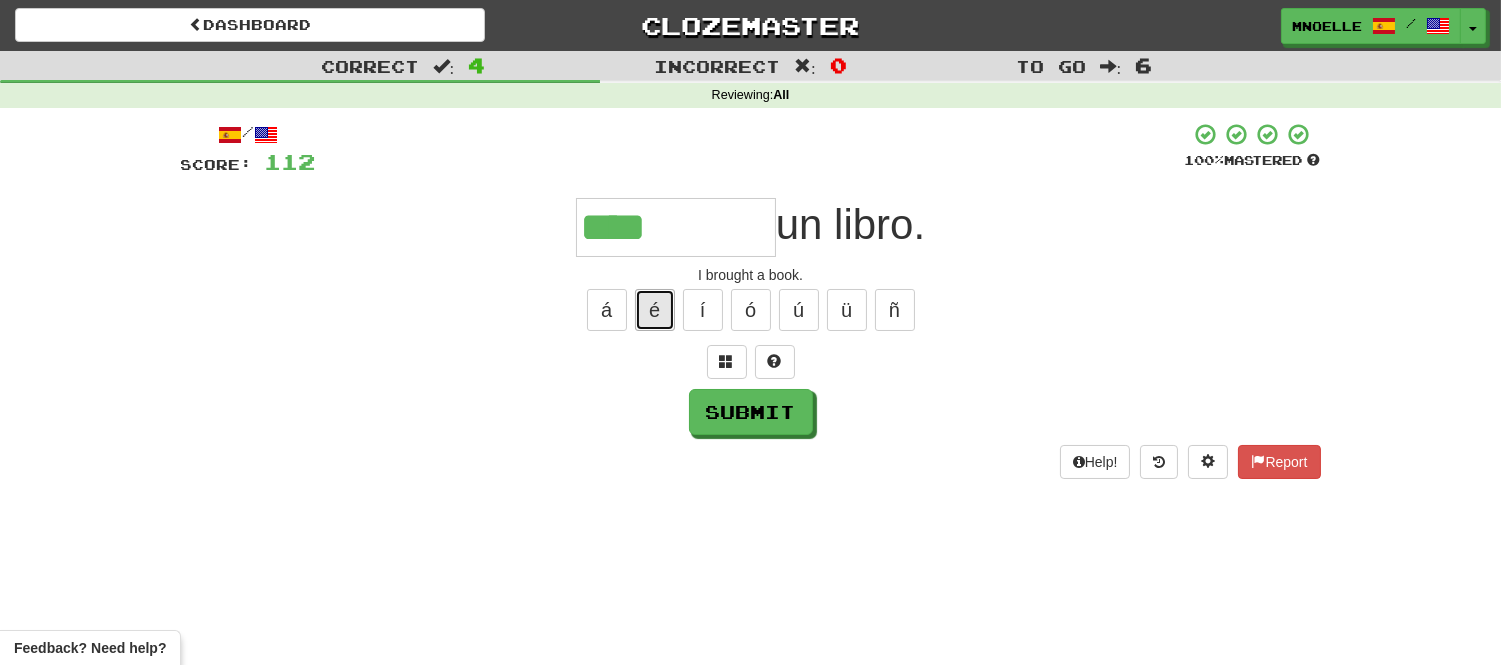 click on "é" at bounding box center (655, 310) 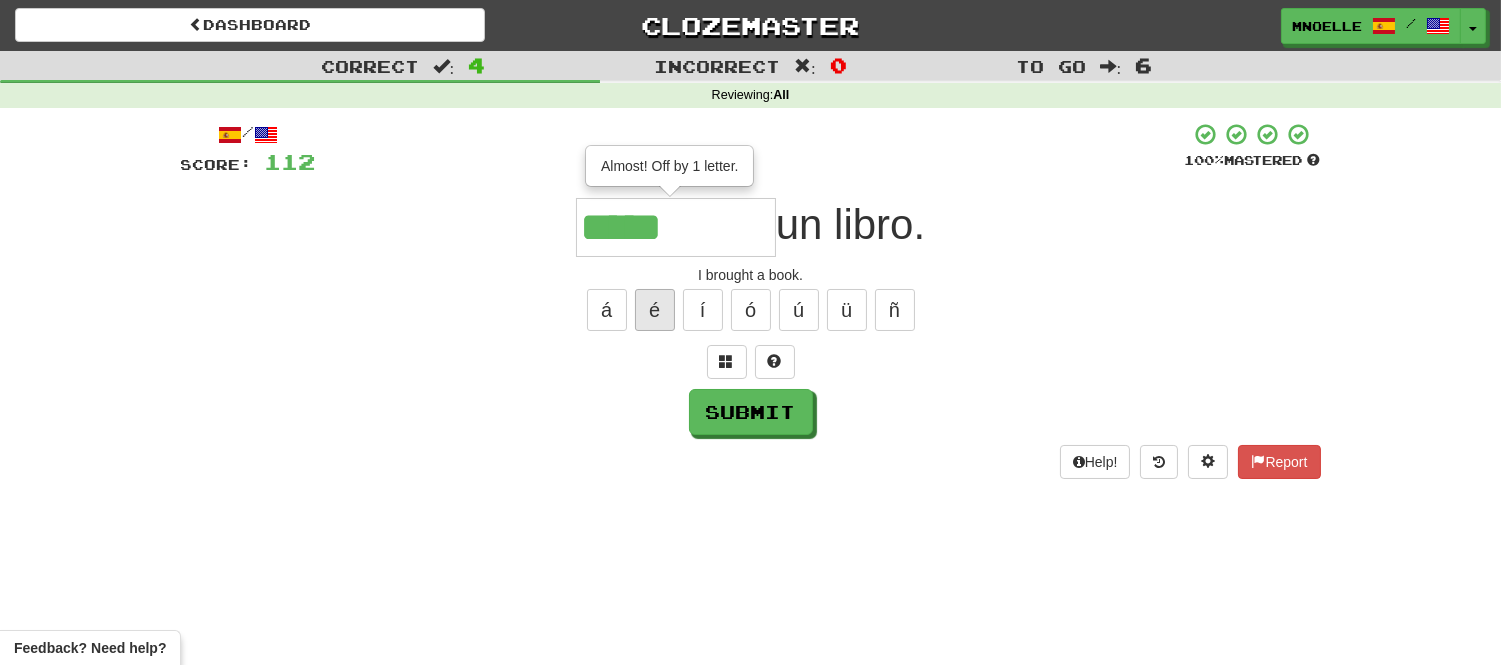 type on "*****" 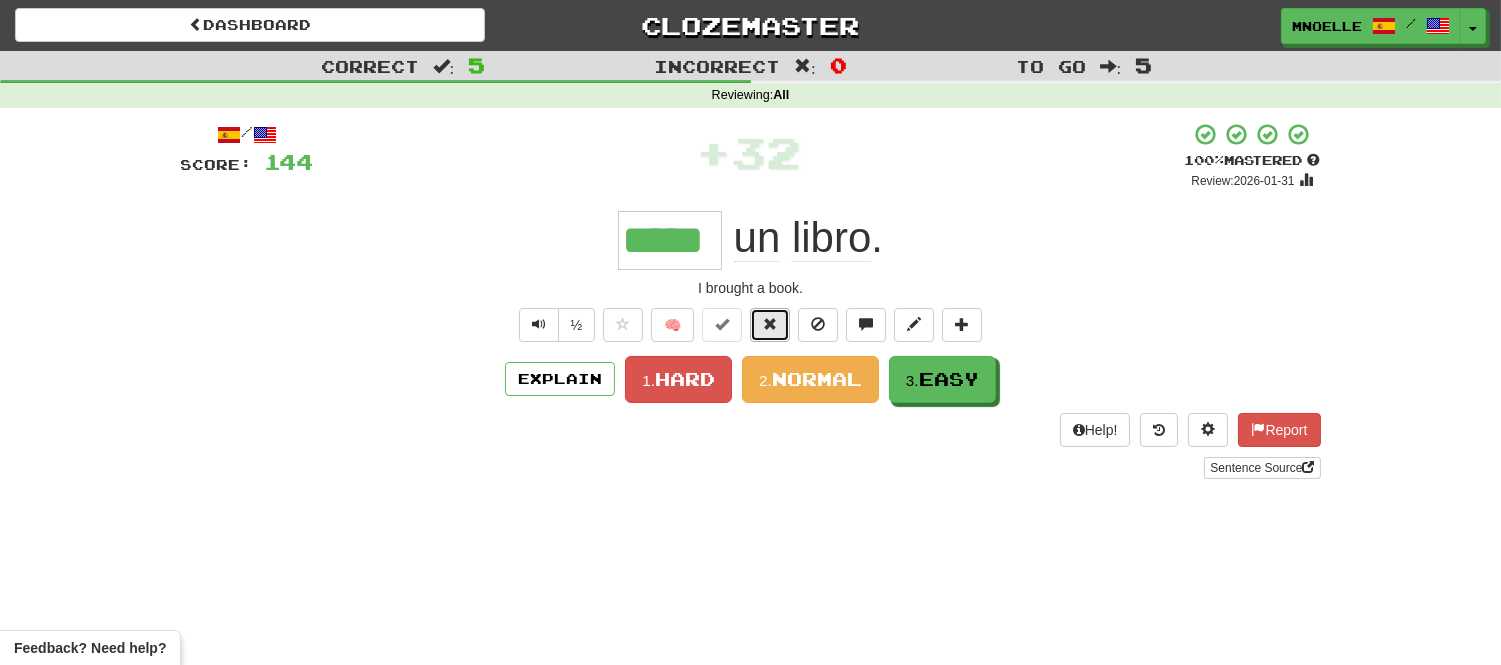 click at bounding box center [770, 324] 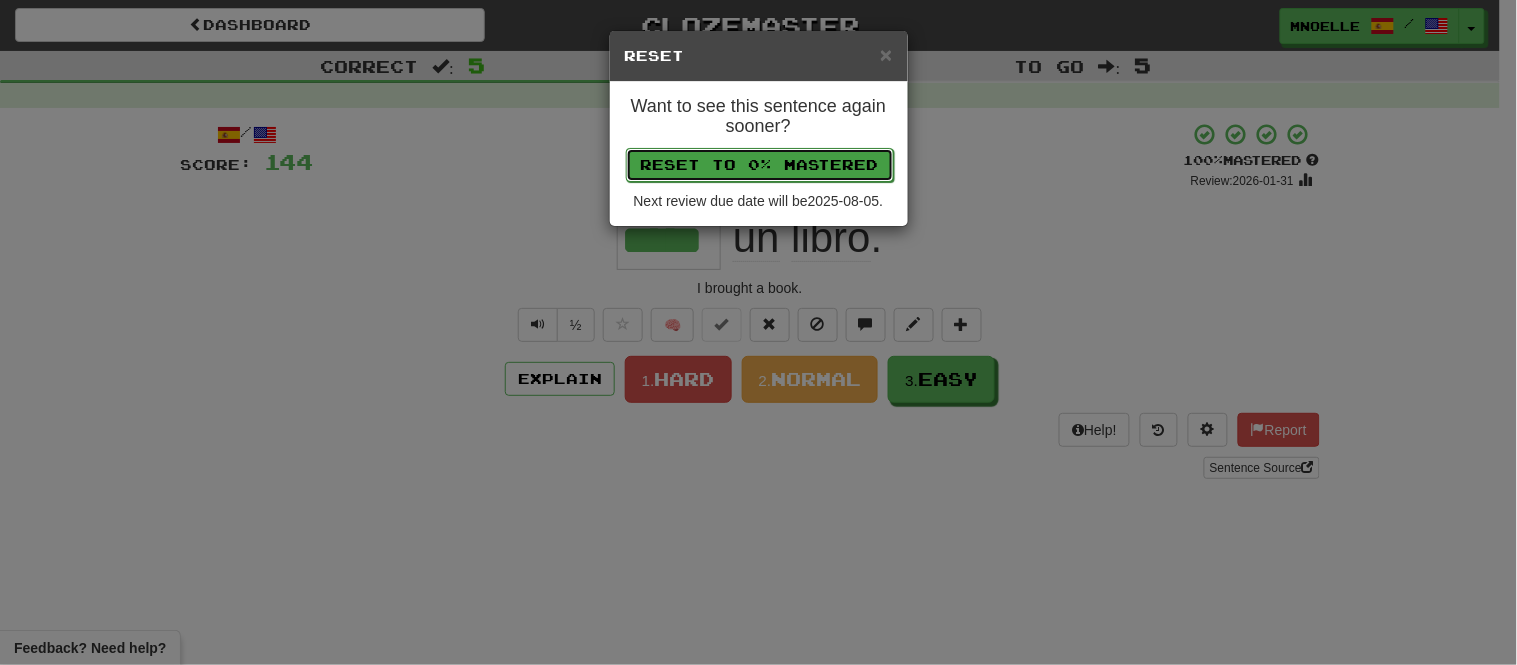 click on "Reset to 0% Mastered" at bounding box center (760, 165) 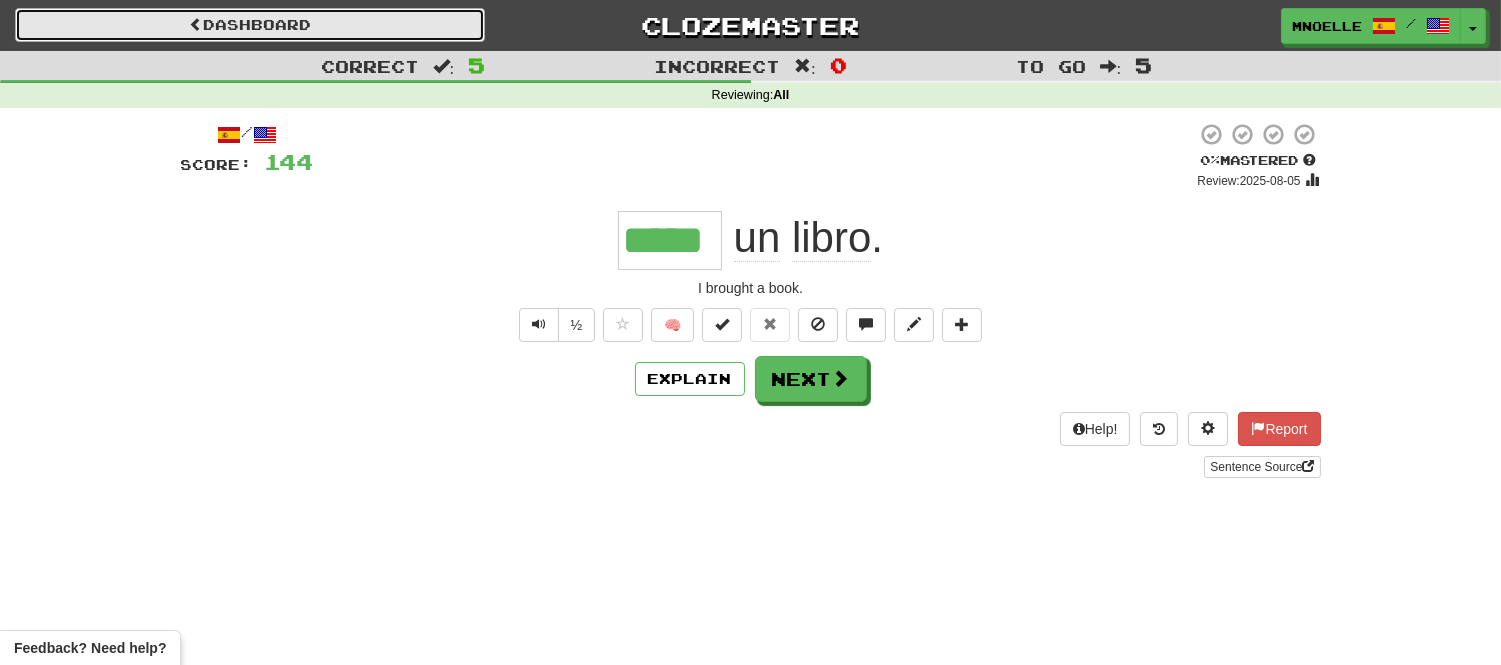 click on "Dashboard" at bounding box center (250, 25) 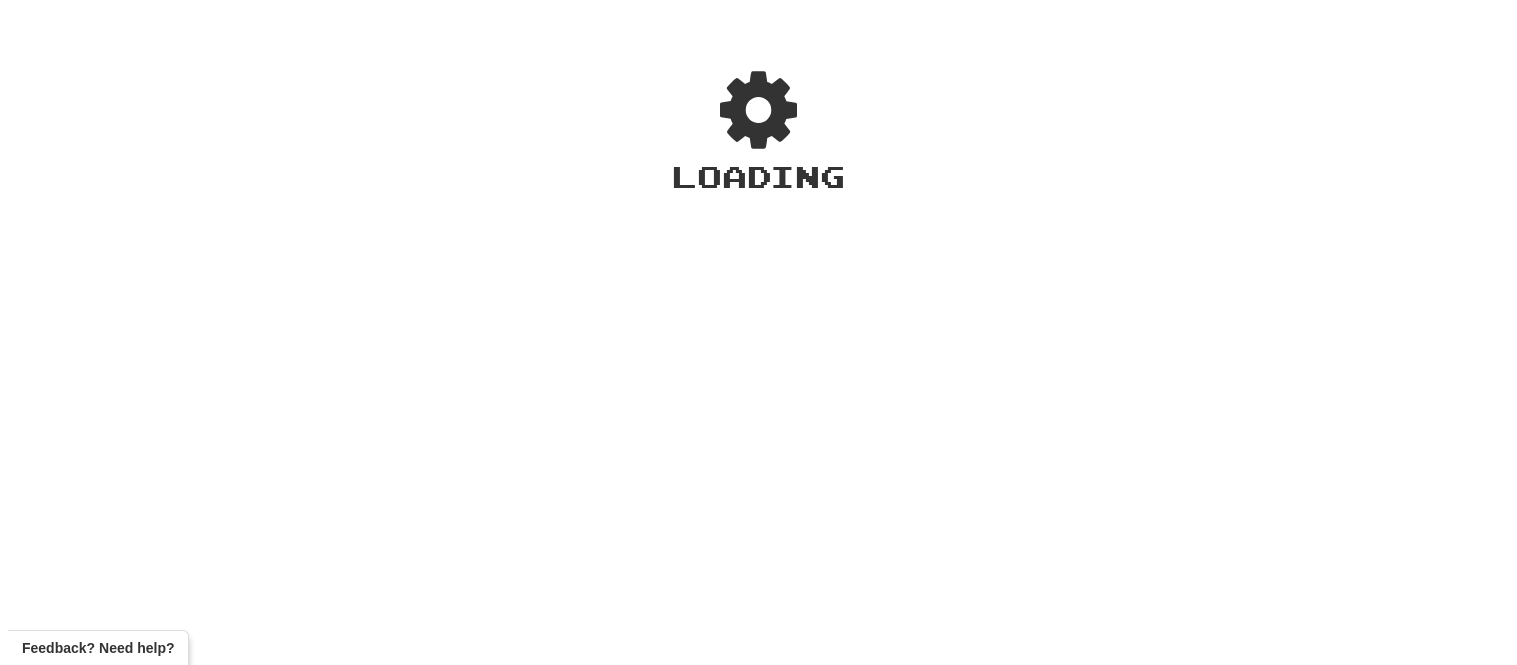 scroll, scrollTop: 0, scrollLeft: 0, axis: both 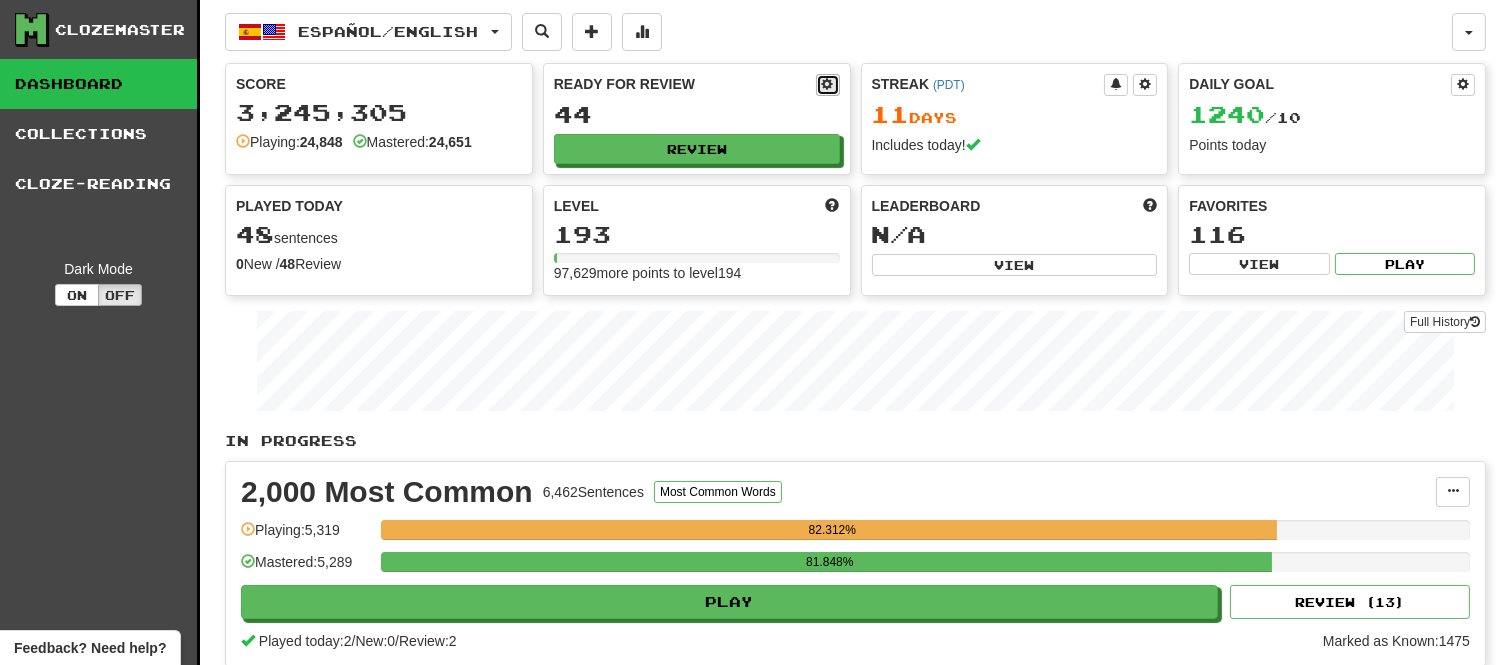 click at bounding box center (828, 84) 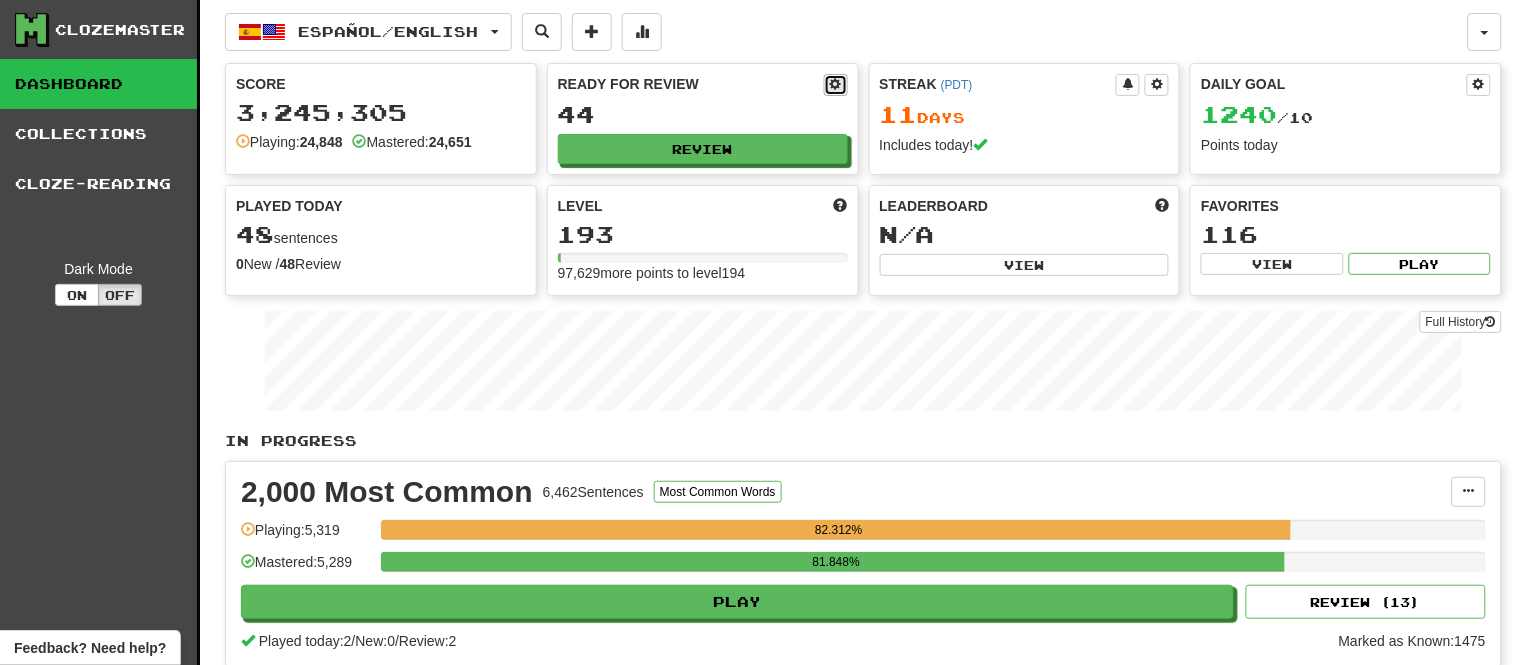 select on "*" 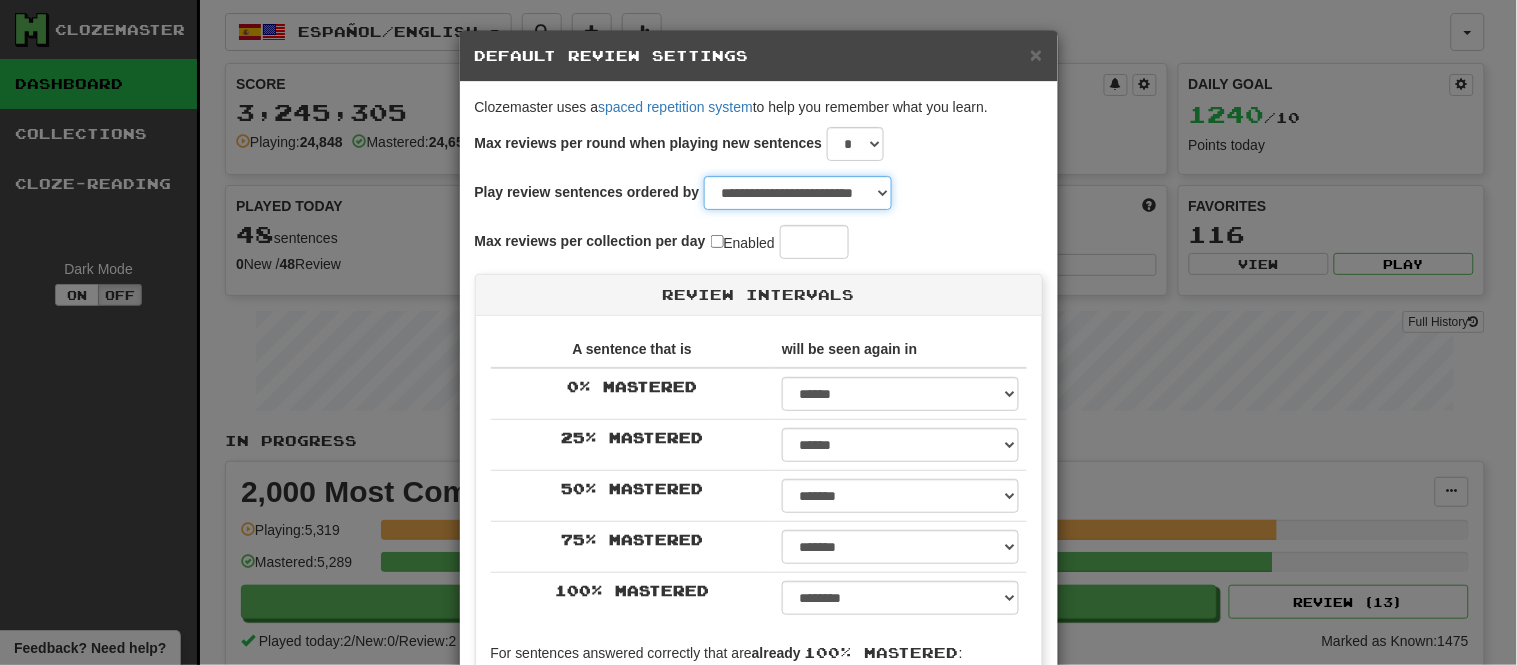 click on "**********" at bounding box center (798, 193) 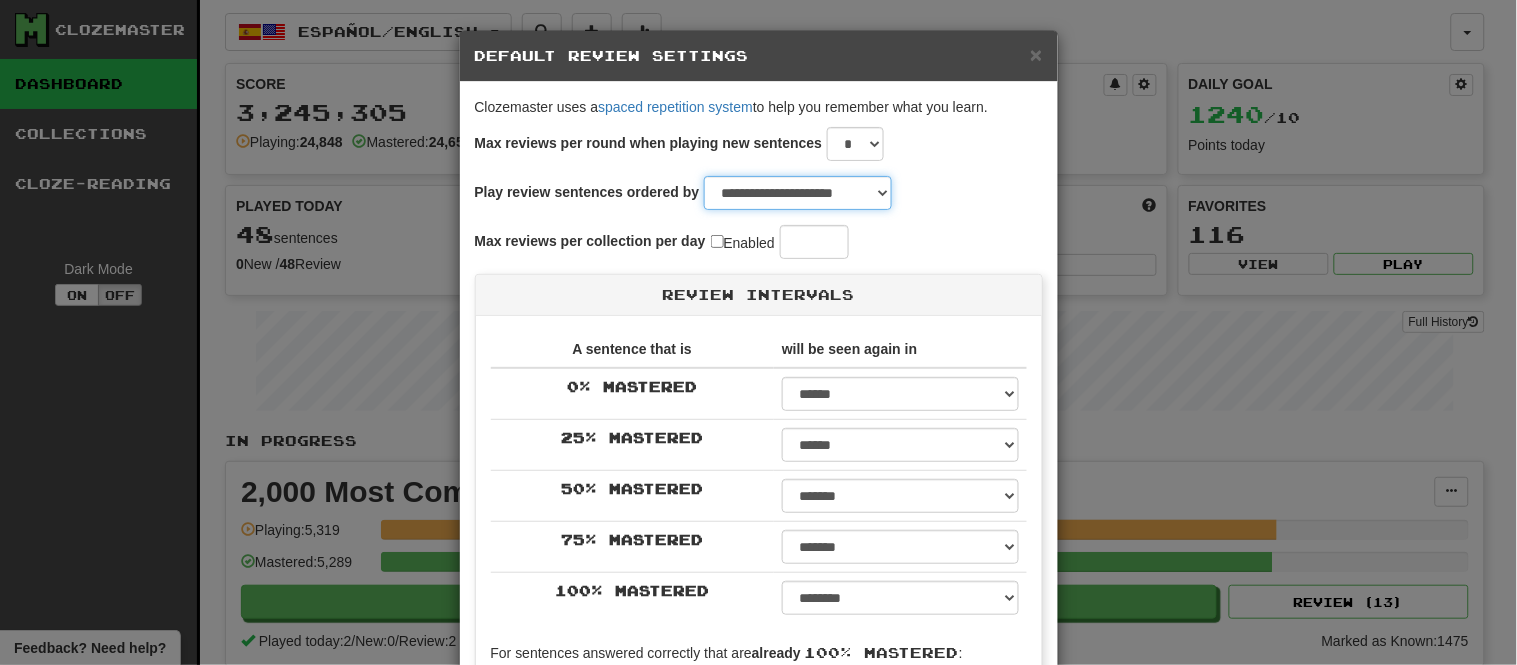 click on "**********" at bounding box center (798, 193) 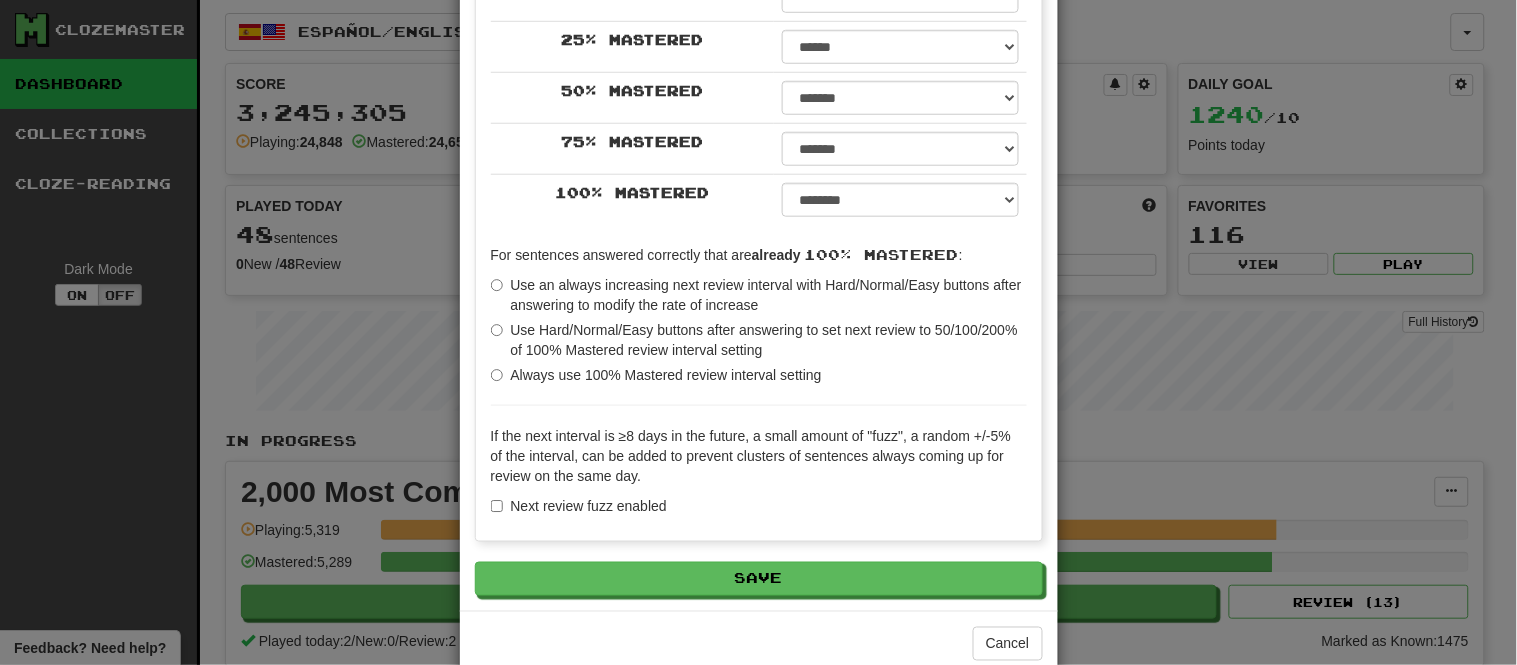 scroll, scrollTop: 402, scrollLeft: 0, axis: vertical 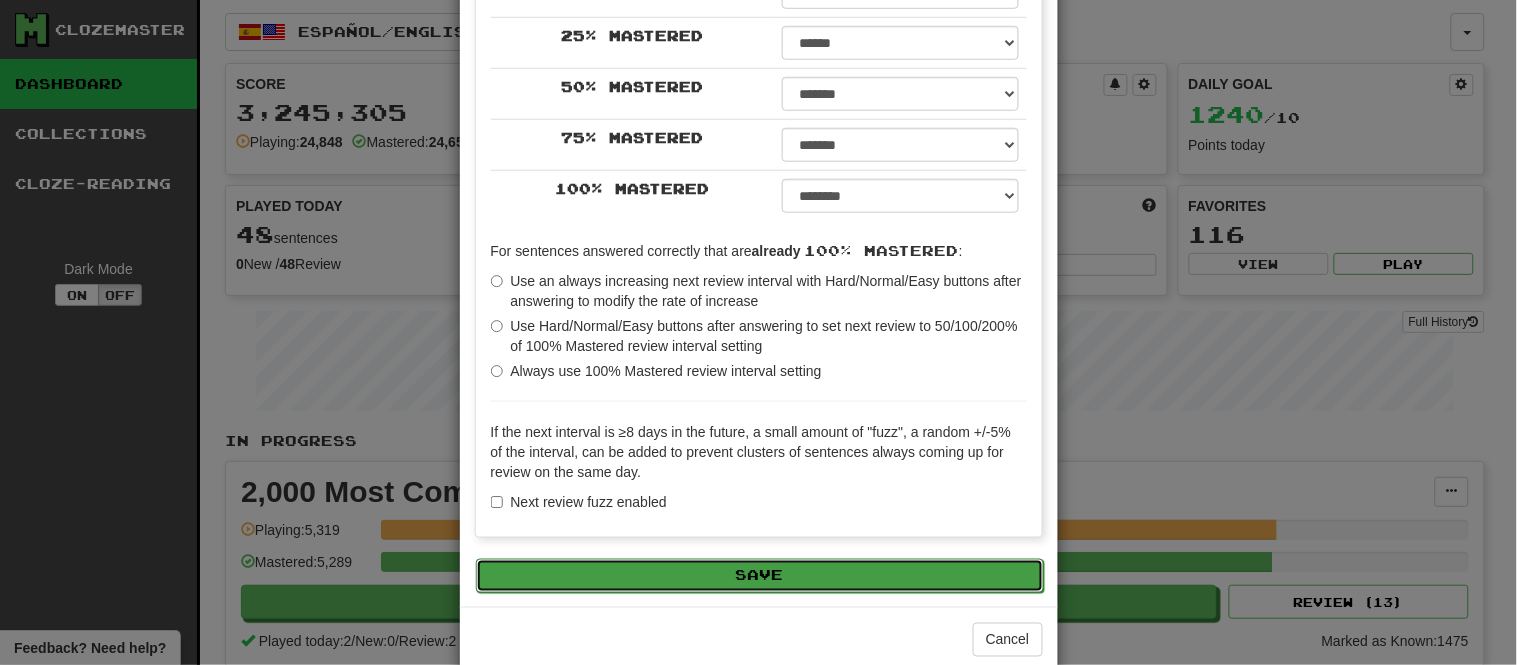 click on "Save" at bounding box center [760, 576] 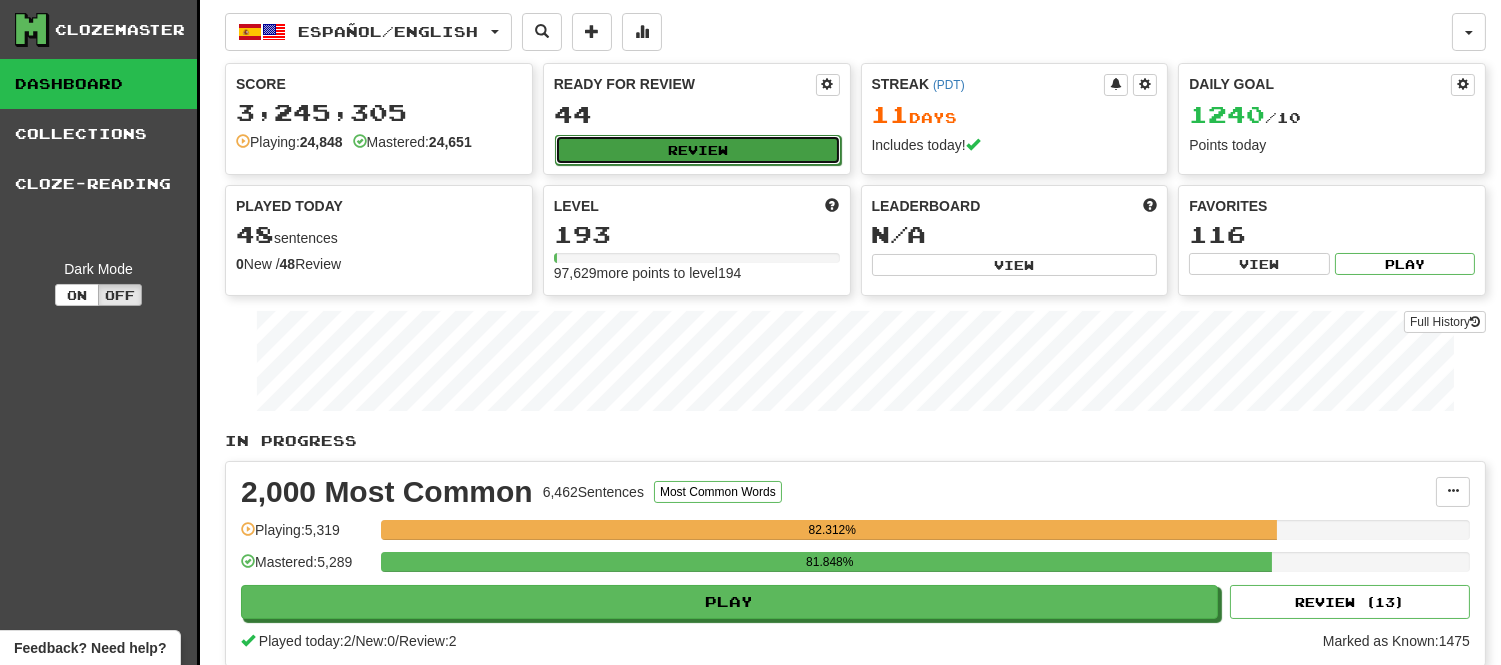 click on "Review" at bounding box center (698, 150) 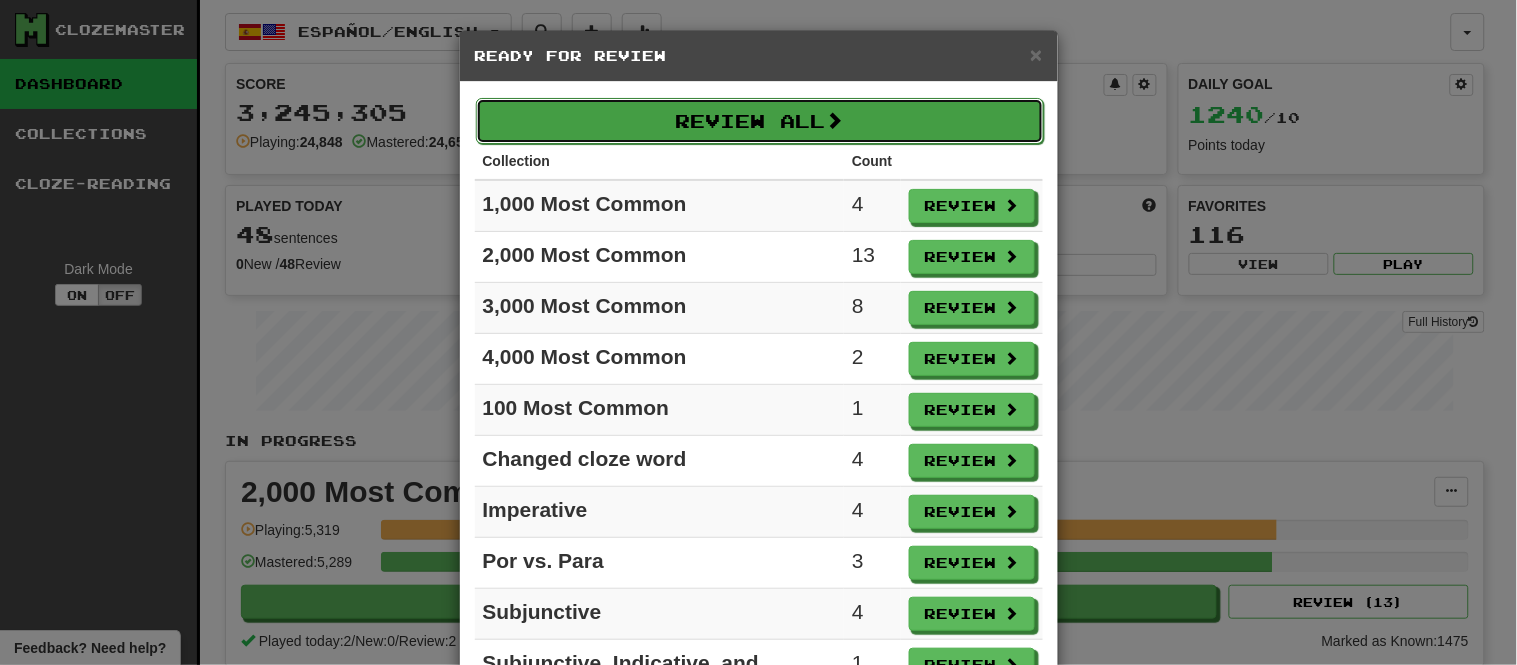 click on "Review All" at bounding box center (760, 121) 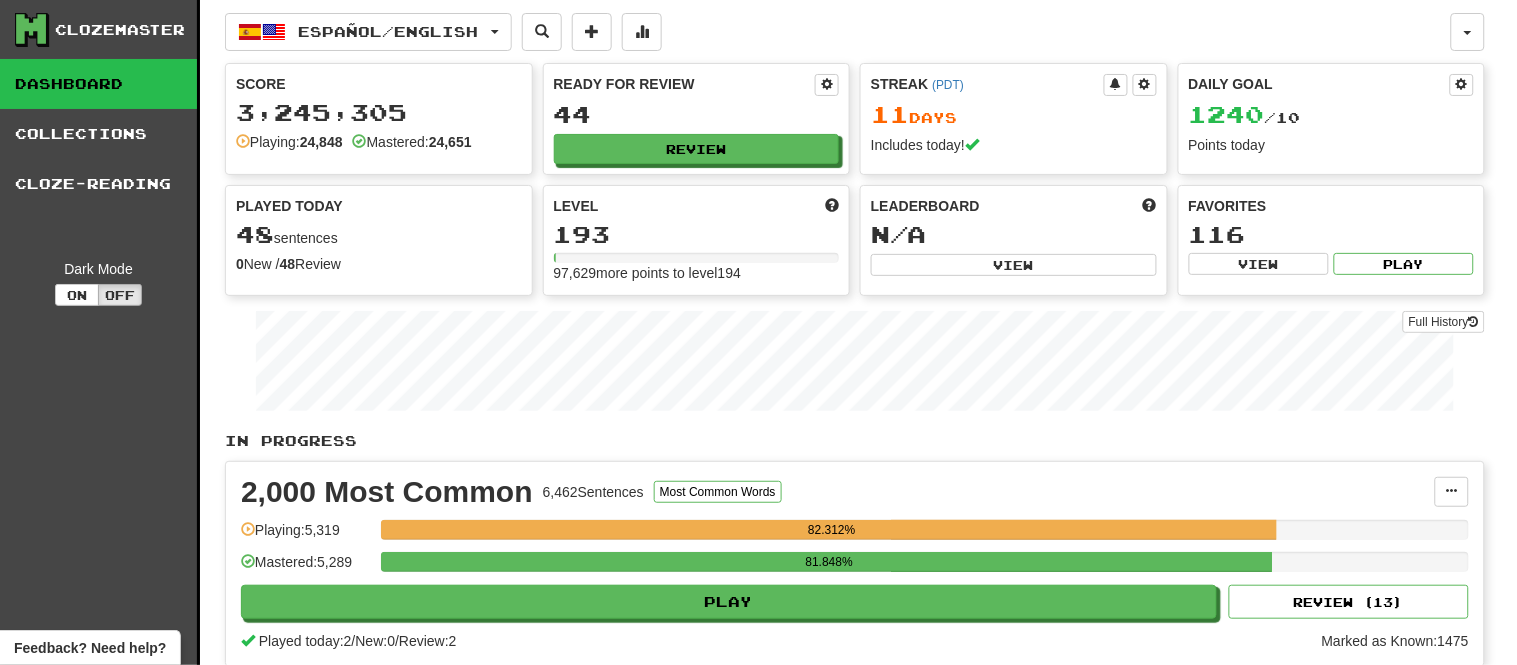select on "**" 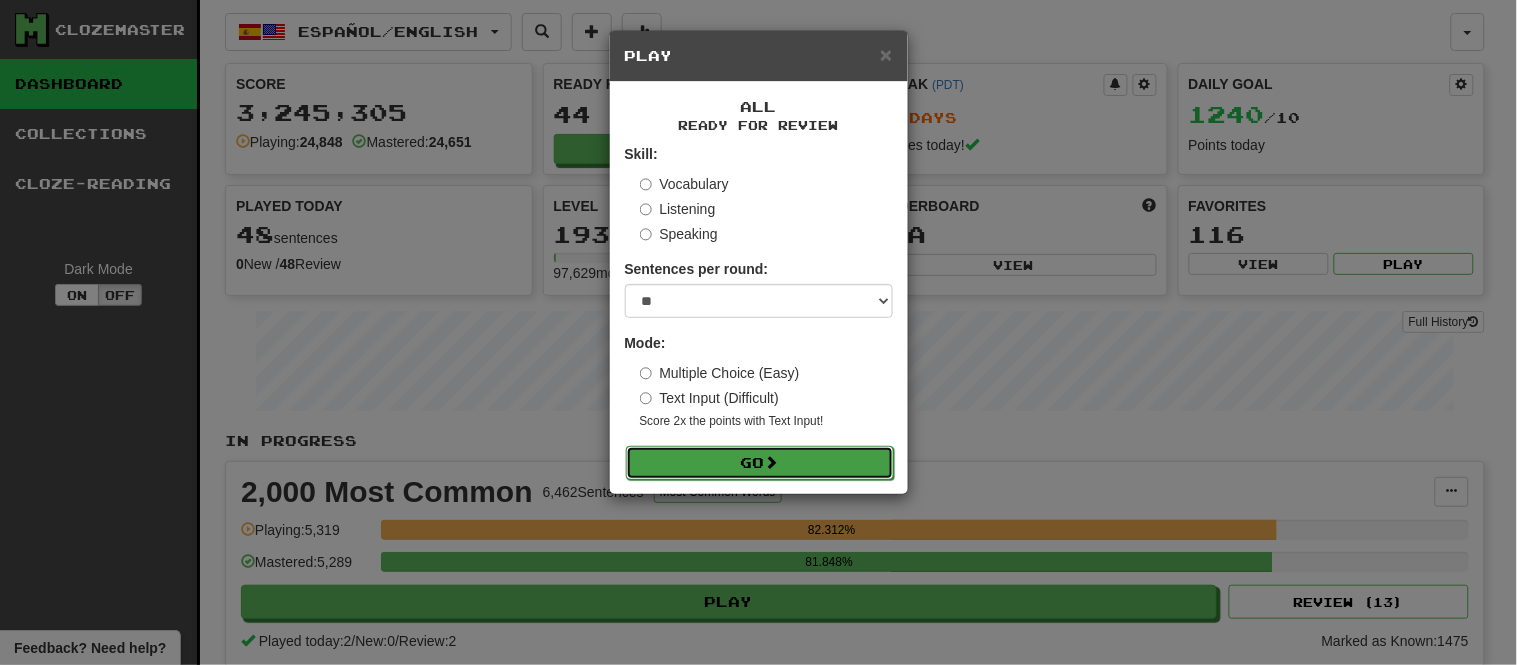click on "Go" at bounding box center (760, 463) 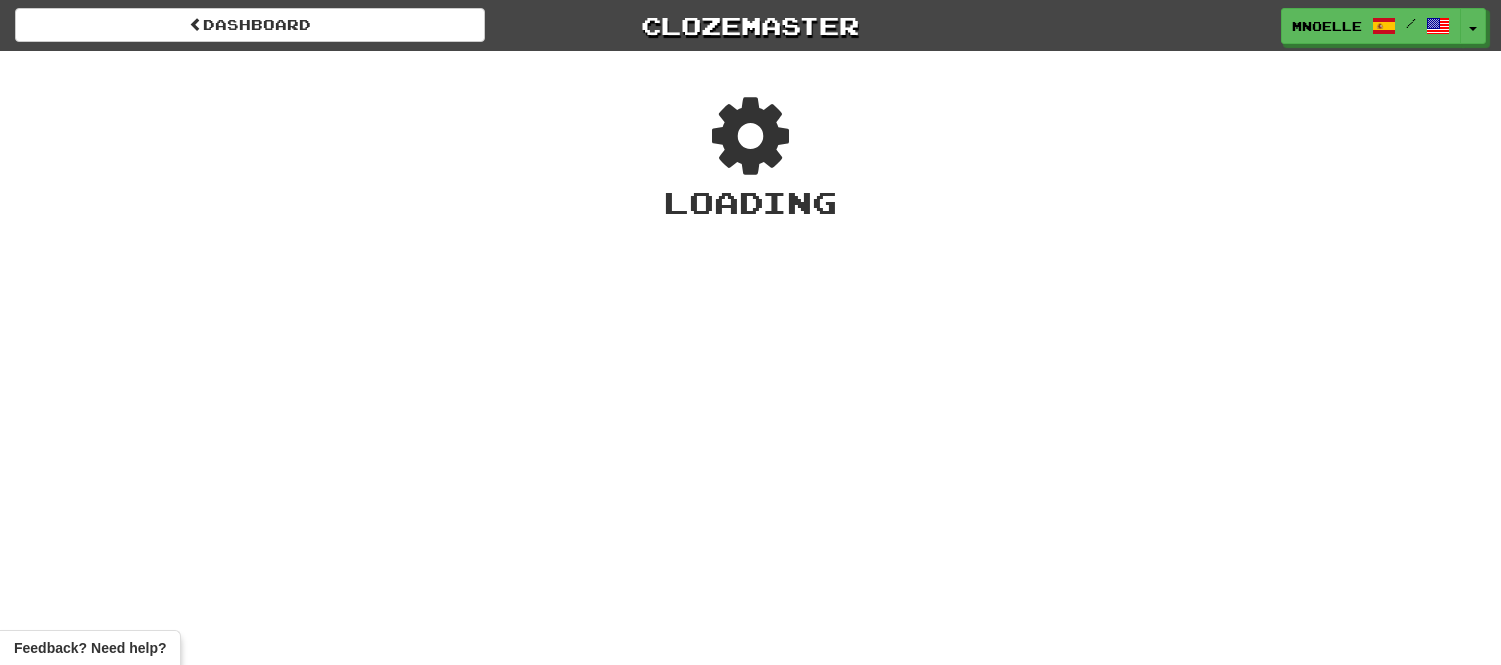 scroll, scrollTop: 0, scrollLeft: 0, axis: both 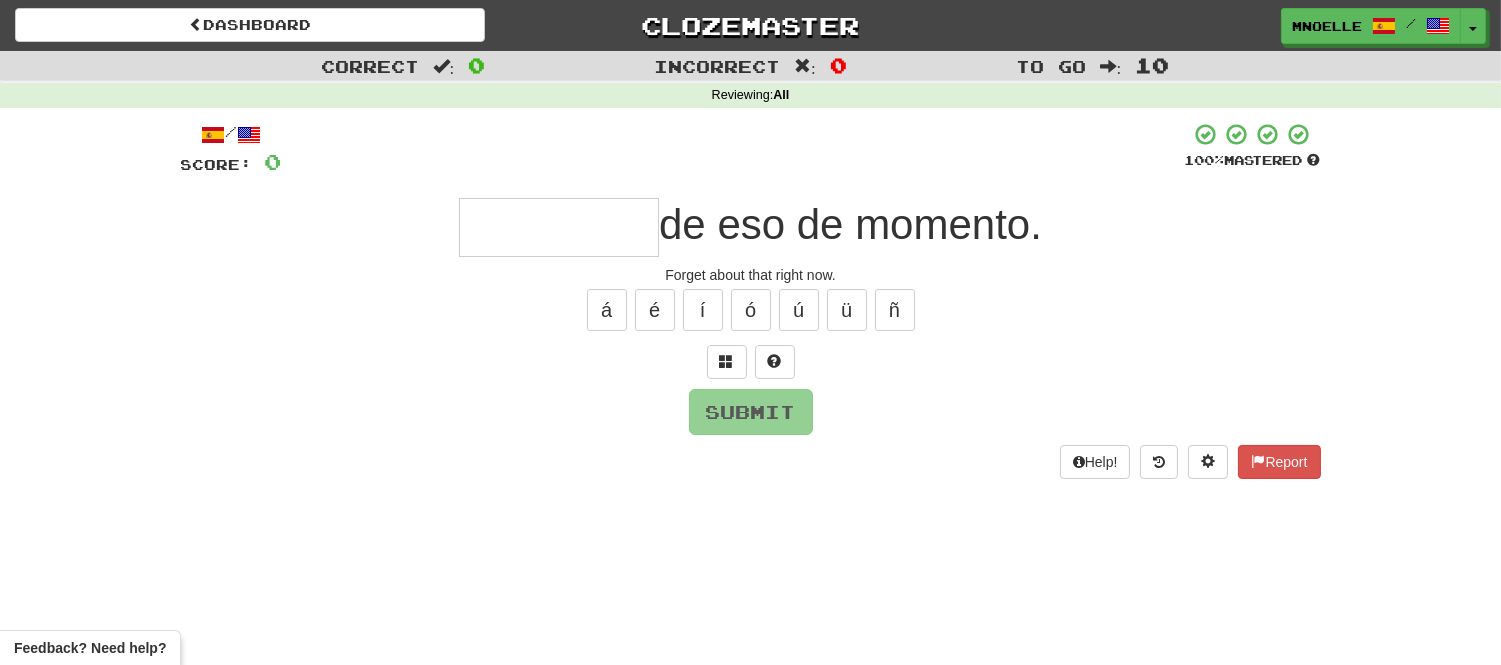click at bounding box center [559, 227] 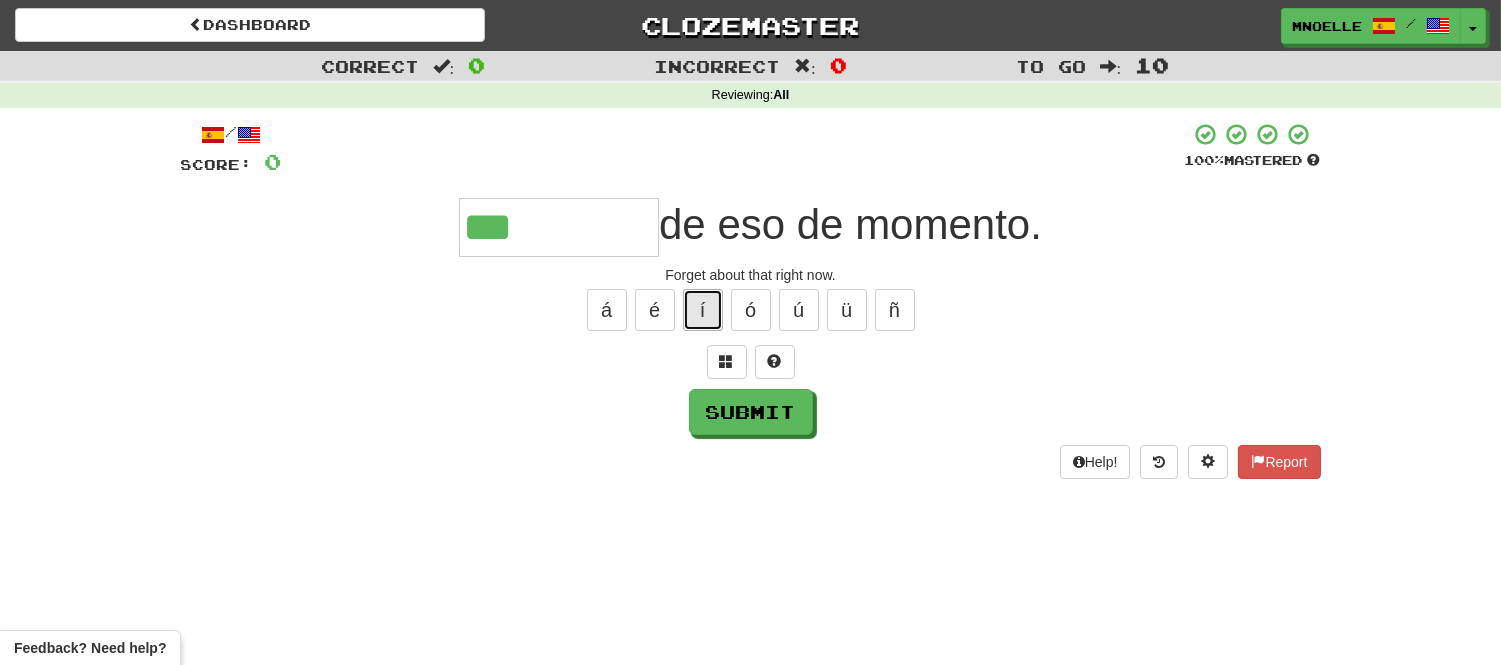 click on "í" at bounding box center [703, 310] 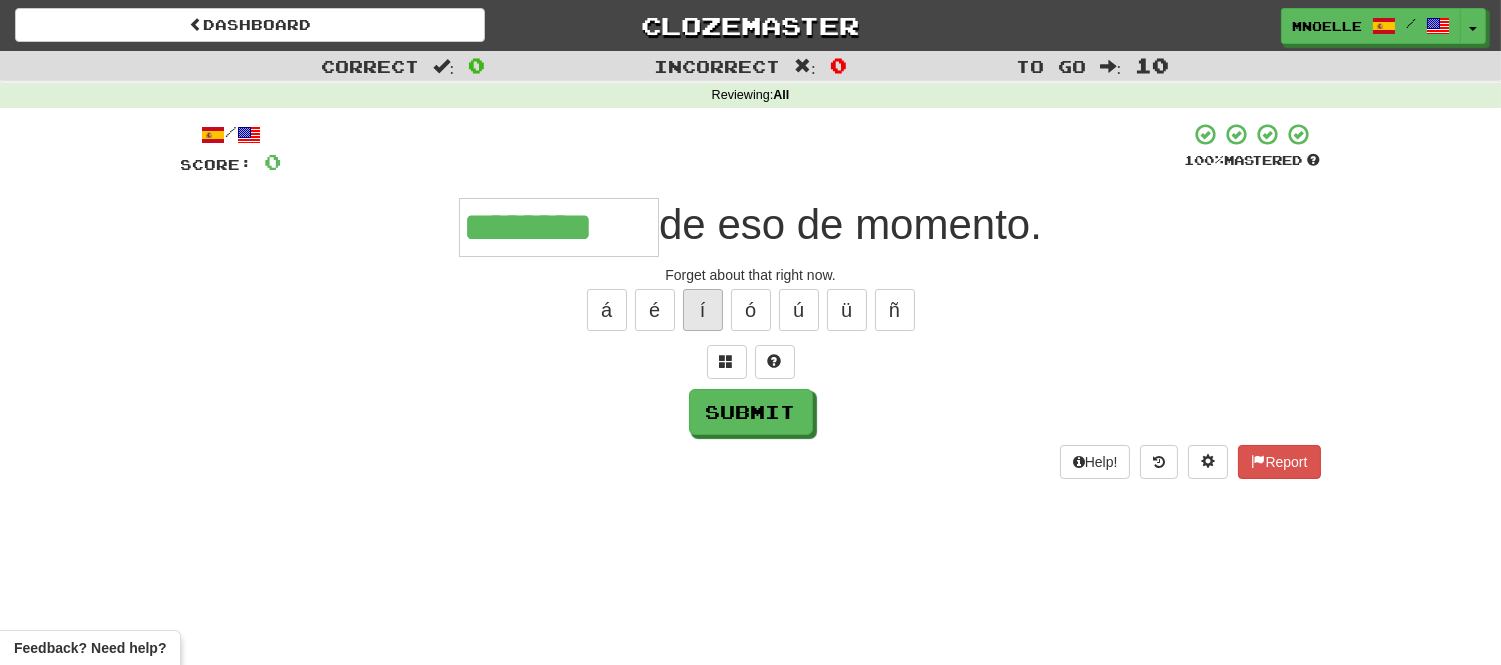 type on "********" 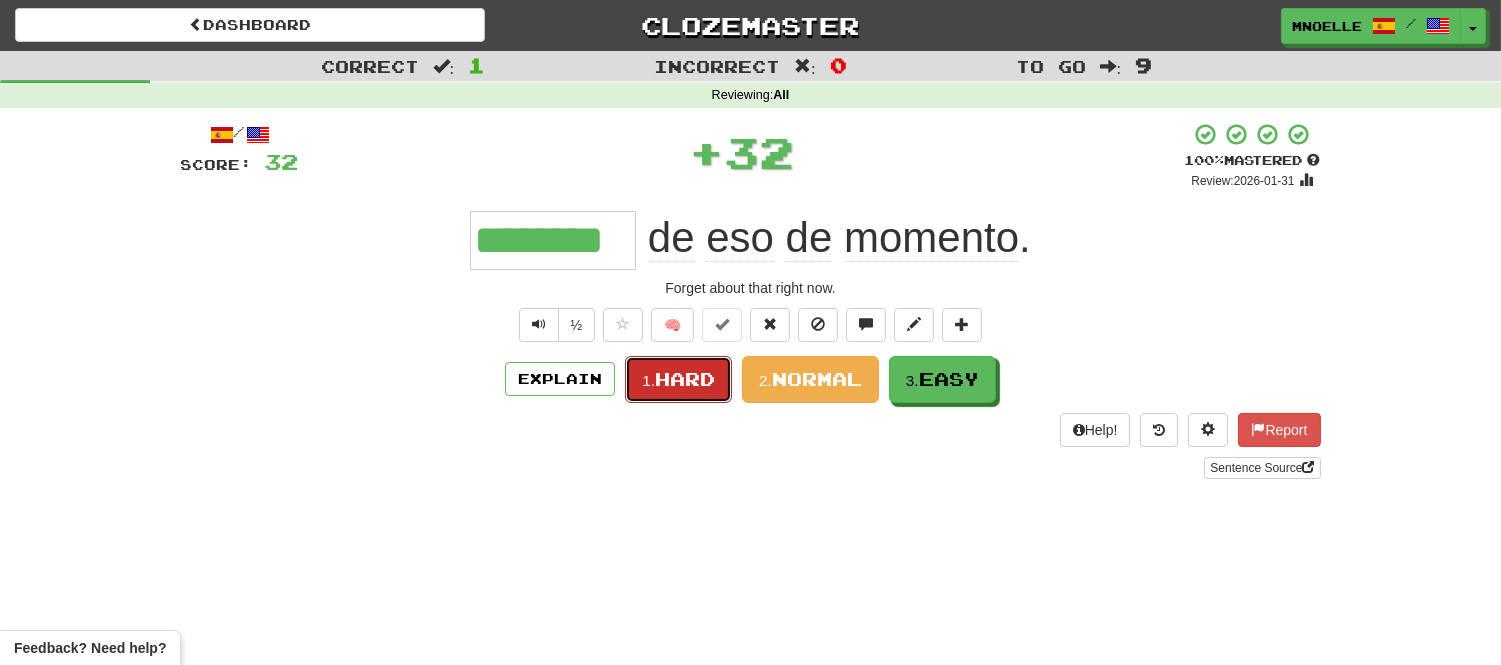 click on "Hard" at bounding box center [685, 379] 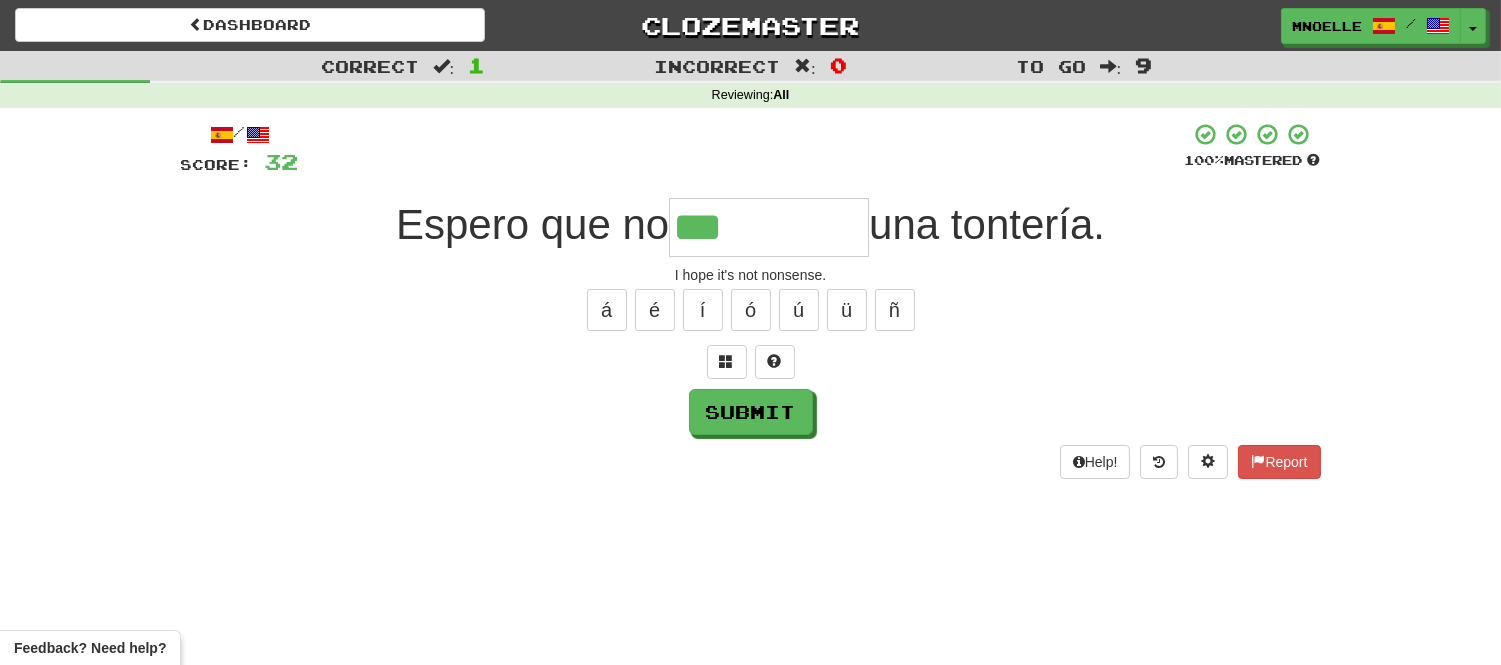 type on "***" 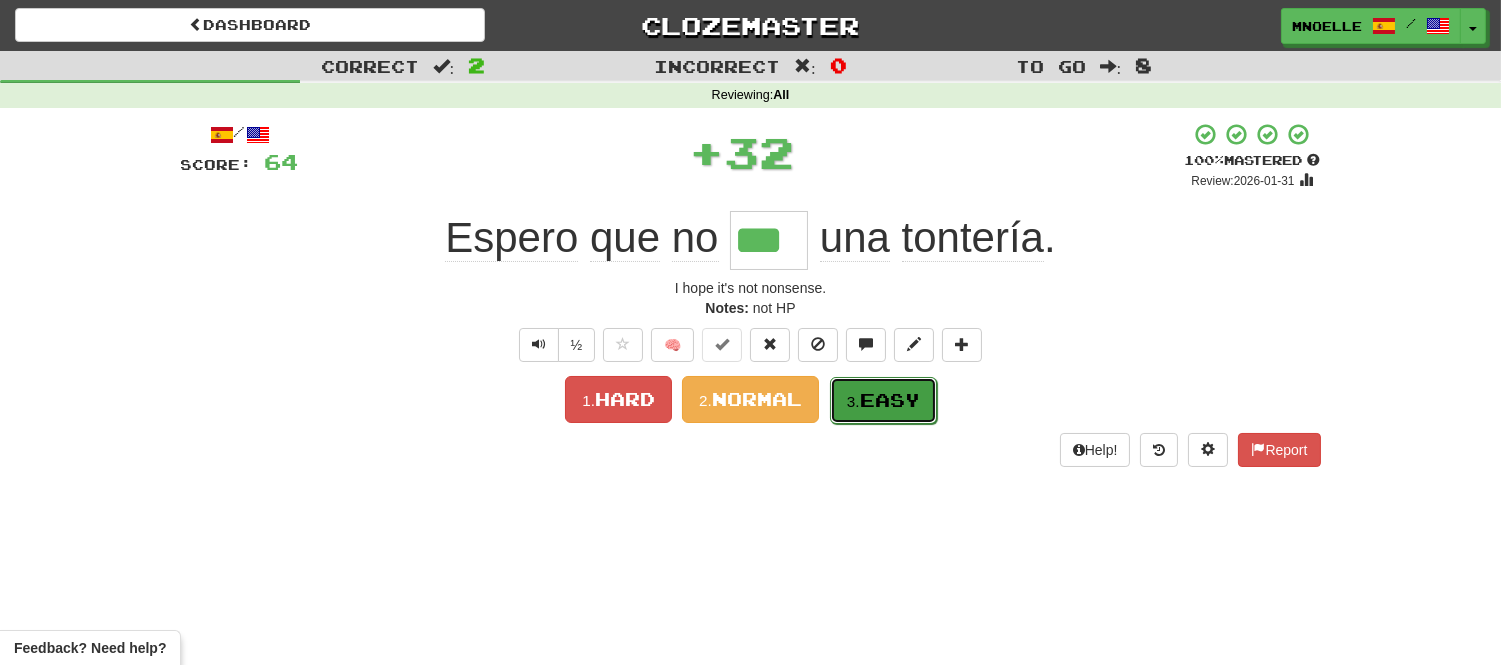 click on "Easy" at bounding box center [890, 400] 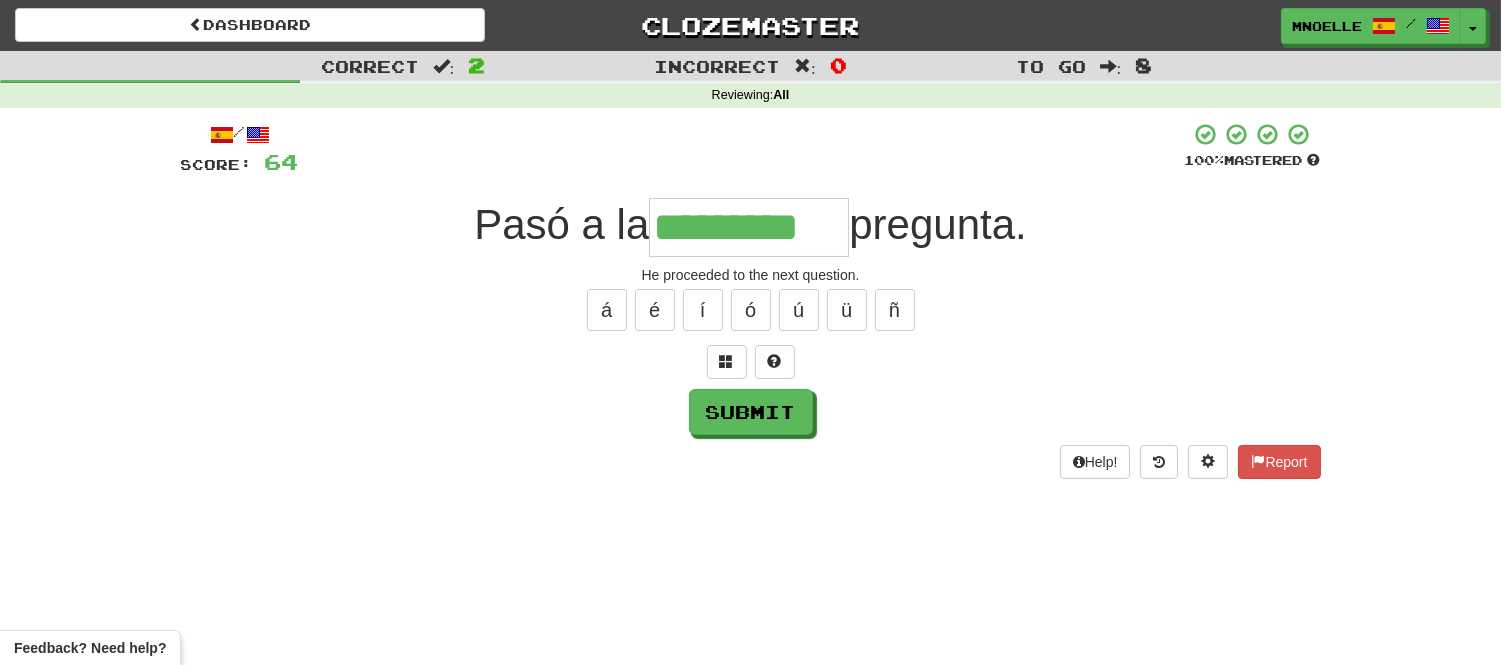type on "*********" 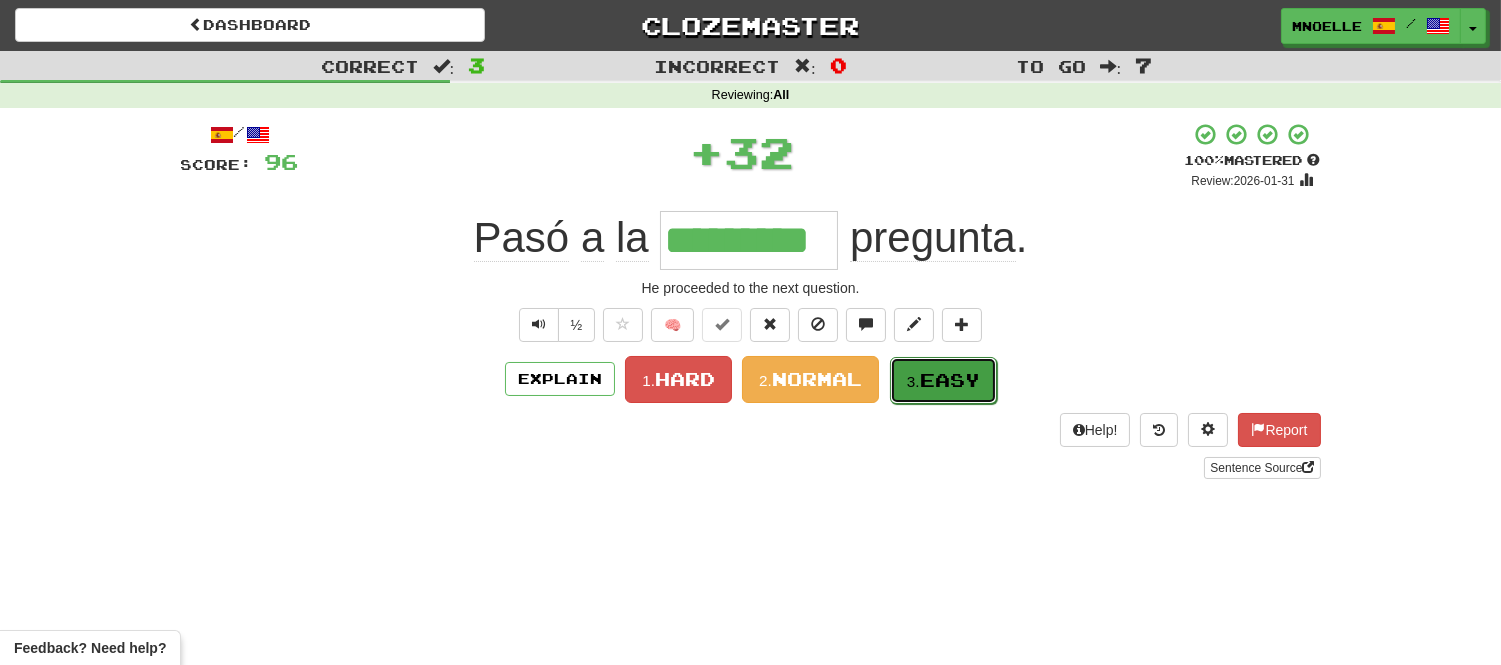 click on "Easy" at bounding box center [950, 380] 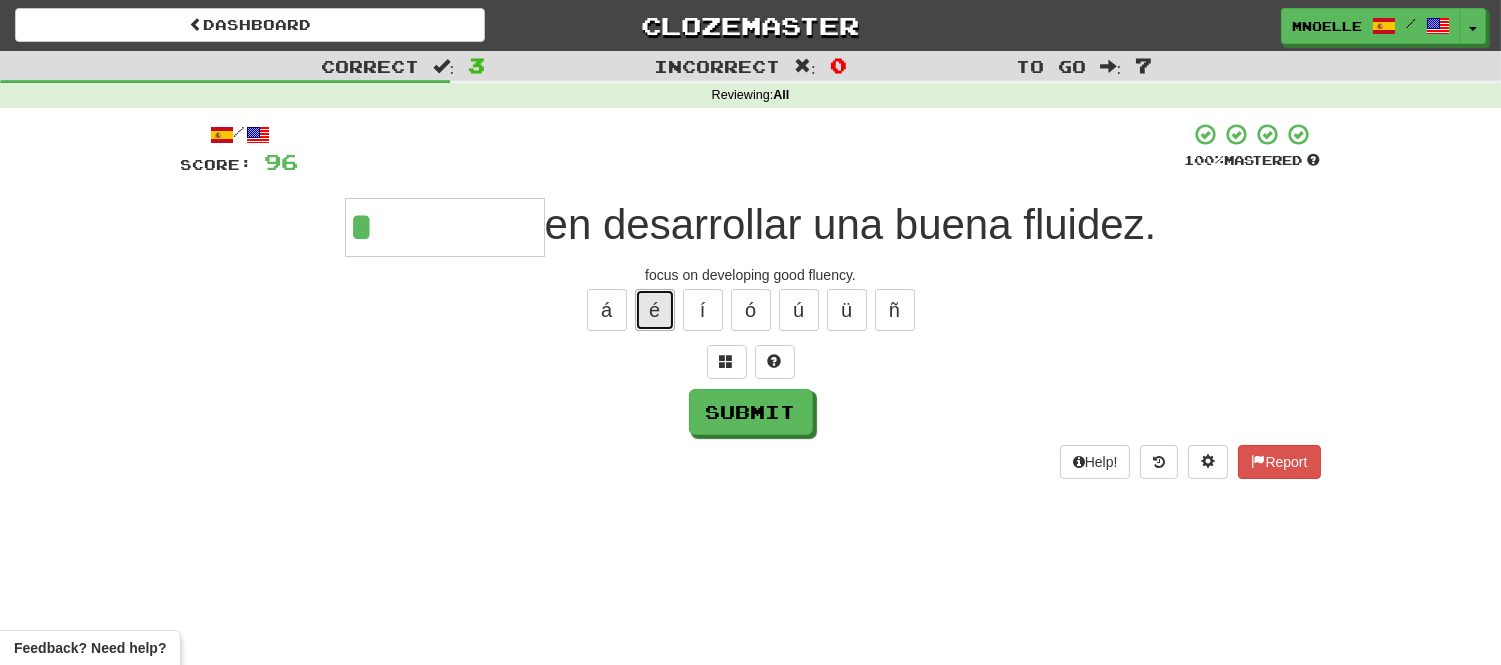 click on "é" at bounding box center (655, 310) 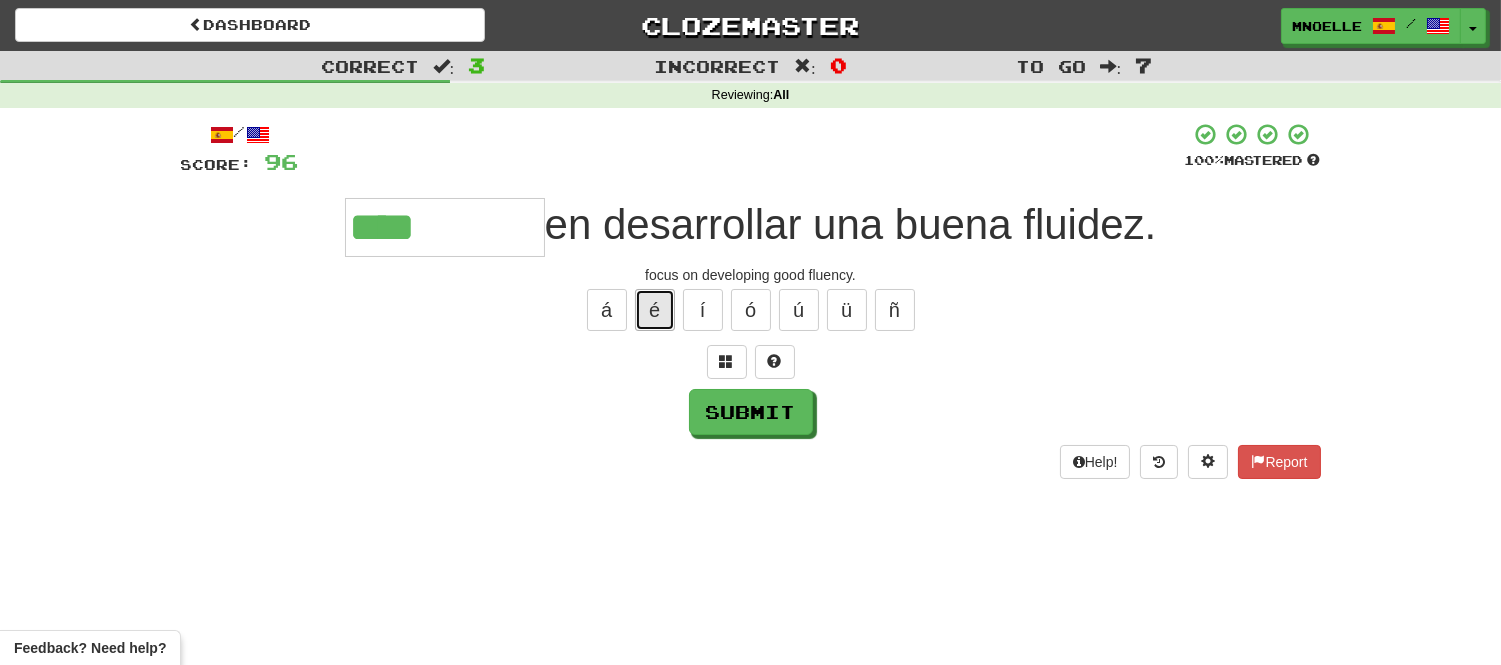 click on "é" at bounding box center [655, 310] 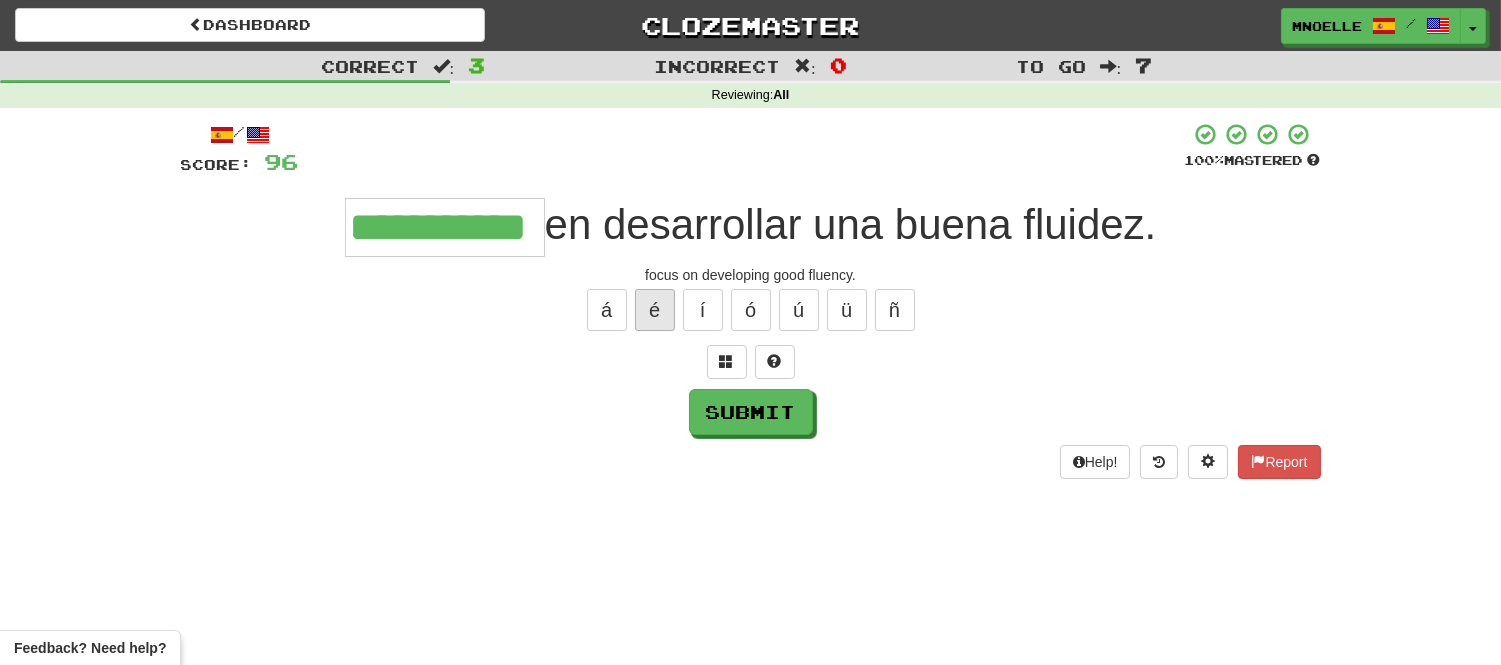 scroll, scrollTop: 0, scrollLeft: 27, axis: horizontal 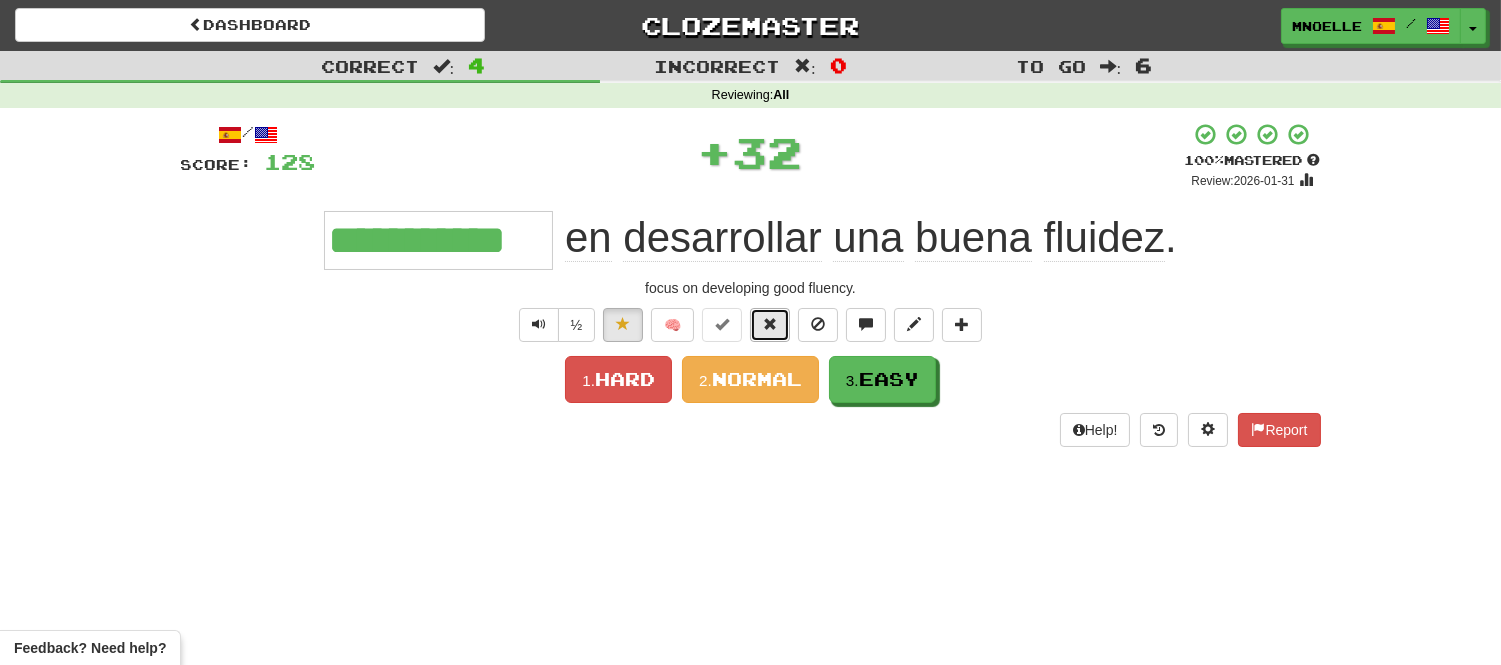 click at bounding box center (770, 324) 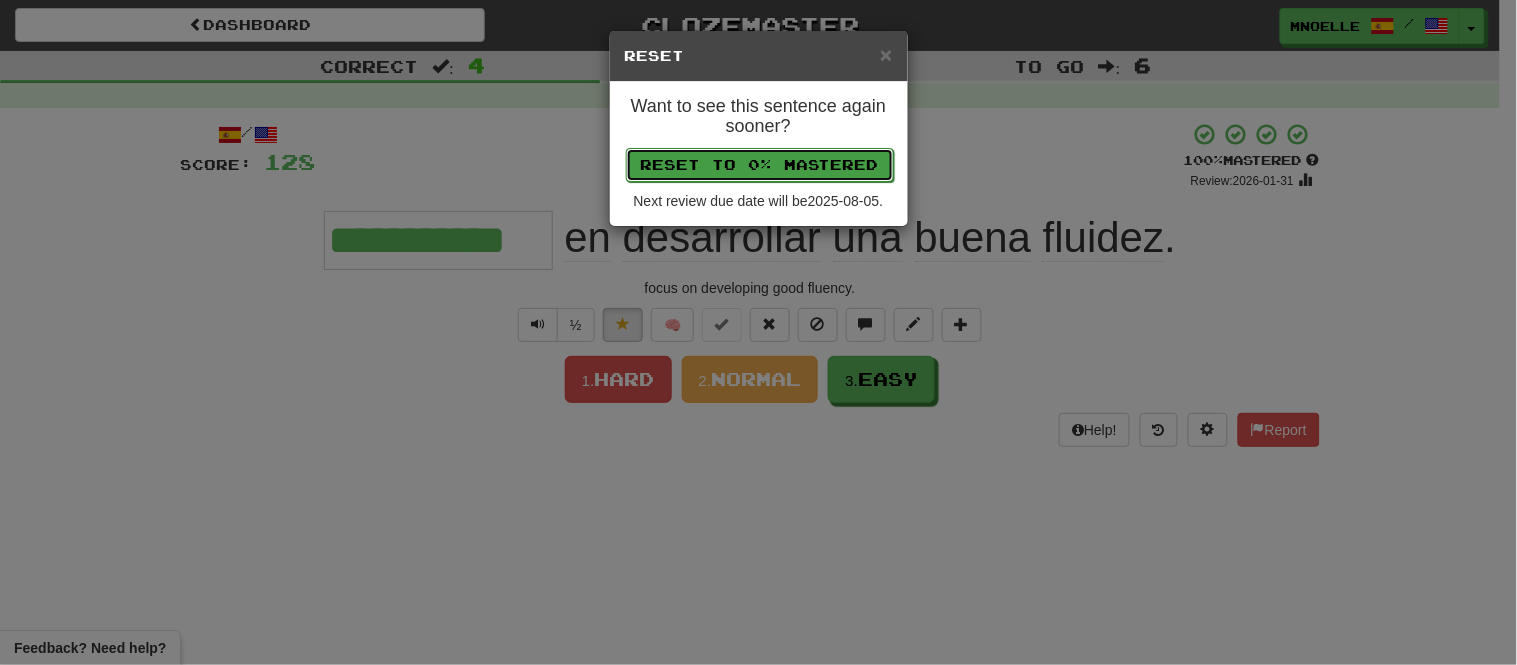 click on "Reset to 0% Mastered" at bounding box center (760, 165) 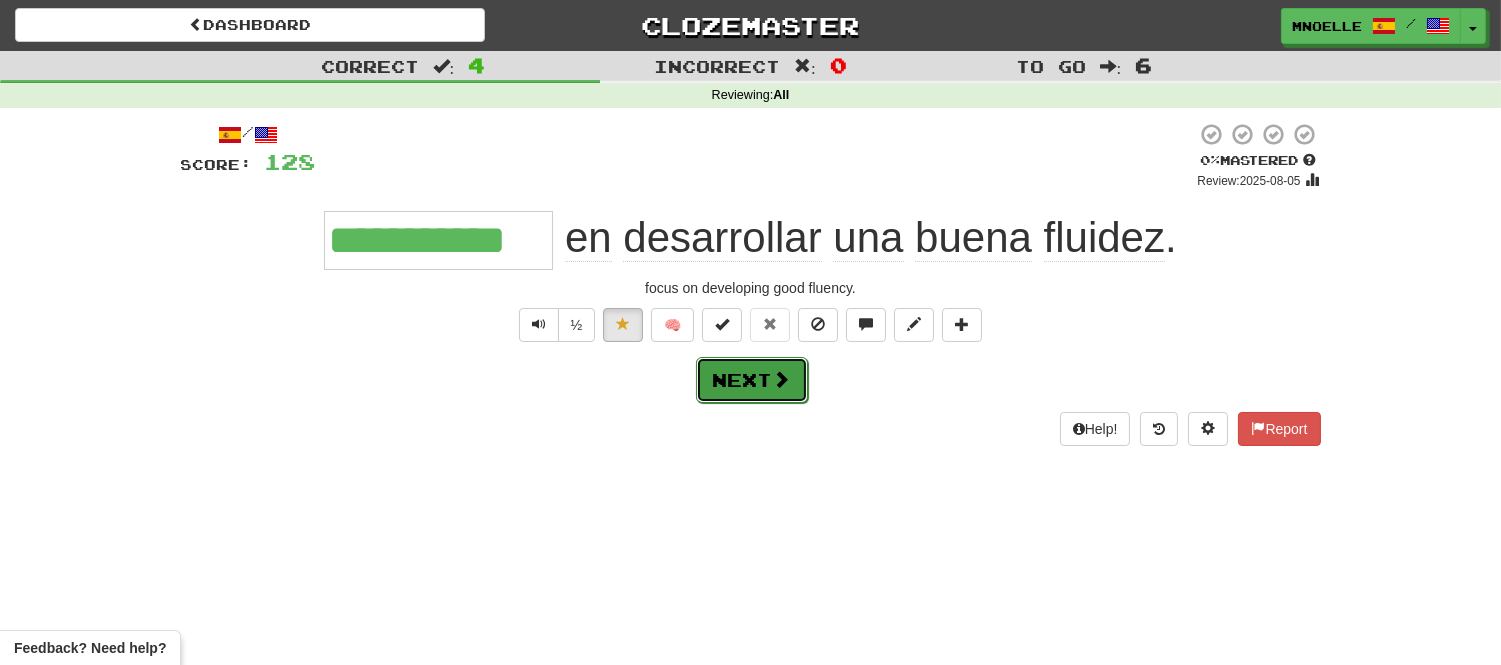 click at bounding box center (782, 379) 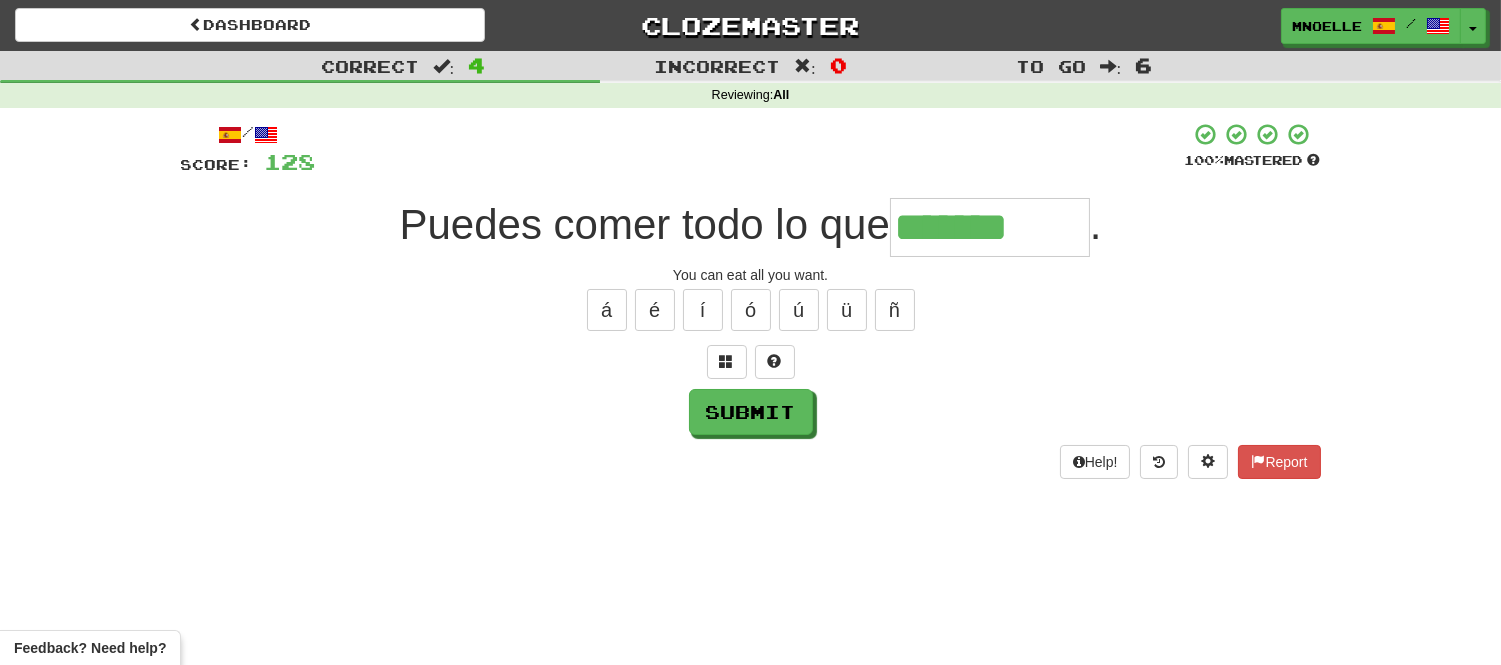 type on "*******" 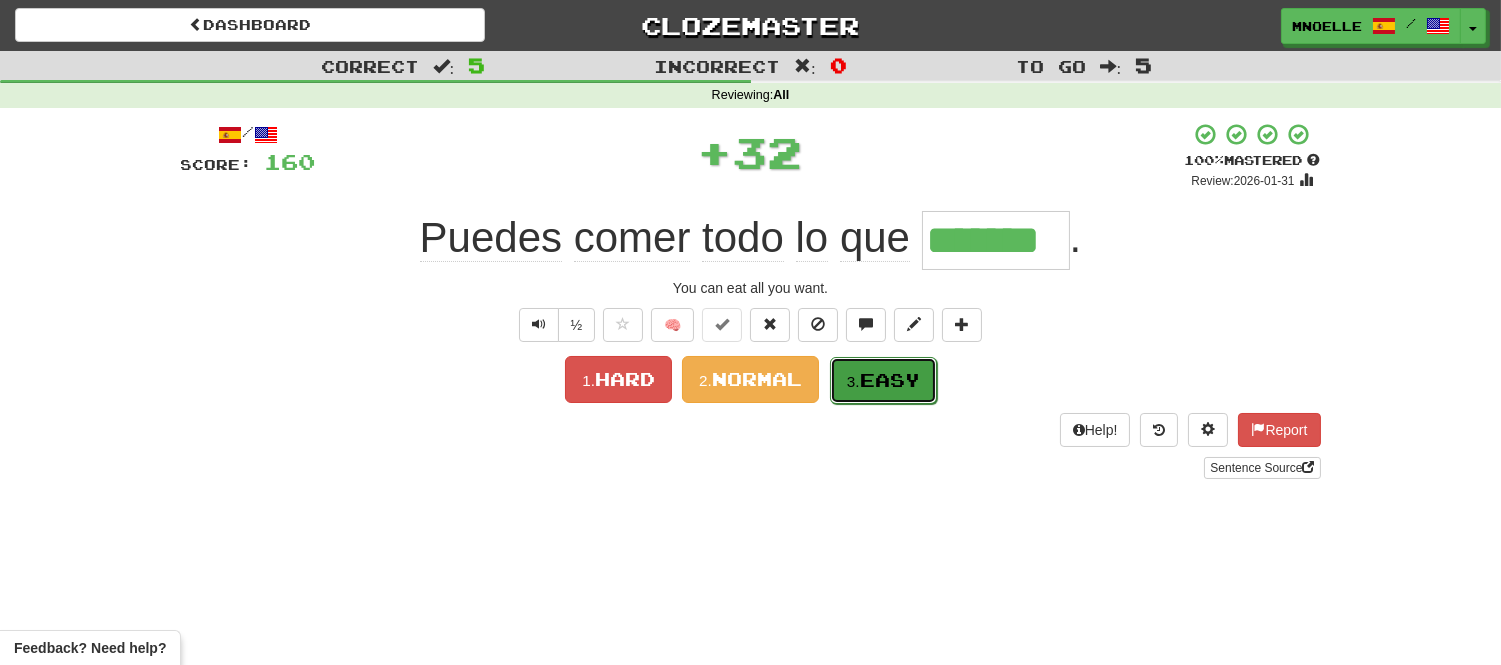 click on "Easy" at bounding box center [890, 380] 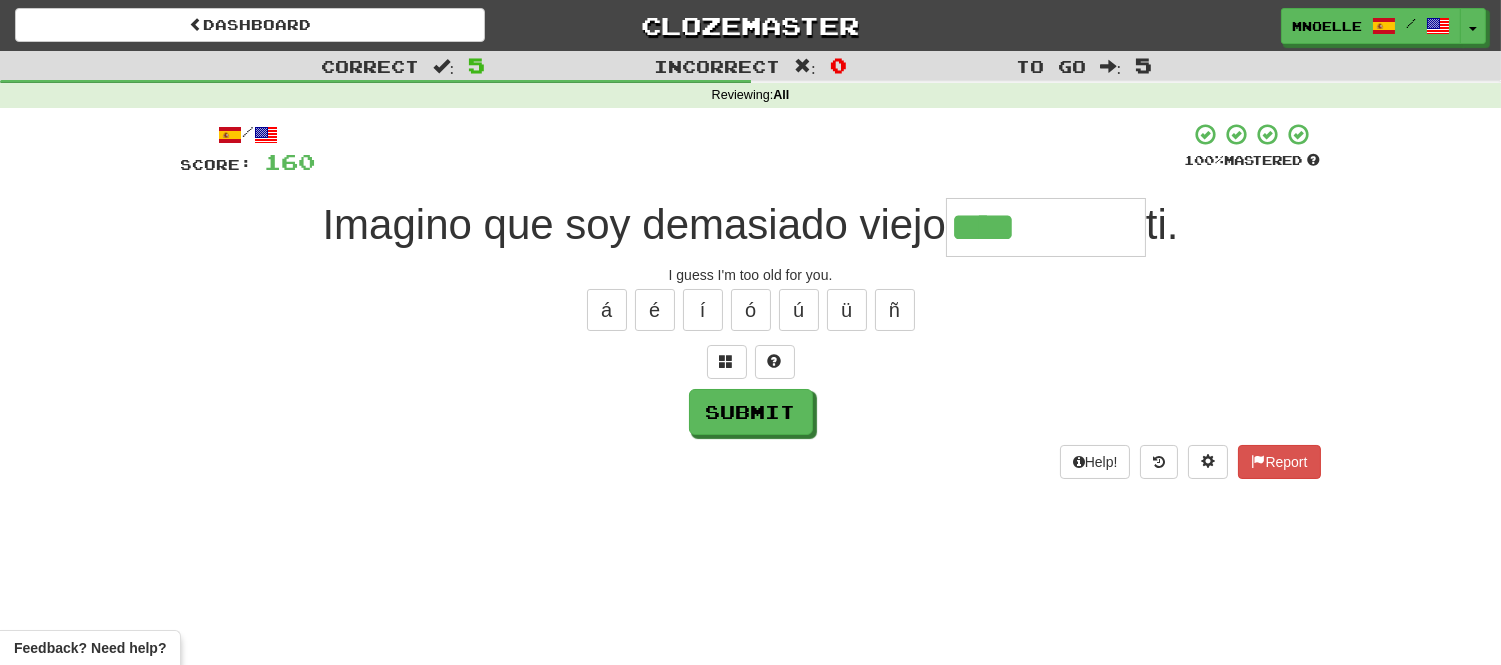 type on "****" 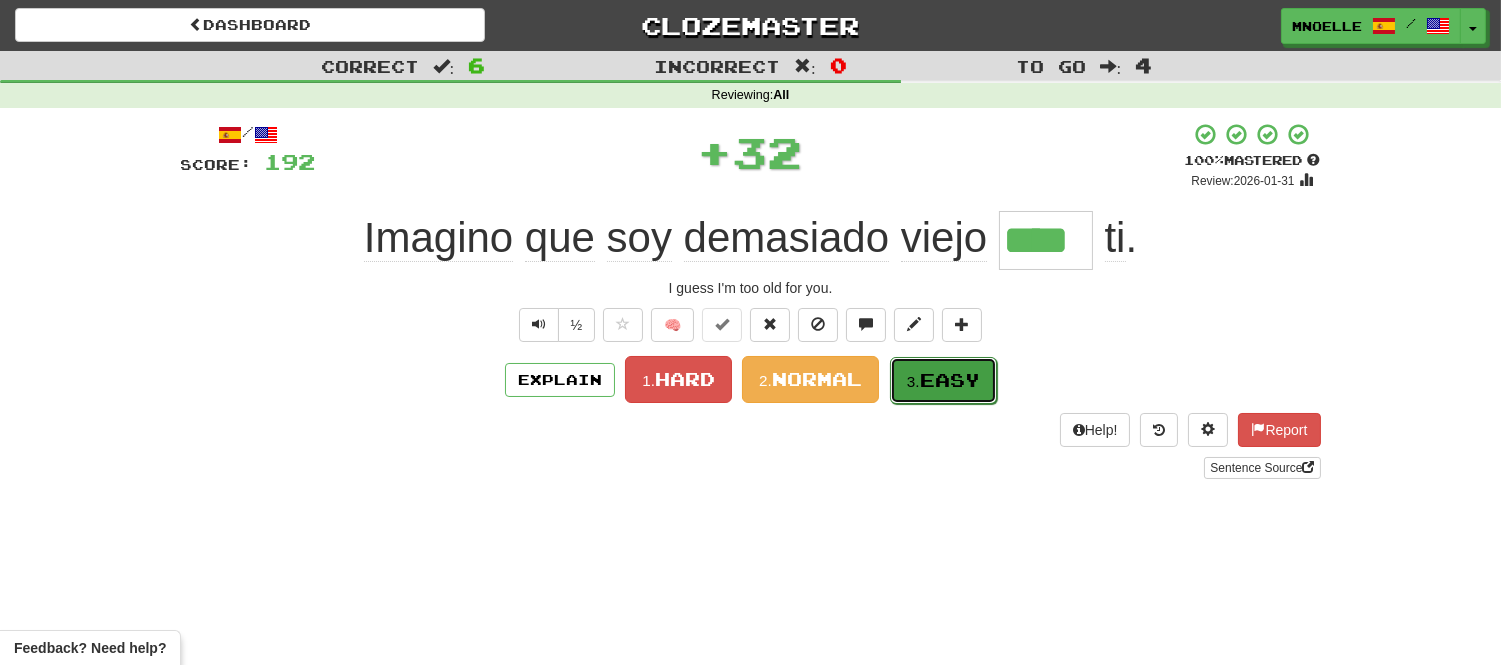 click on "Easy" at bounding box center [950, 380] 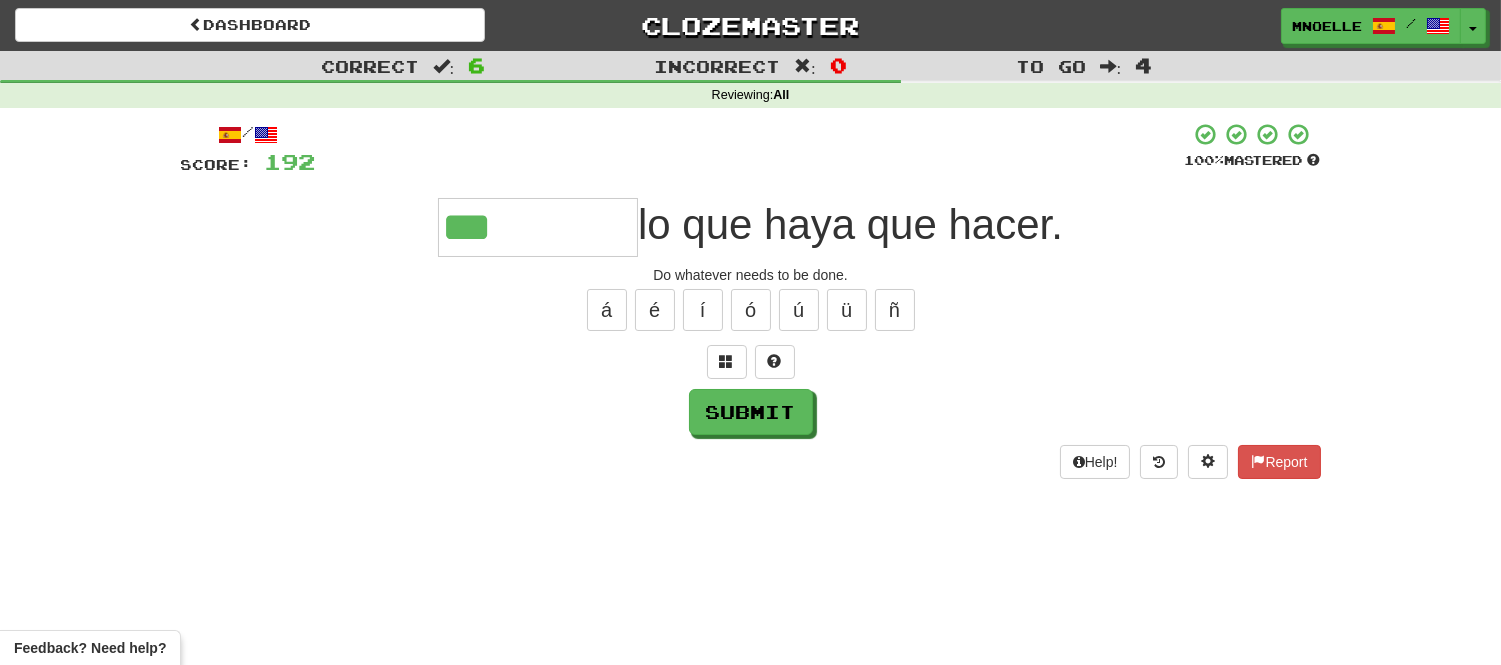 type on "***" 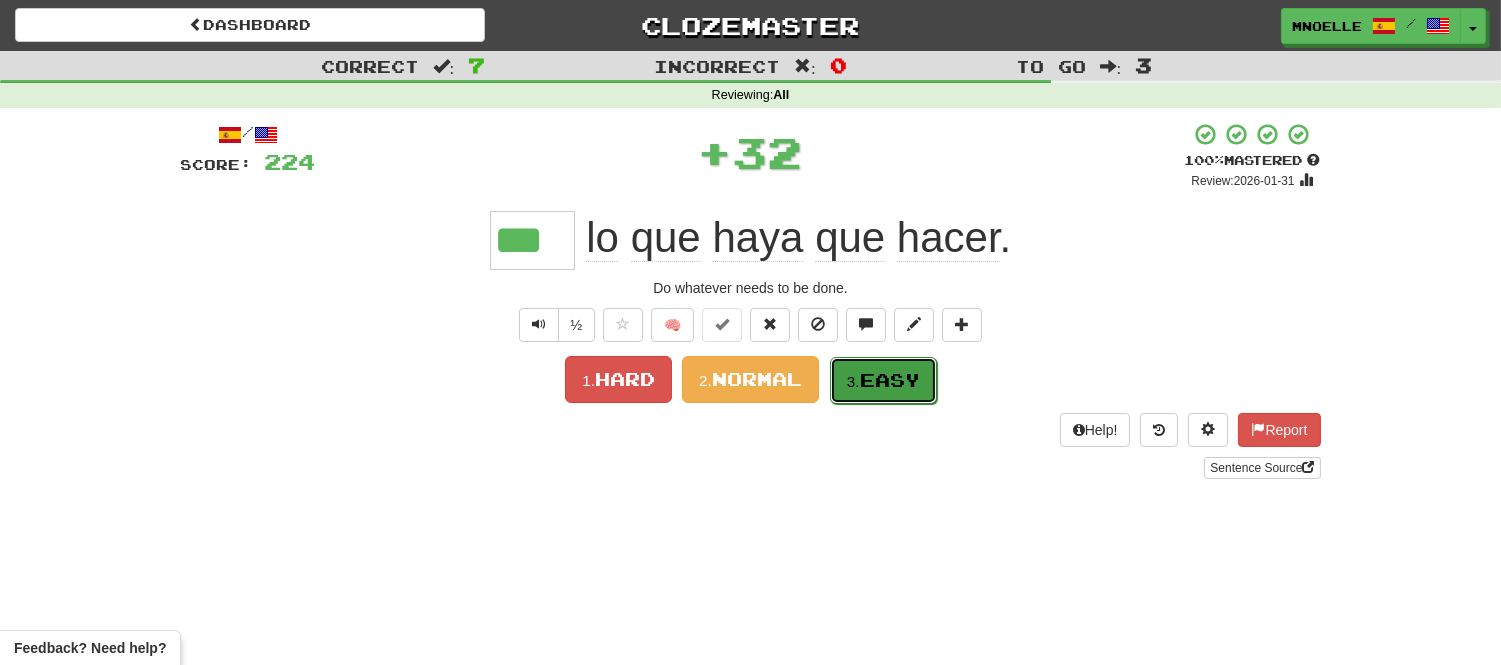 click on "Easy" at bounding box center (890, 380) 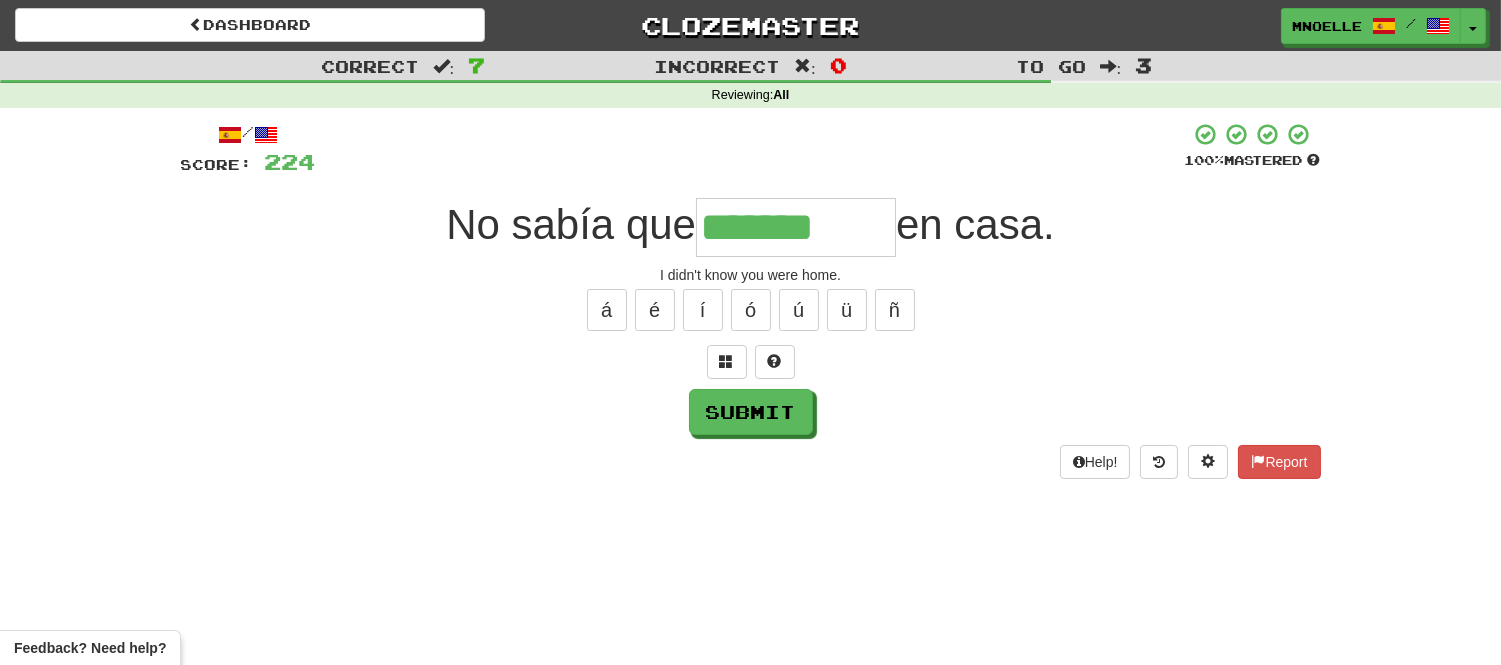type on "*******" 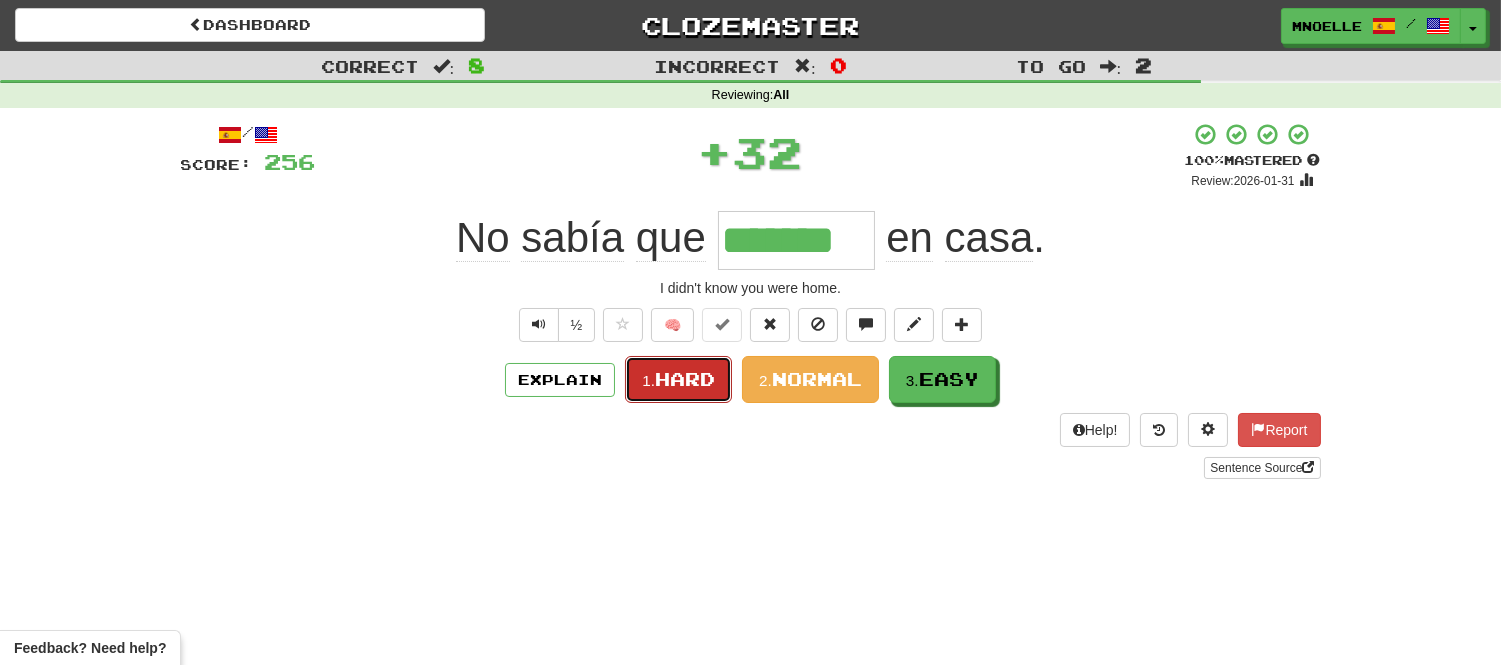click on "Hard" at bounding box center [685, 379] 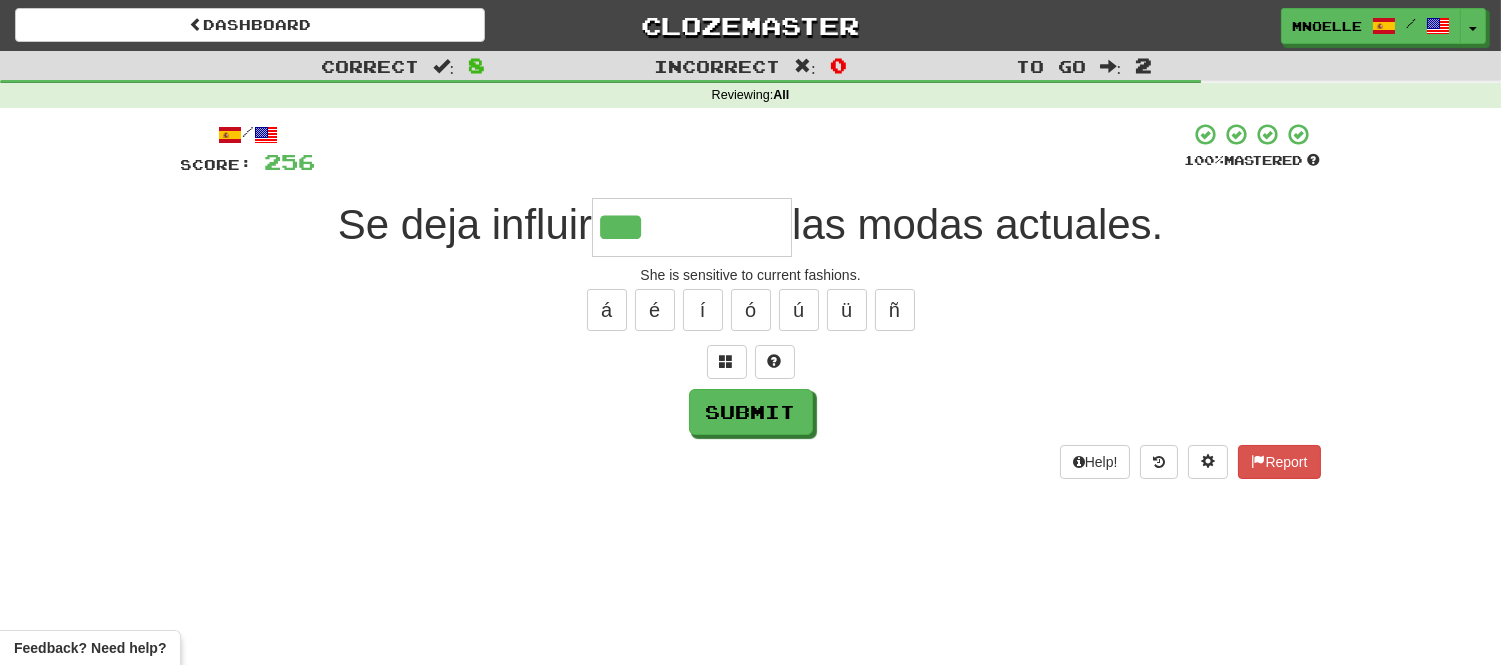 type on "***" 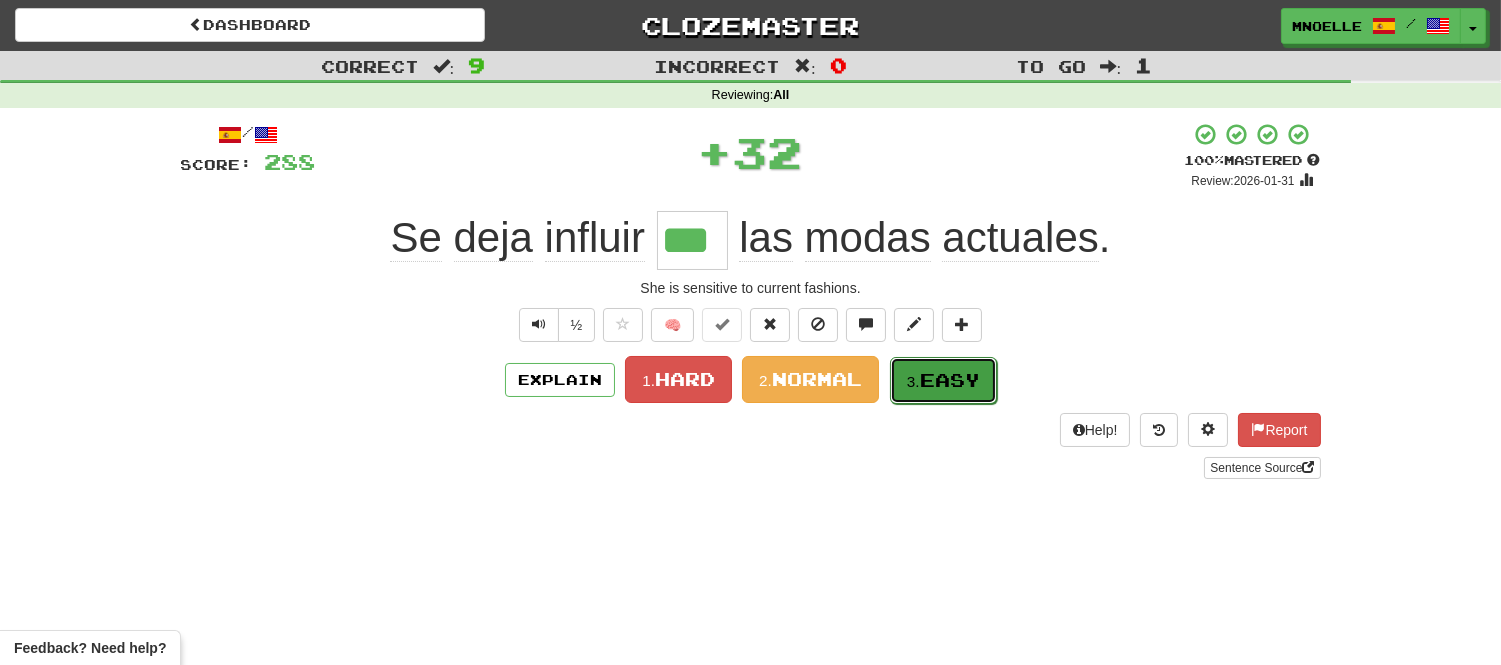 click on "Easy" at bounding box center [950, 380] 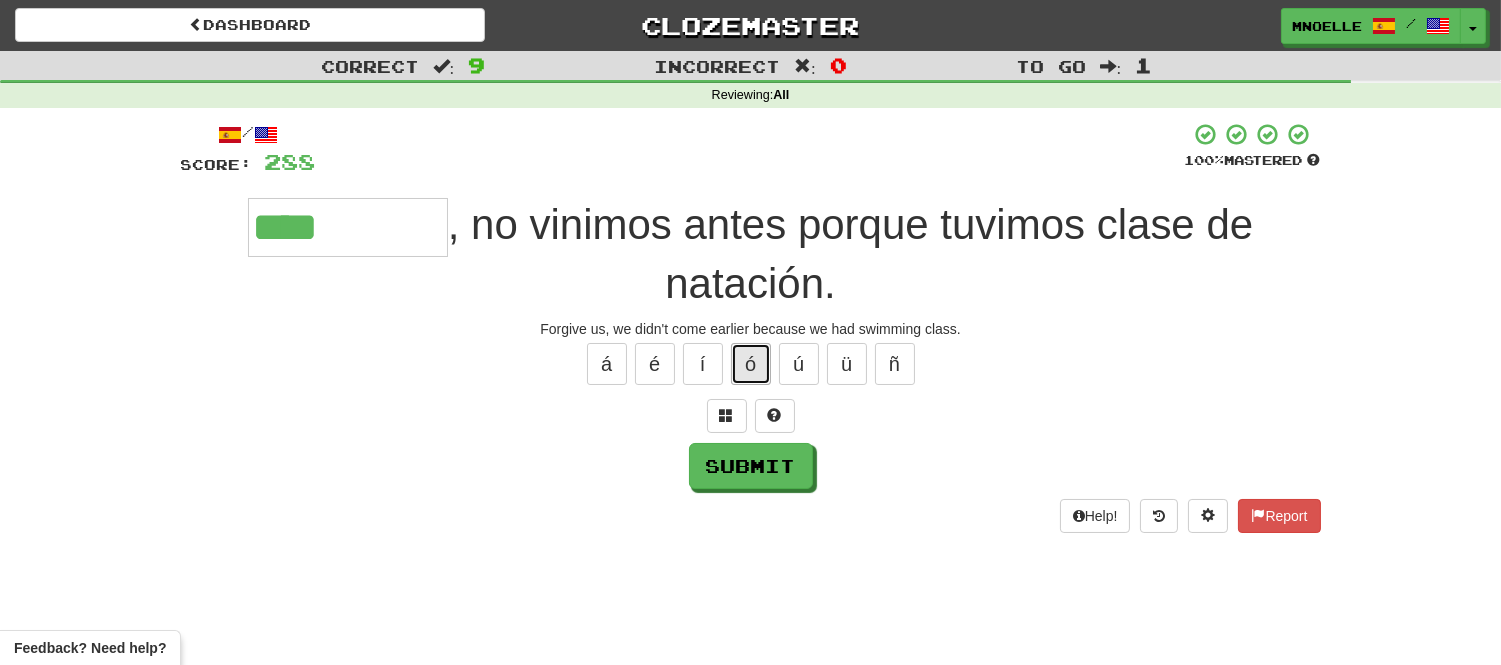 click on "ó" at bounding box center [751, 364] 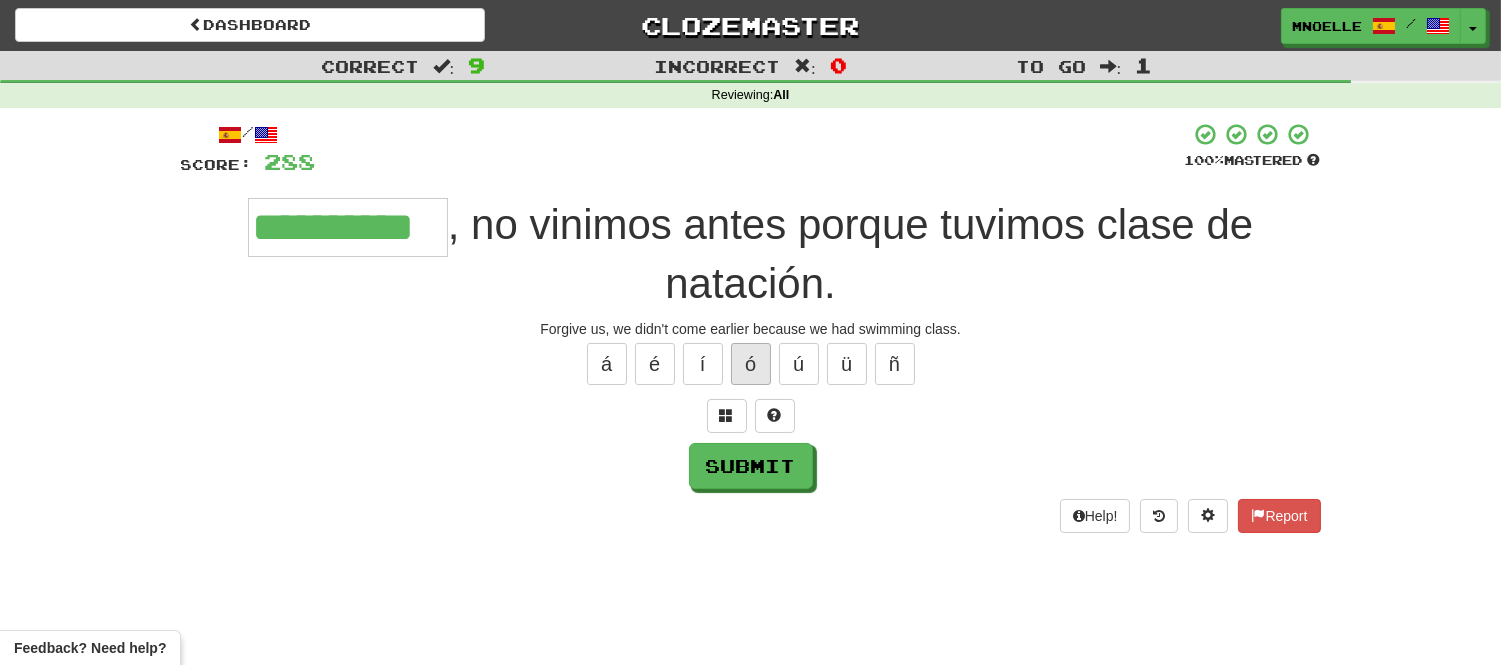 scroll, scrollTop: 0, scrollLeft: 30, axis: horizontal 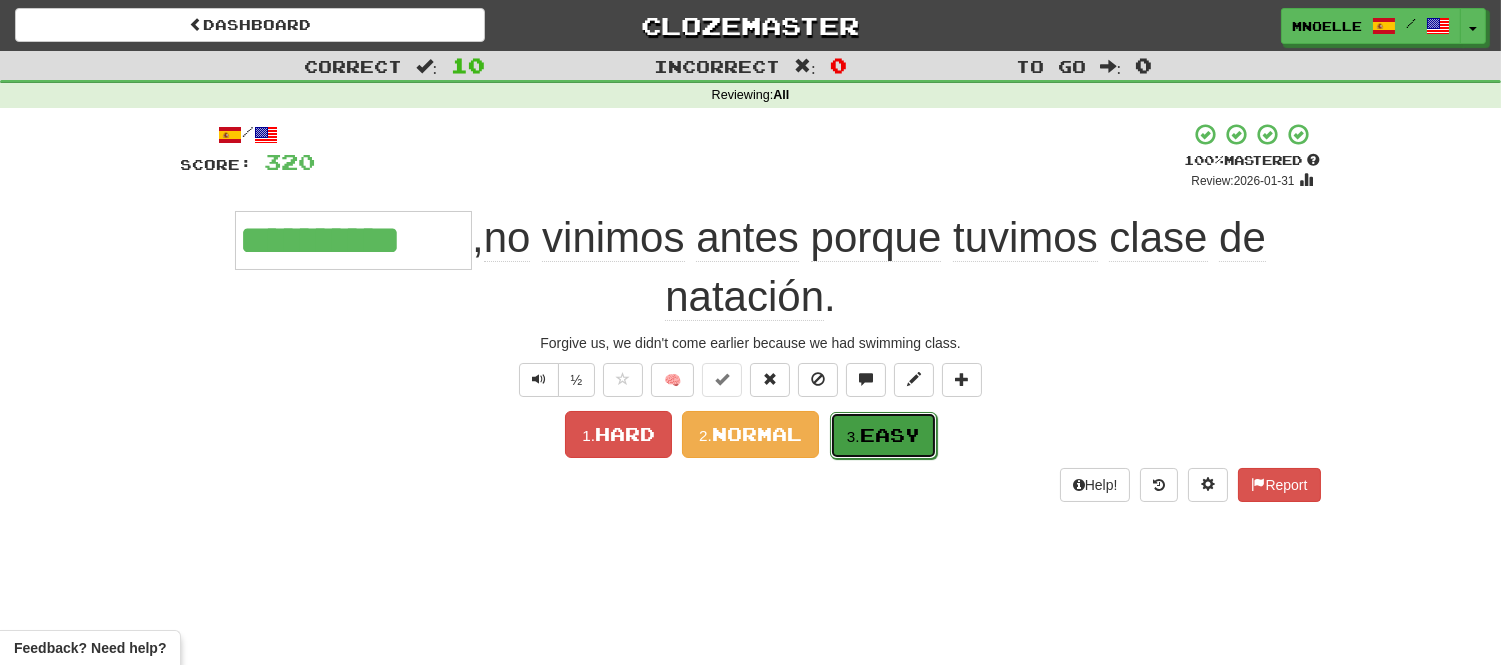 click on "3.  Easy" at bounding box center (883, 435) 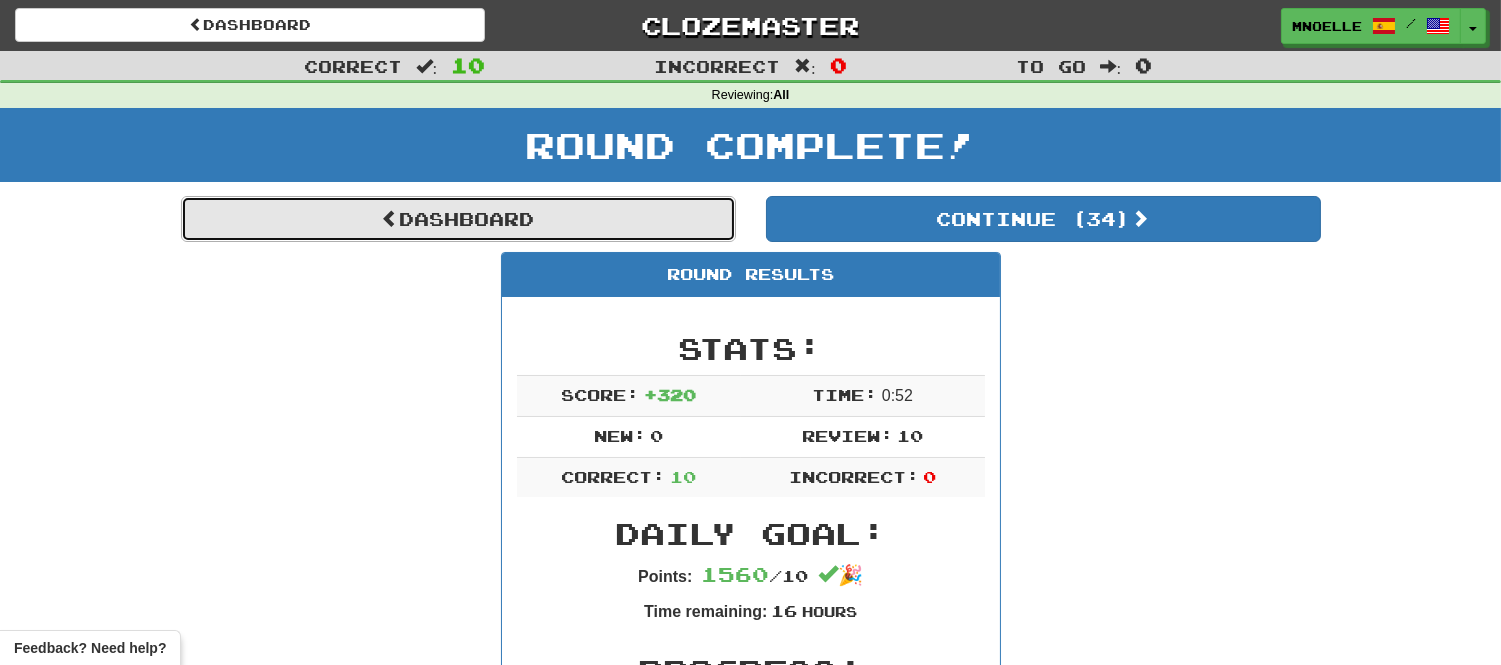 click on "Dashboard" at bounding box center [458, 219] 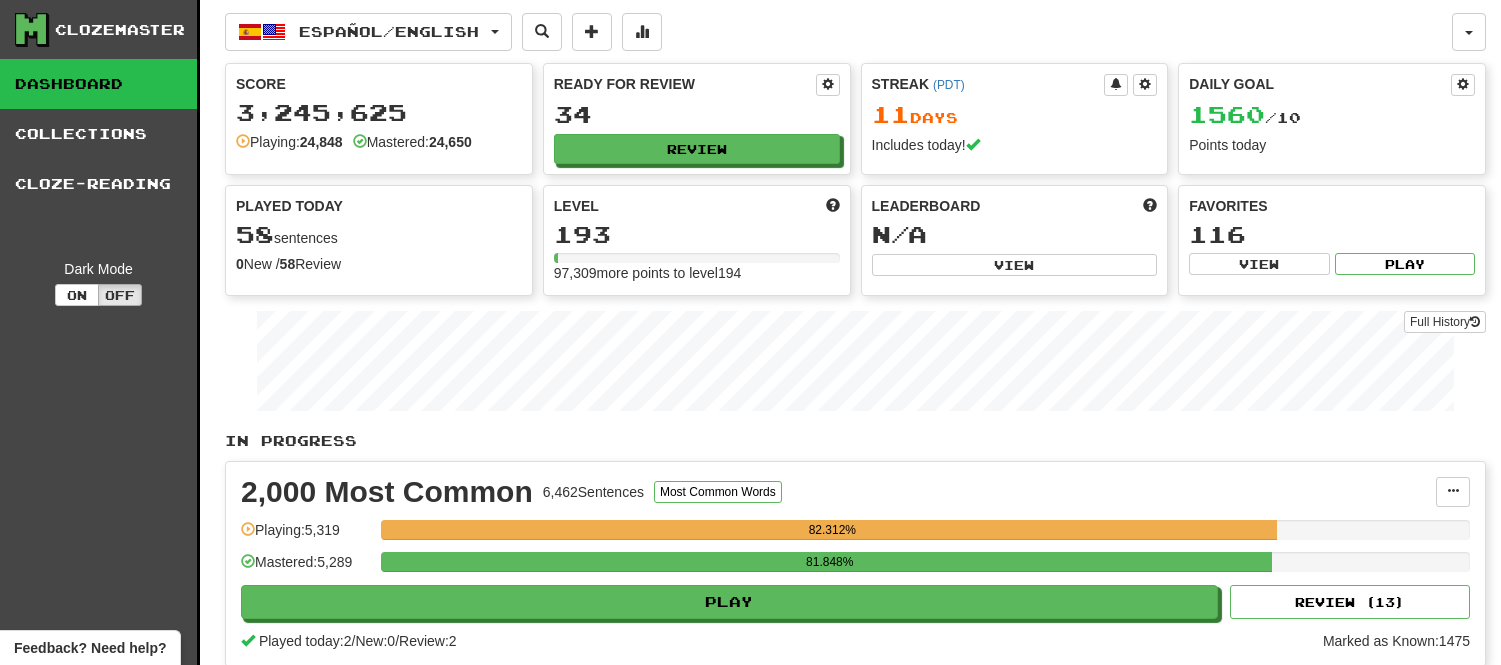 scroll, scrollTop: 0, scrollLeft: 0, axis: both 